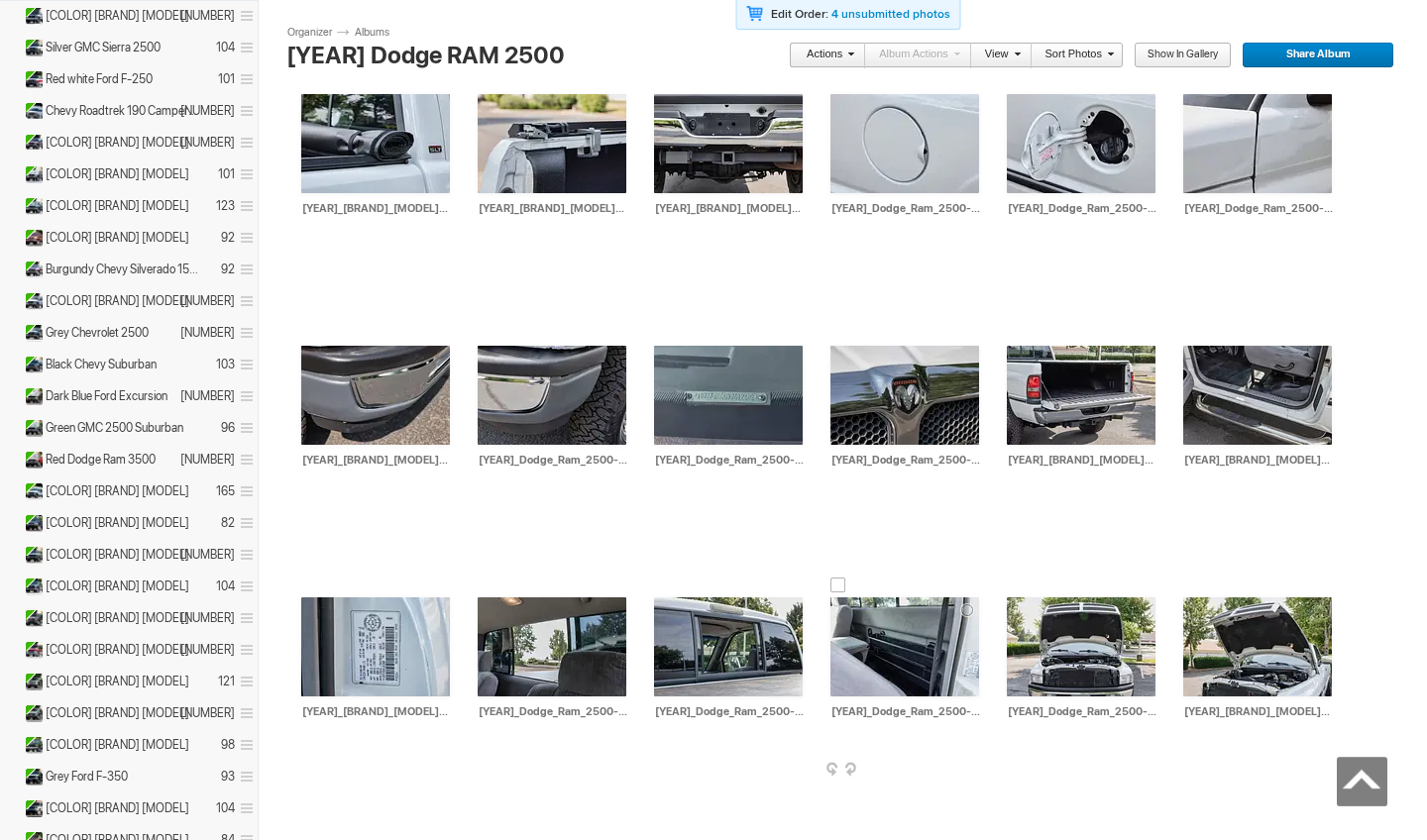 scroll, scrollTop: 3204, scrollLeft: 0, axis: vertical 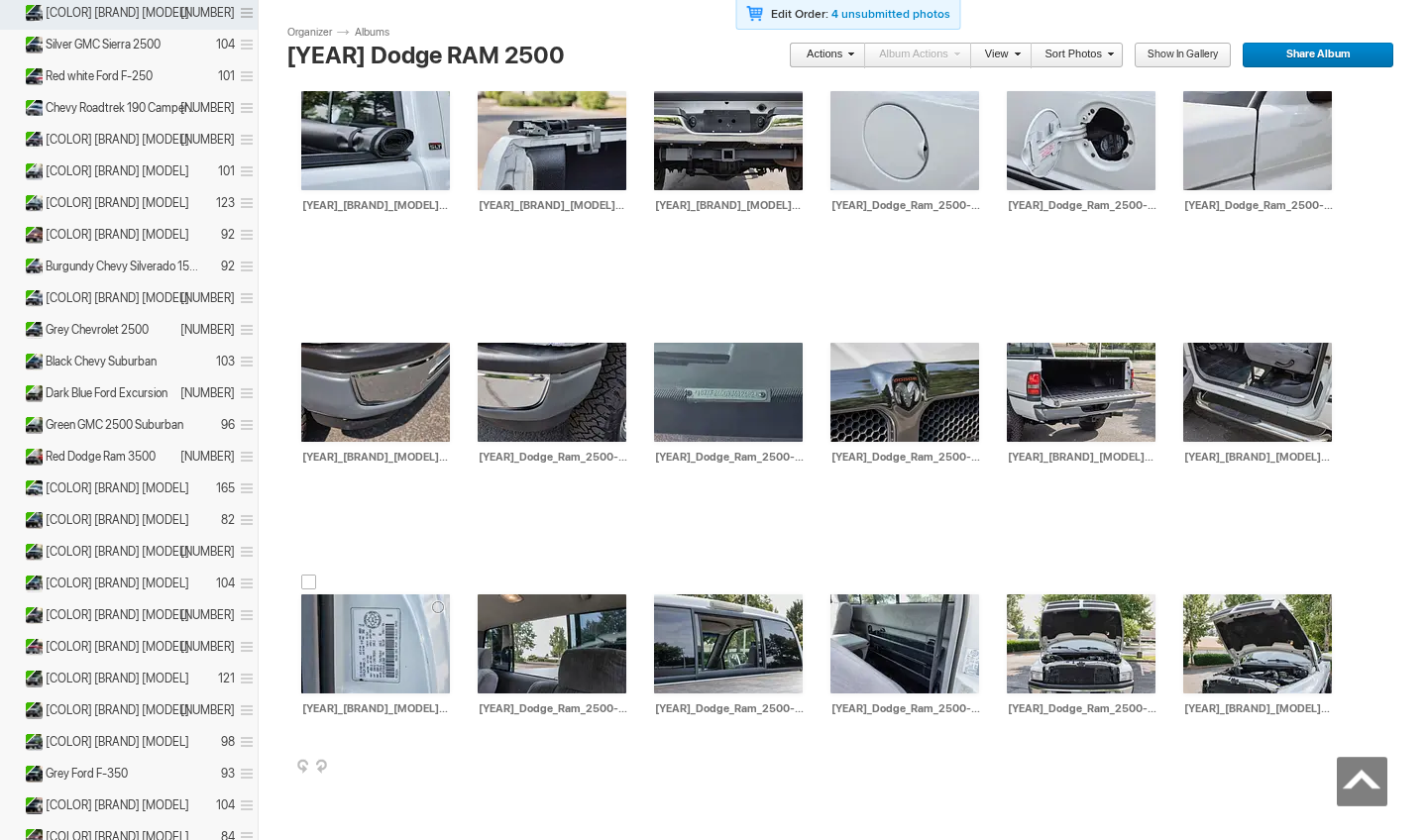 click at bounding box center (376, 644) 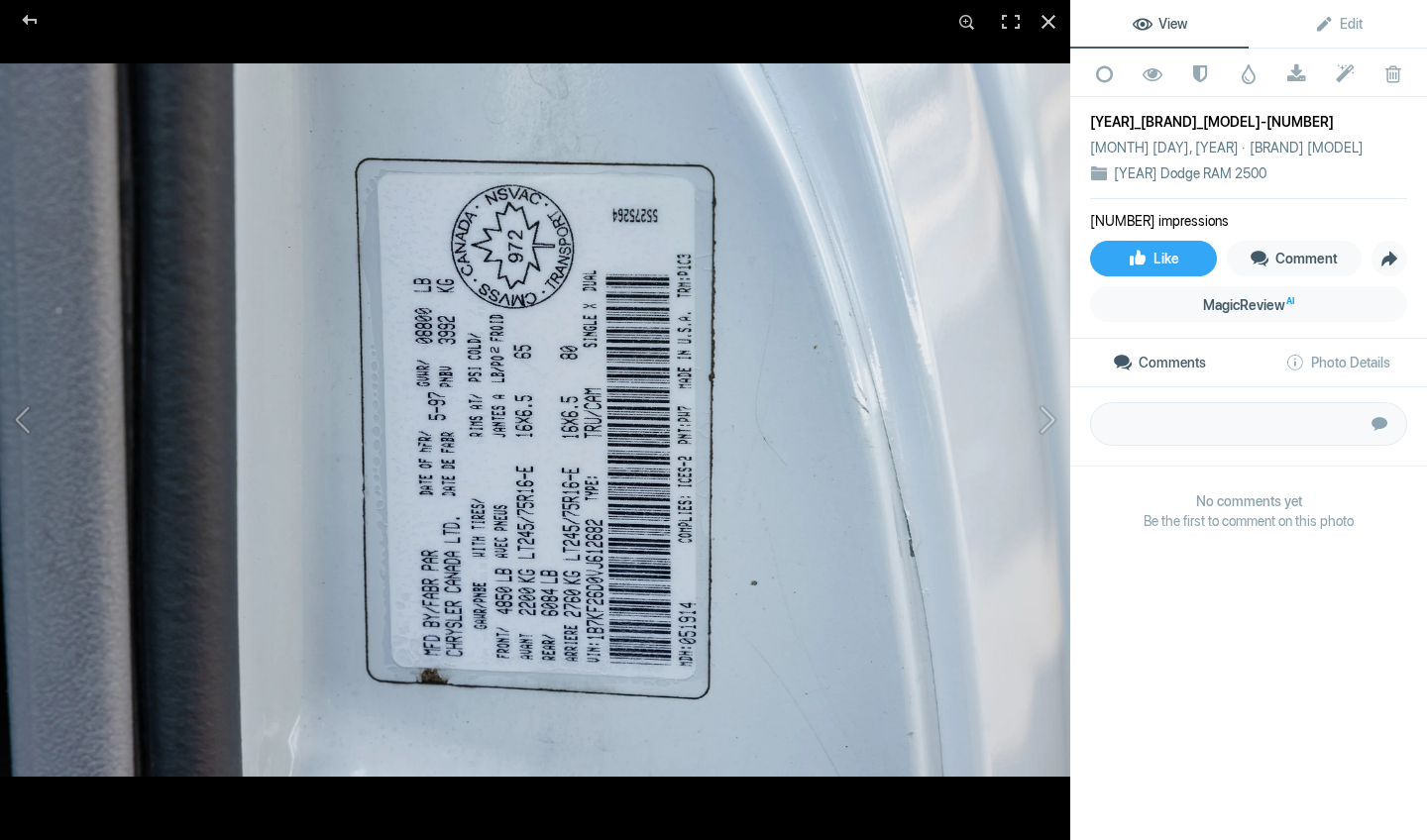 click 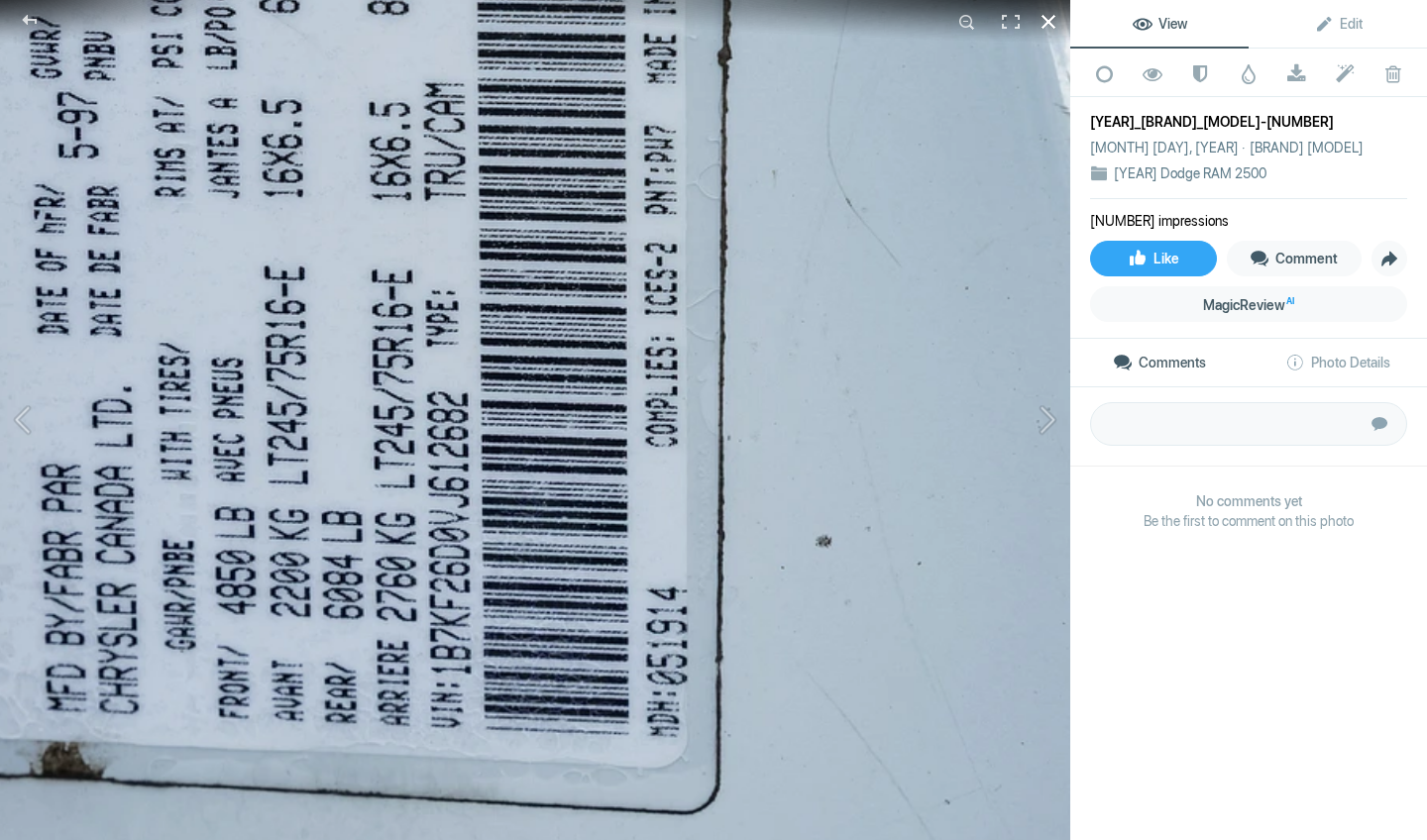 click 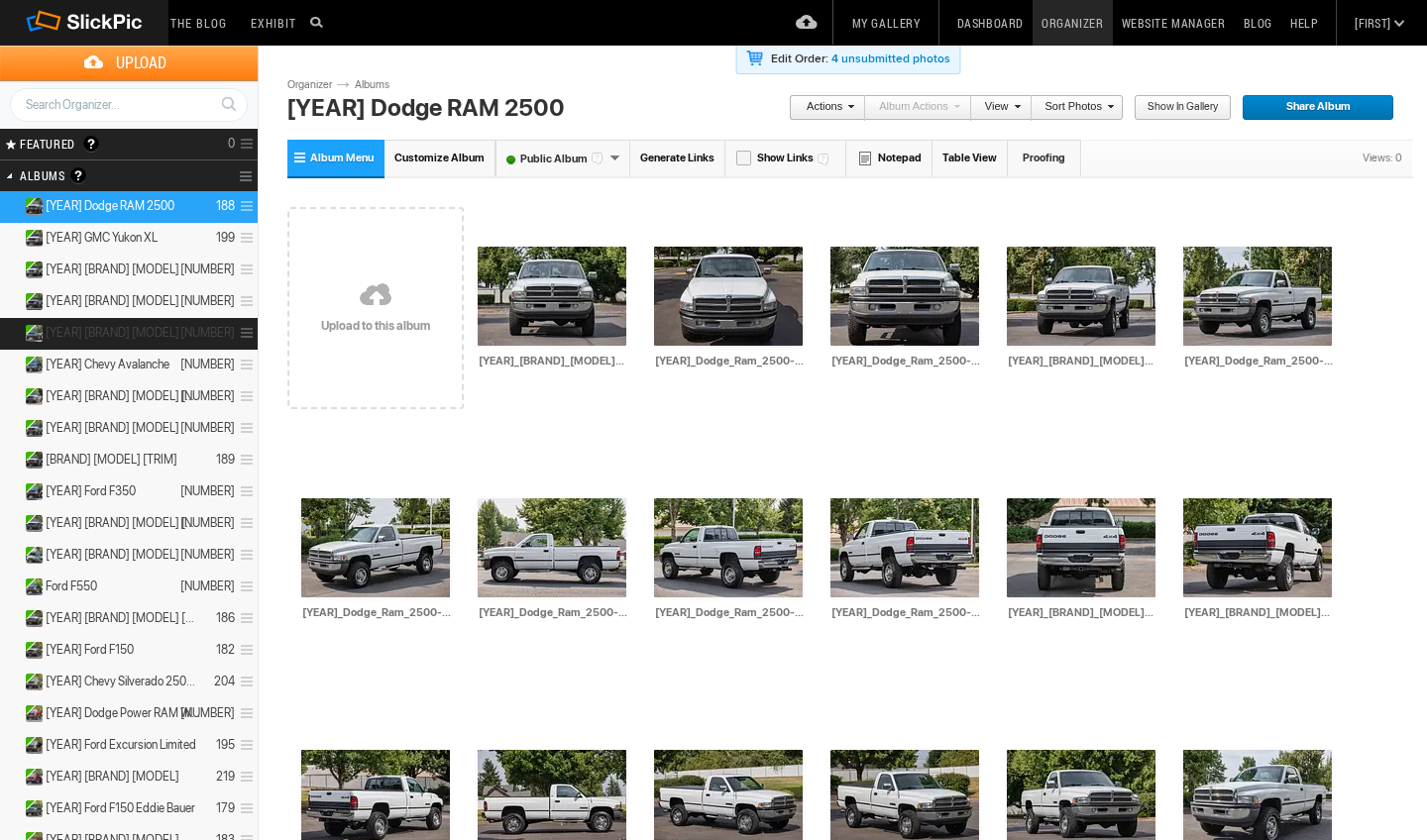 scroll, scrollTop: 0, scrollLeft: 0, axis: both 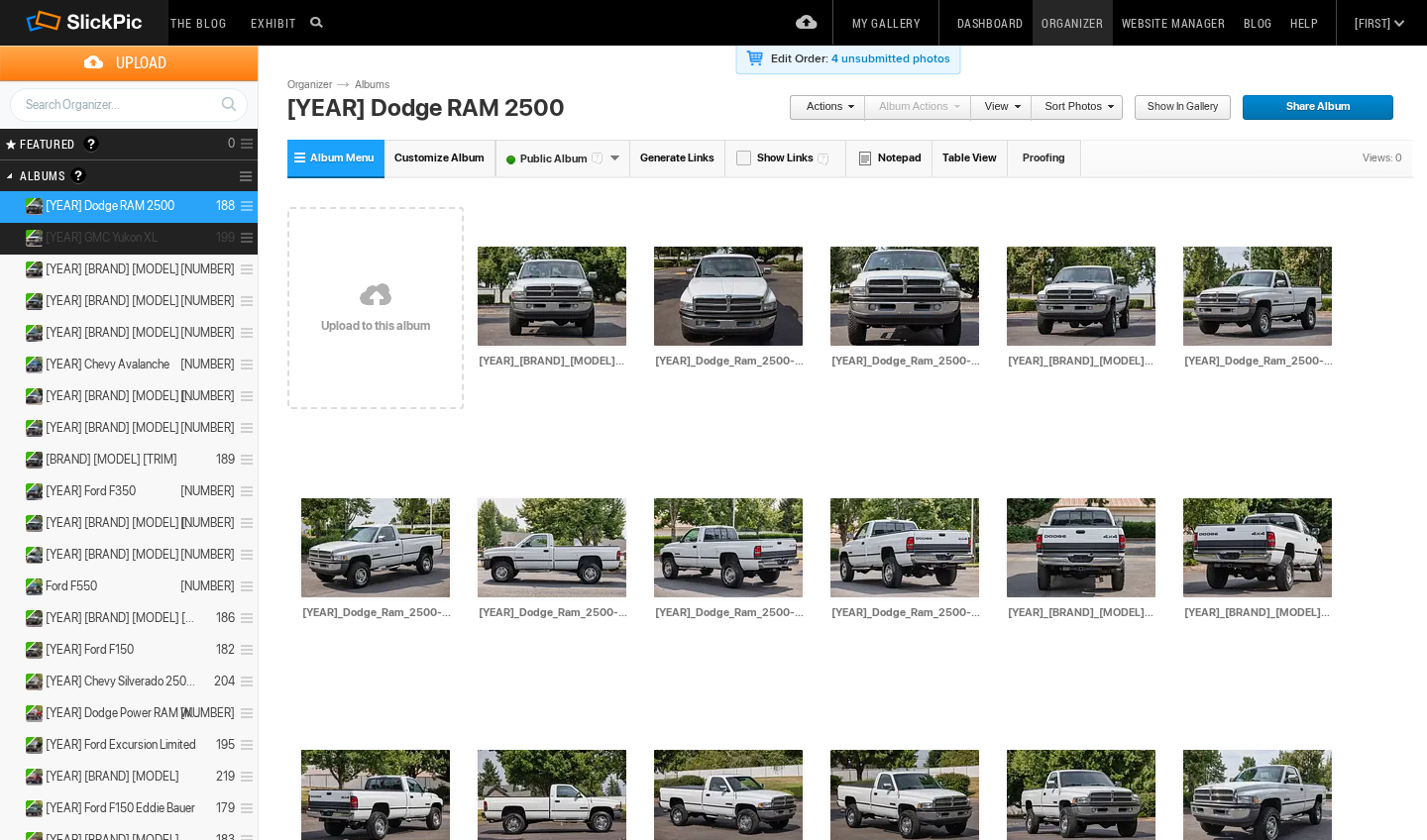click on "2003 GMC Yukon XL
199" at bounding box center (129, 239) 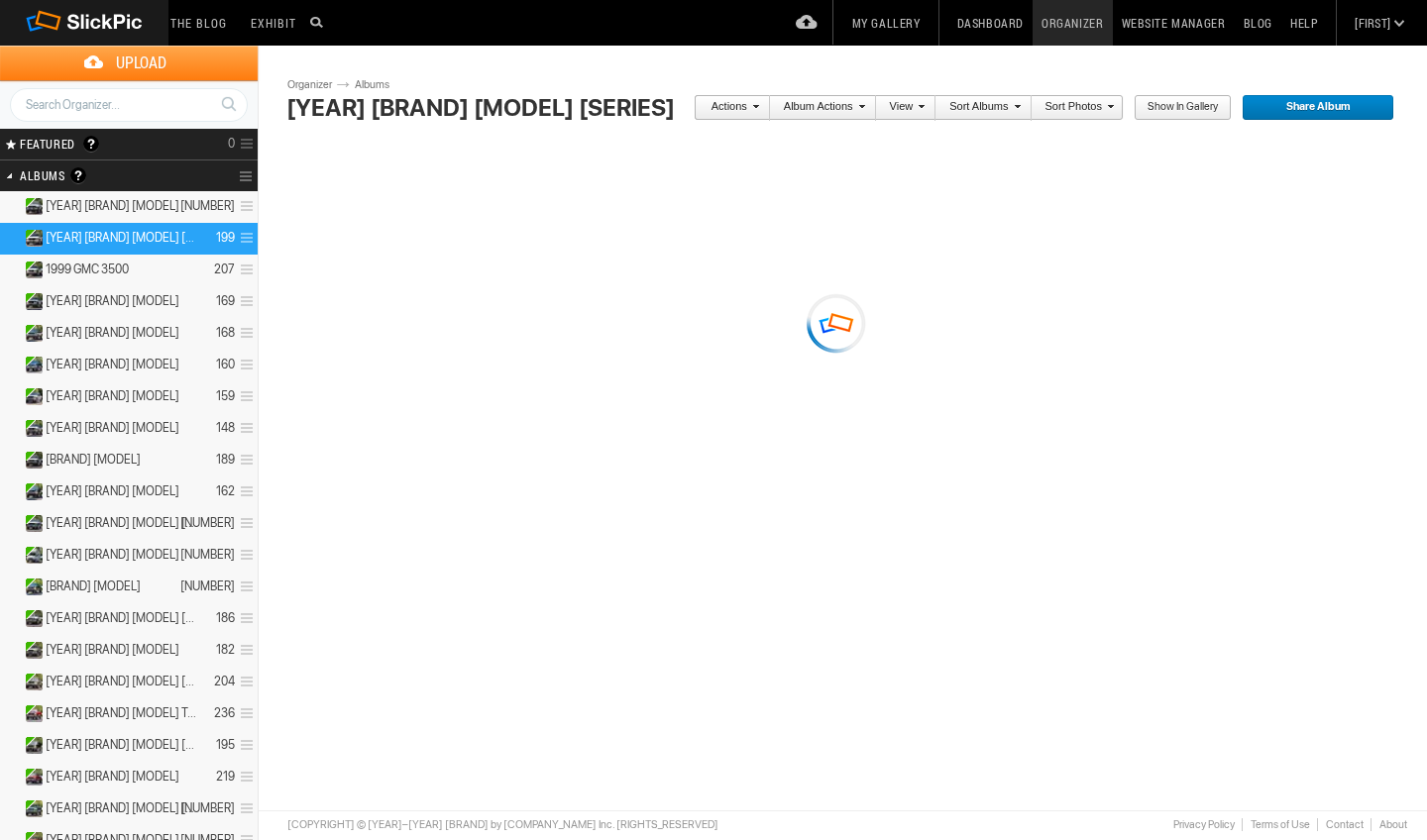 scroll, scrollTop: 0, scrollLeft: 0, axis: both 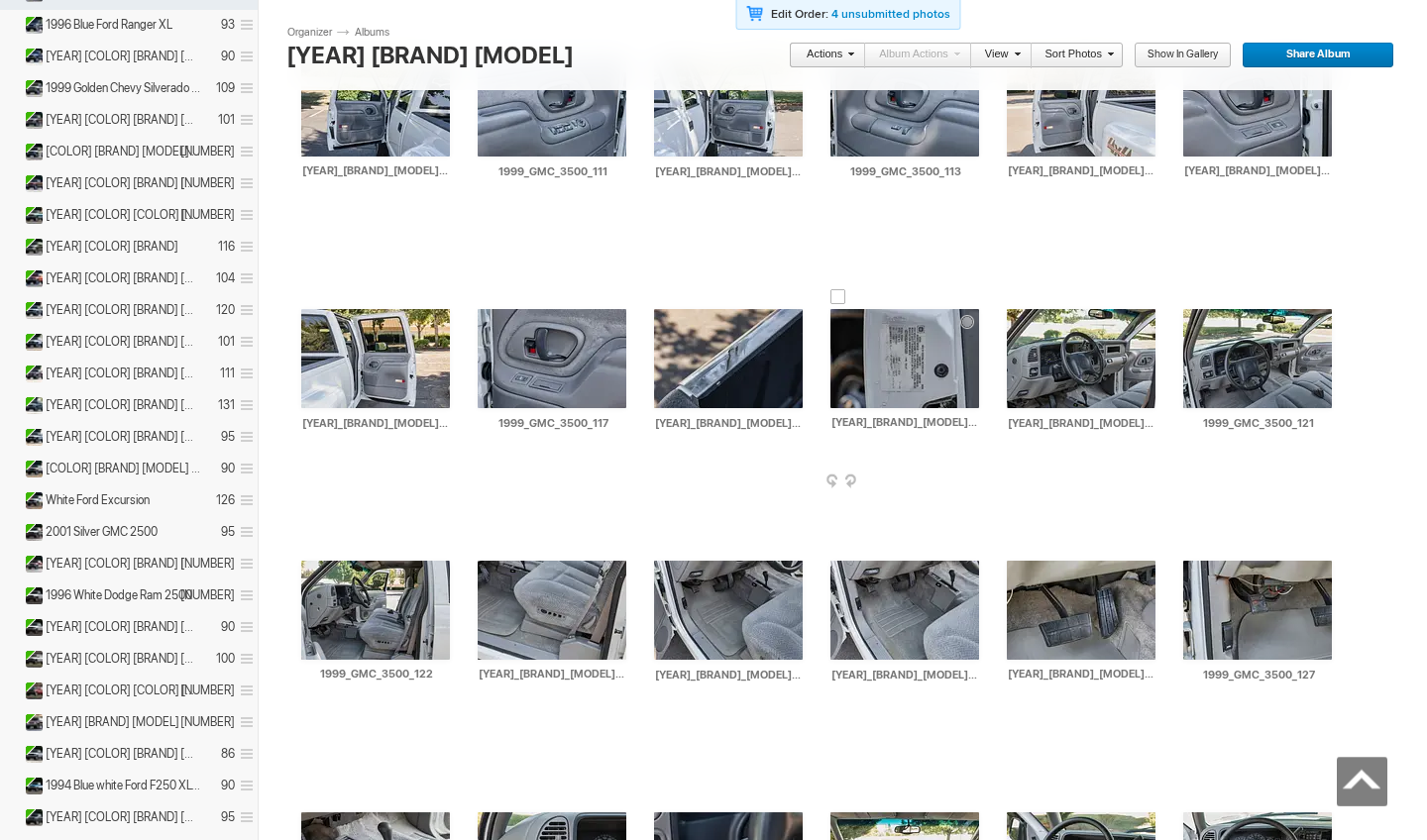 click at bounding box center [905, 359] 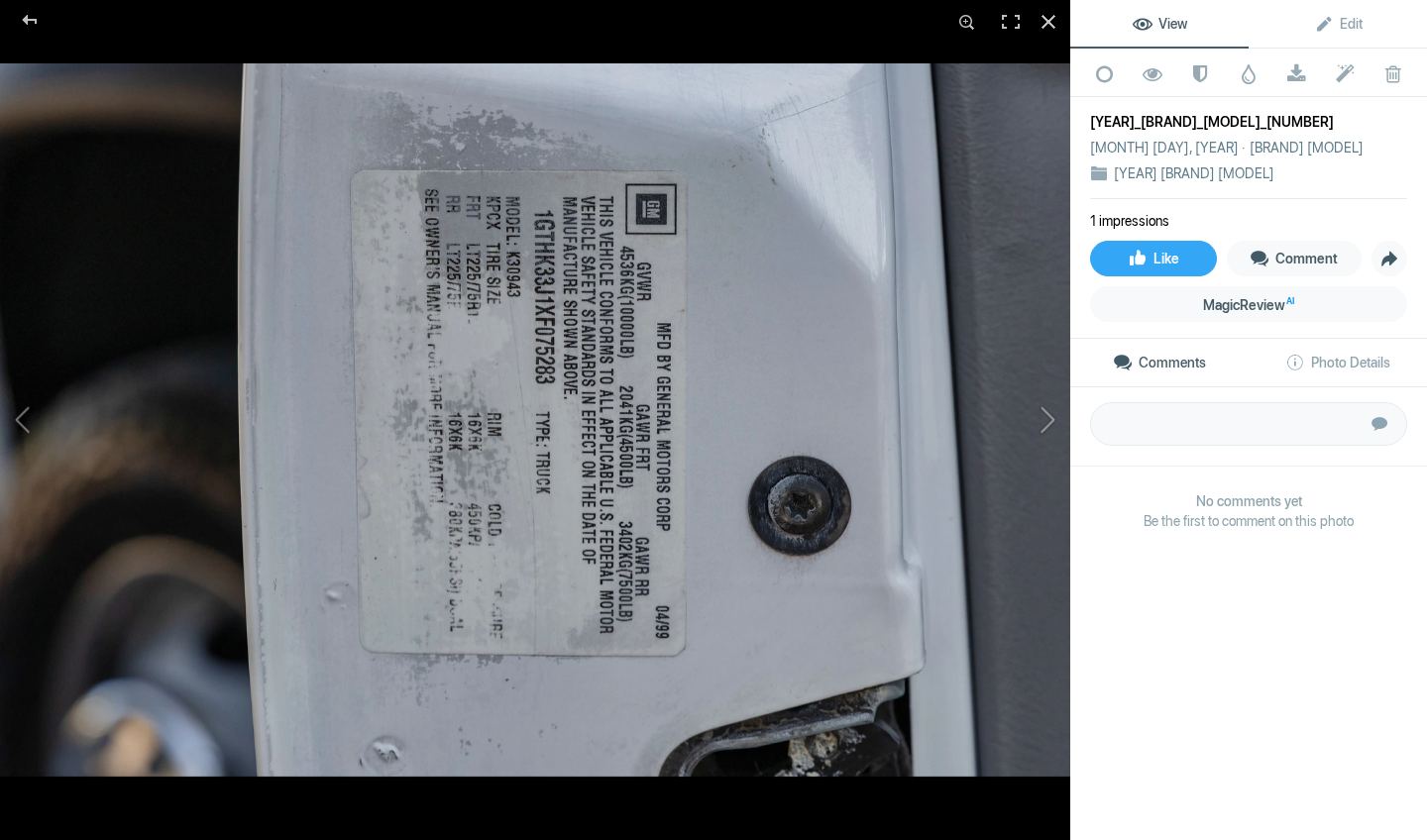 click 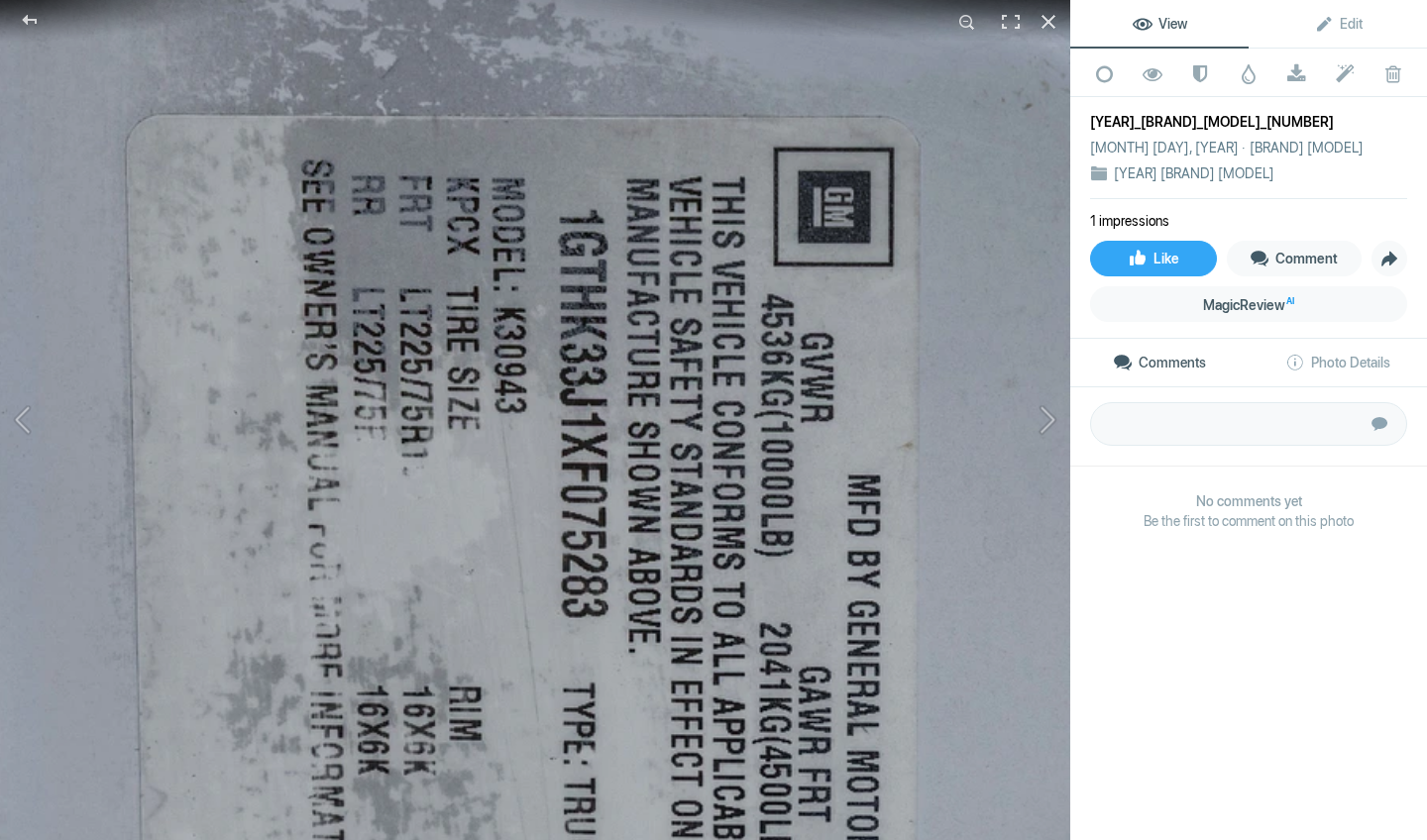 click 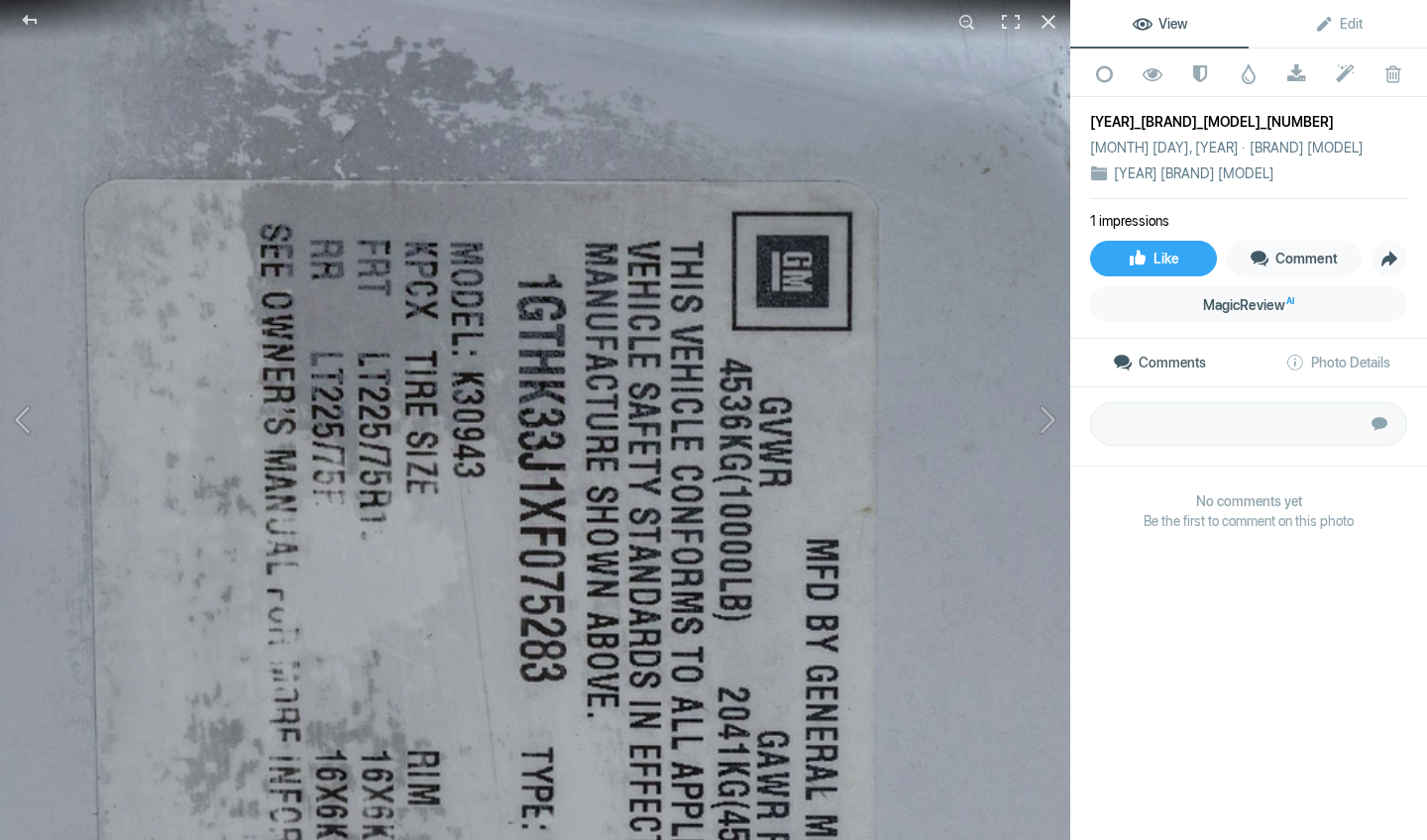 click 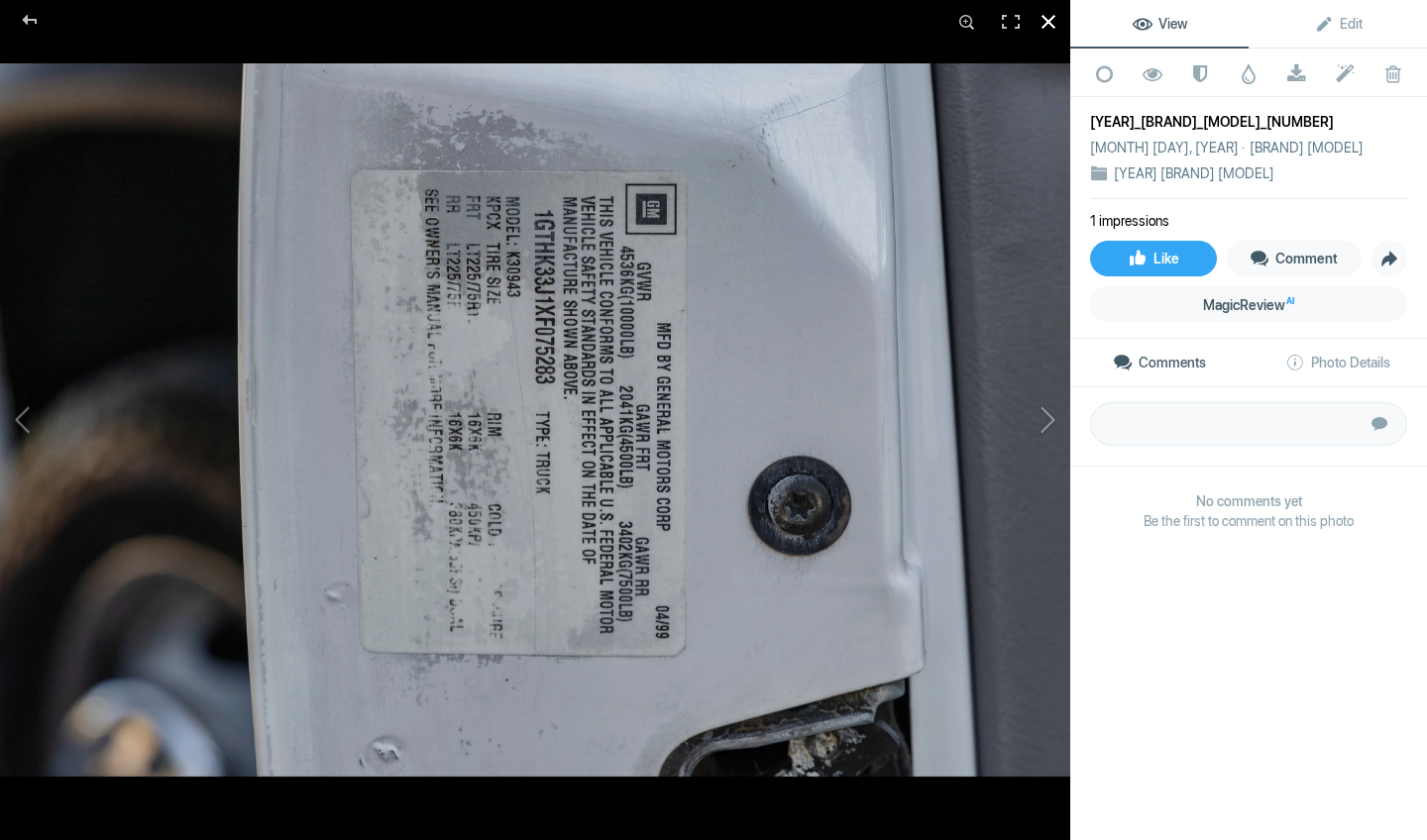 click 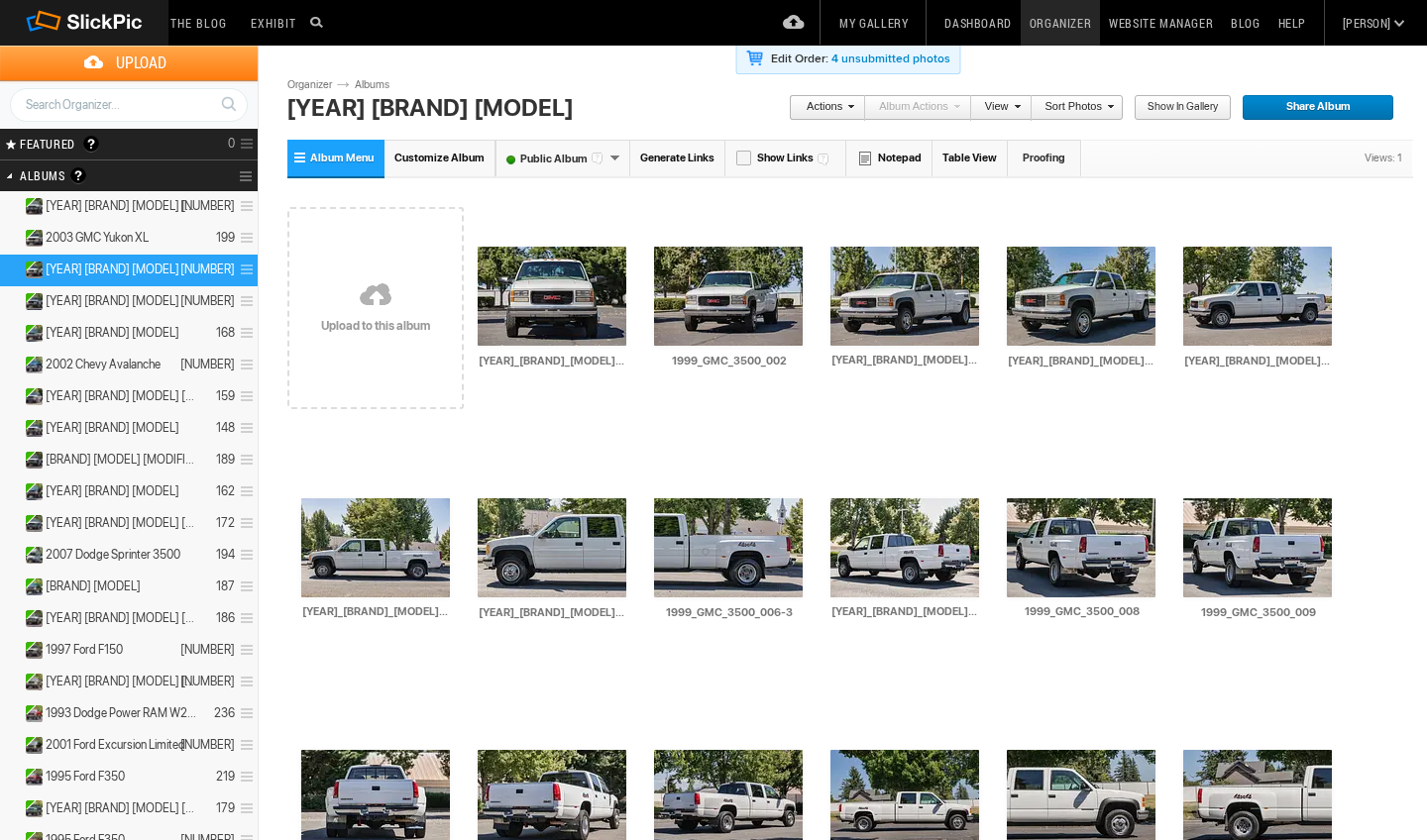 scroll, scrollTop: 0, scrollLeft: 0, axis: both 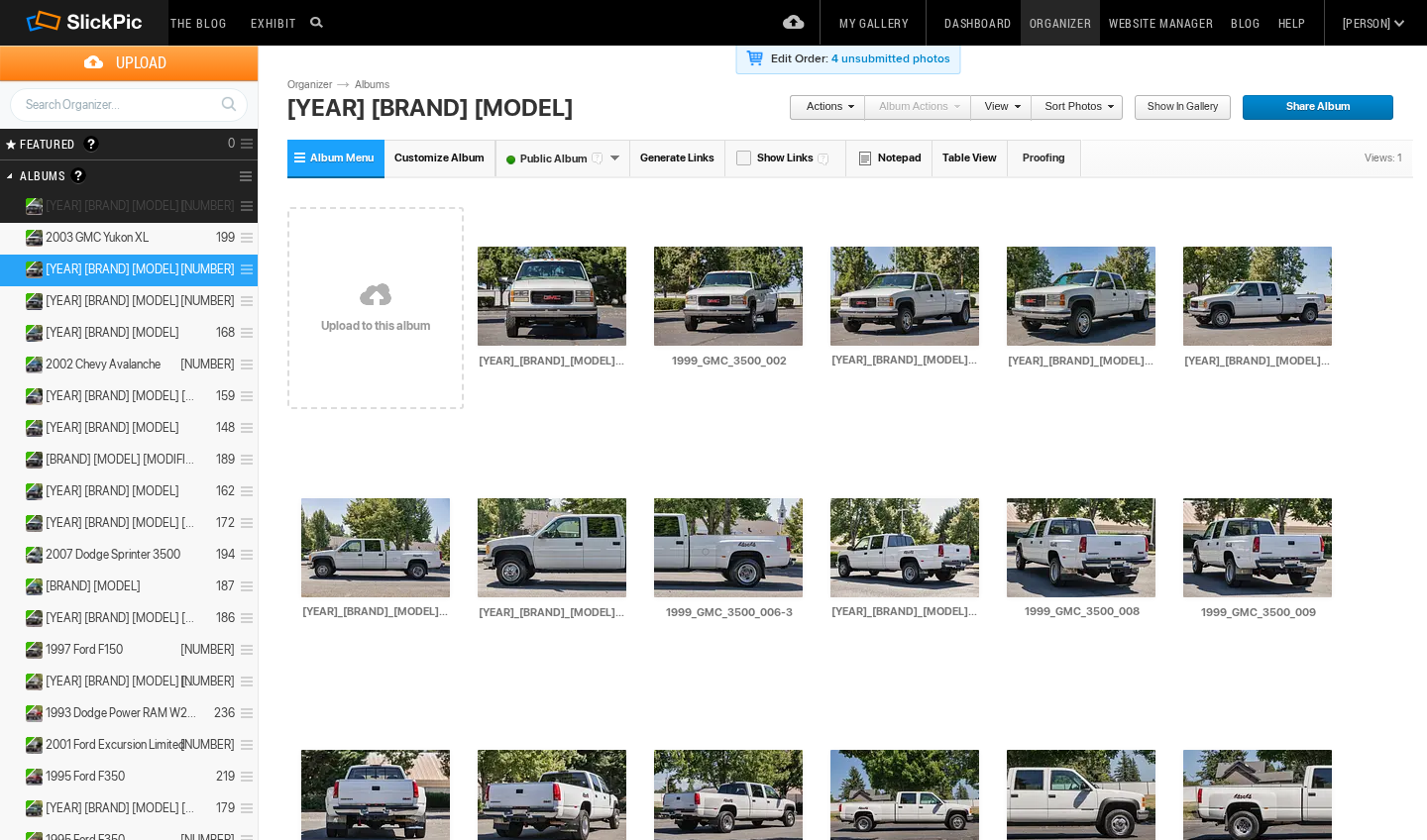 click on "1997 Dodge RAM 2500" at bounding box center [123, 206] 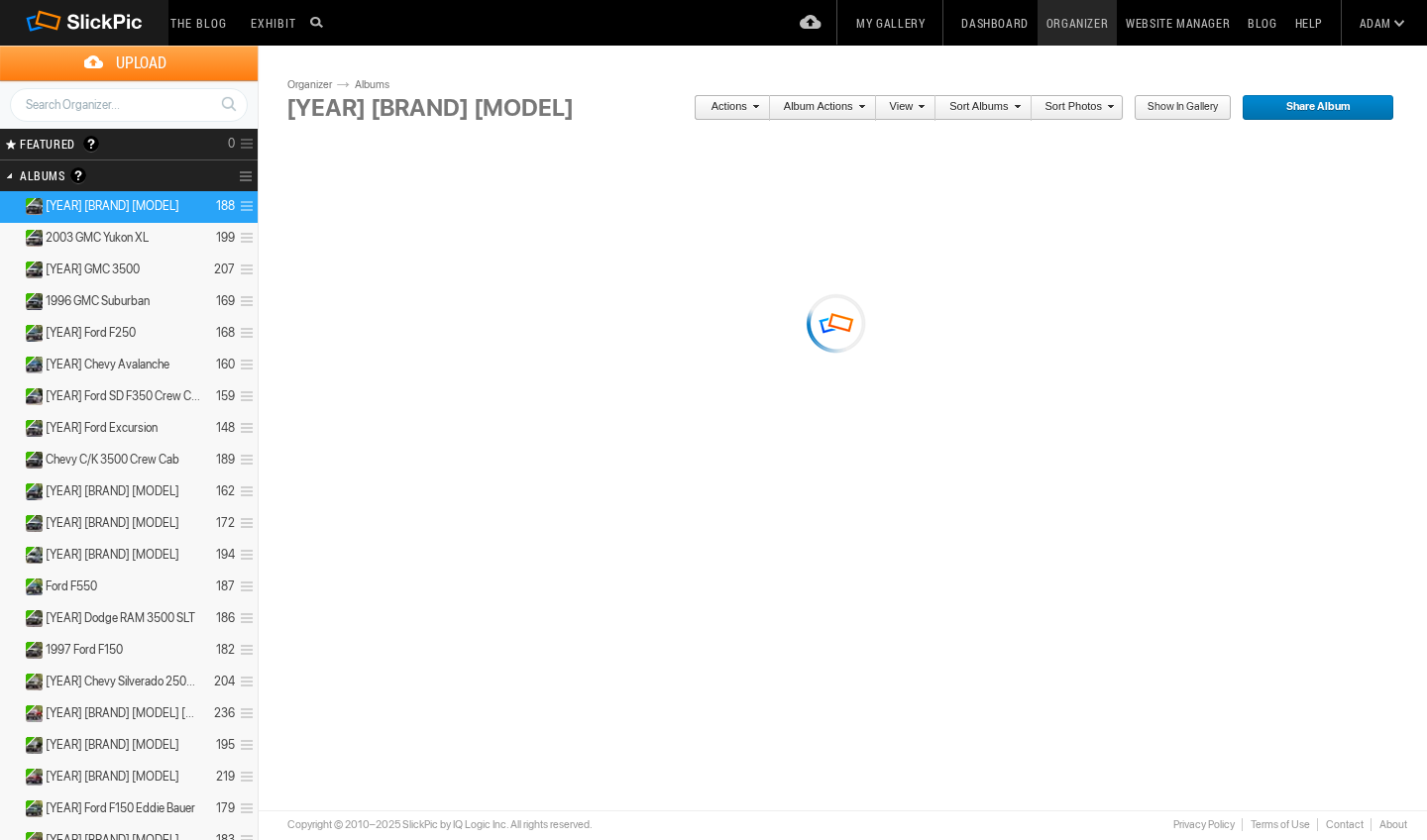 scroll, scrollTop: 0, scrollLeft: 0, axis: both 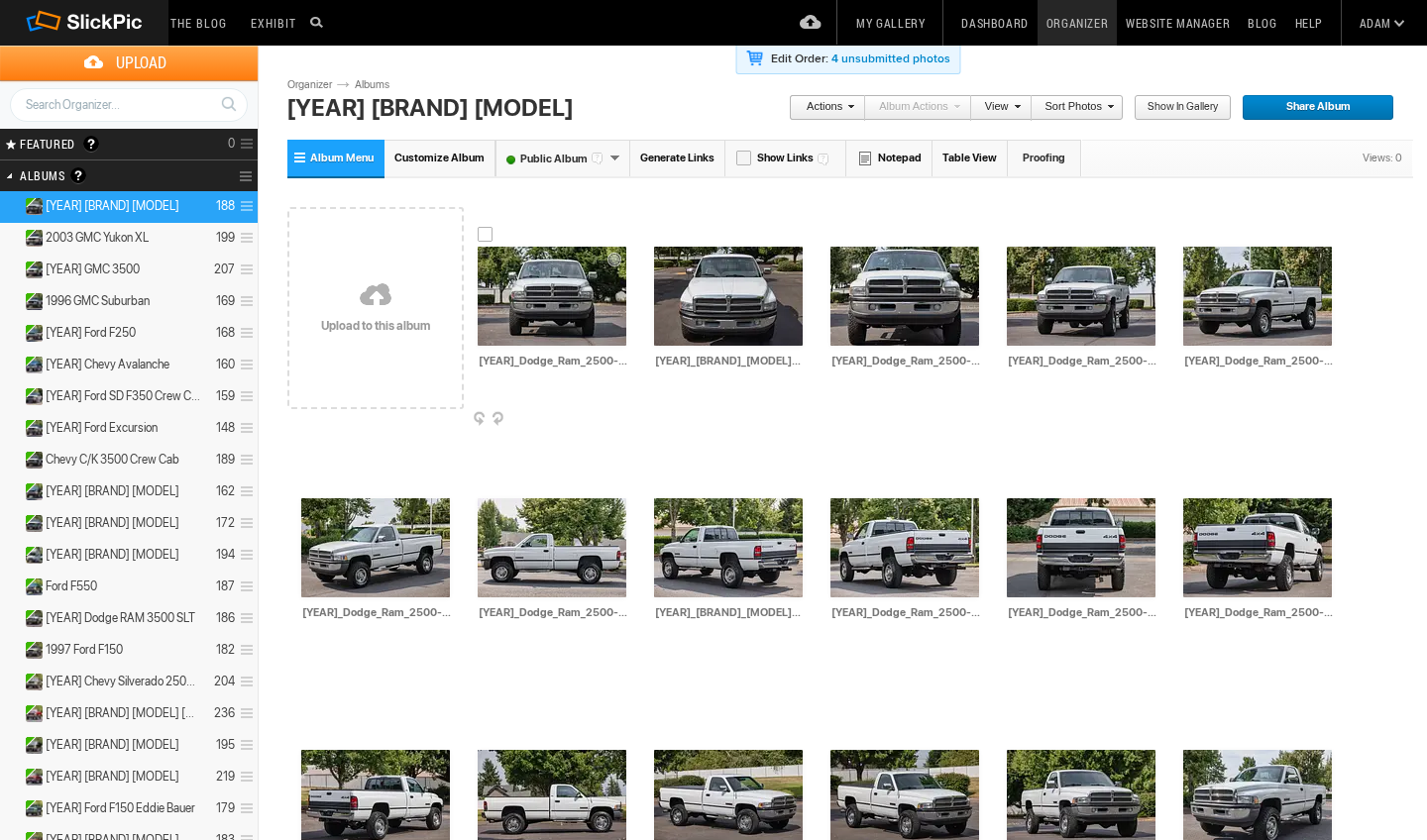 click at bounding box center [552, 296] 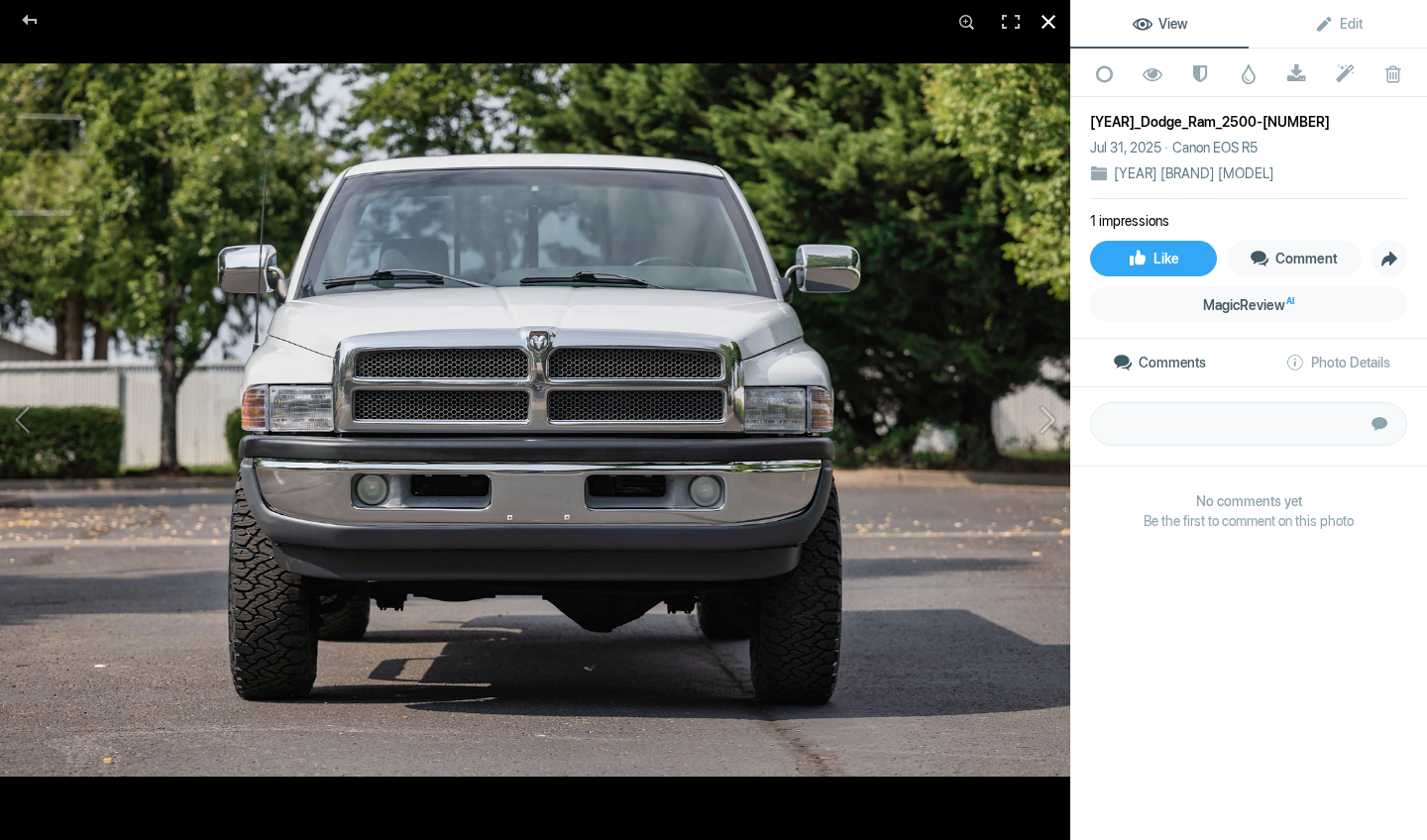click 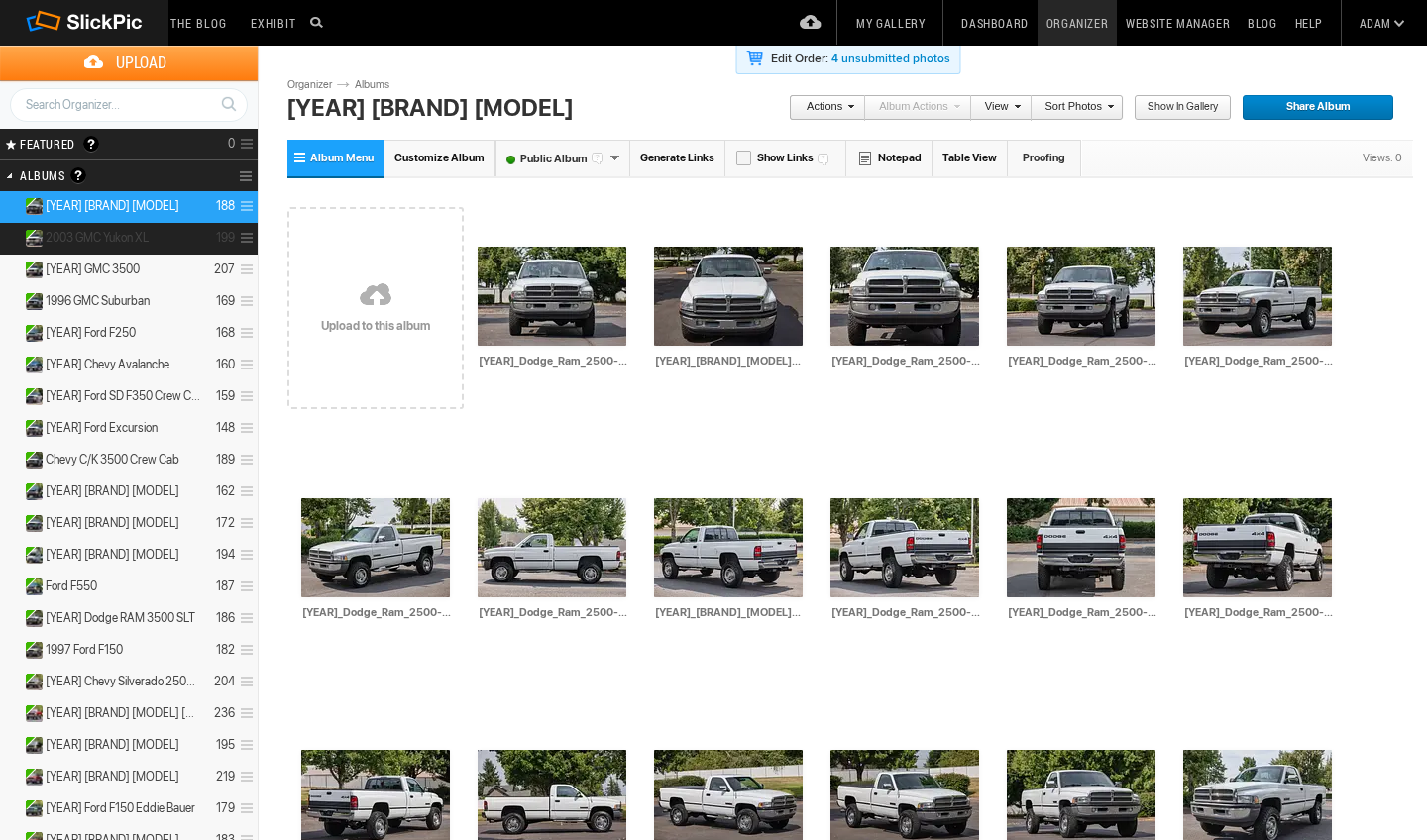 click on "2003 GMC Yukon XL" at bounding box center [97, 238] 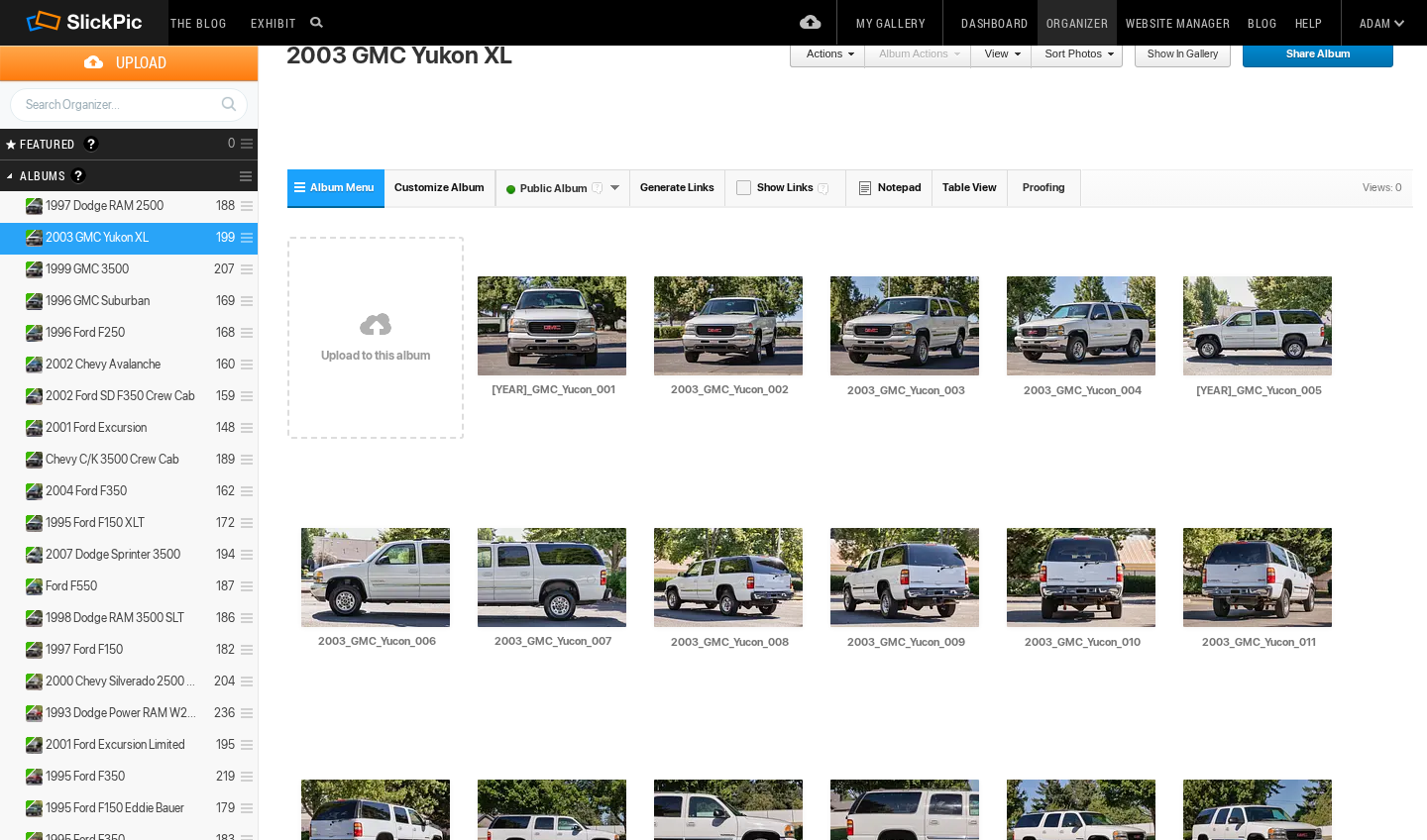scroll, scrollTop: 519, scrollLeft: 0, axis: vertical 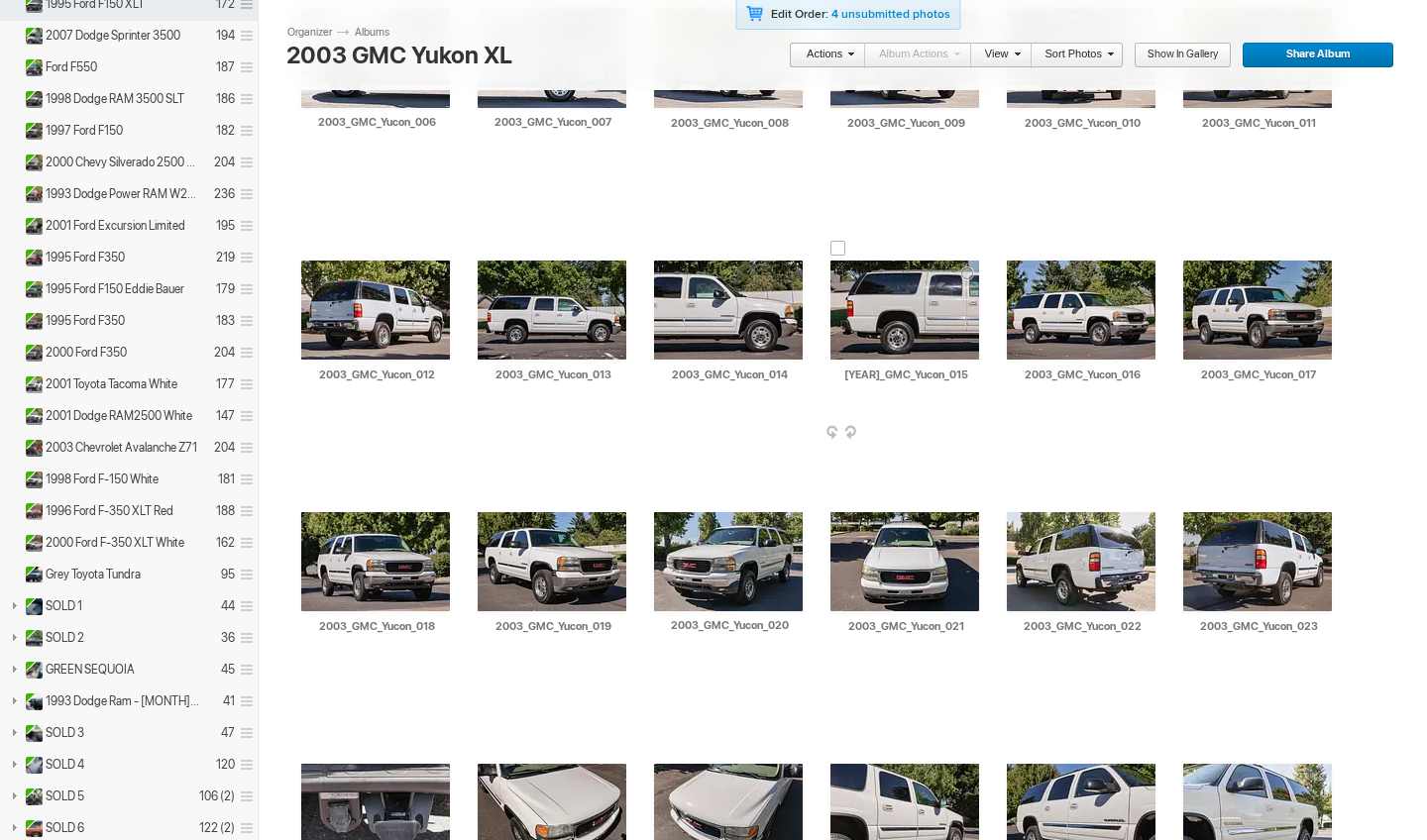 click at bounding box center [905, 310] 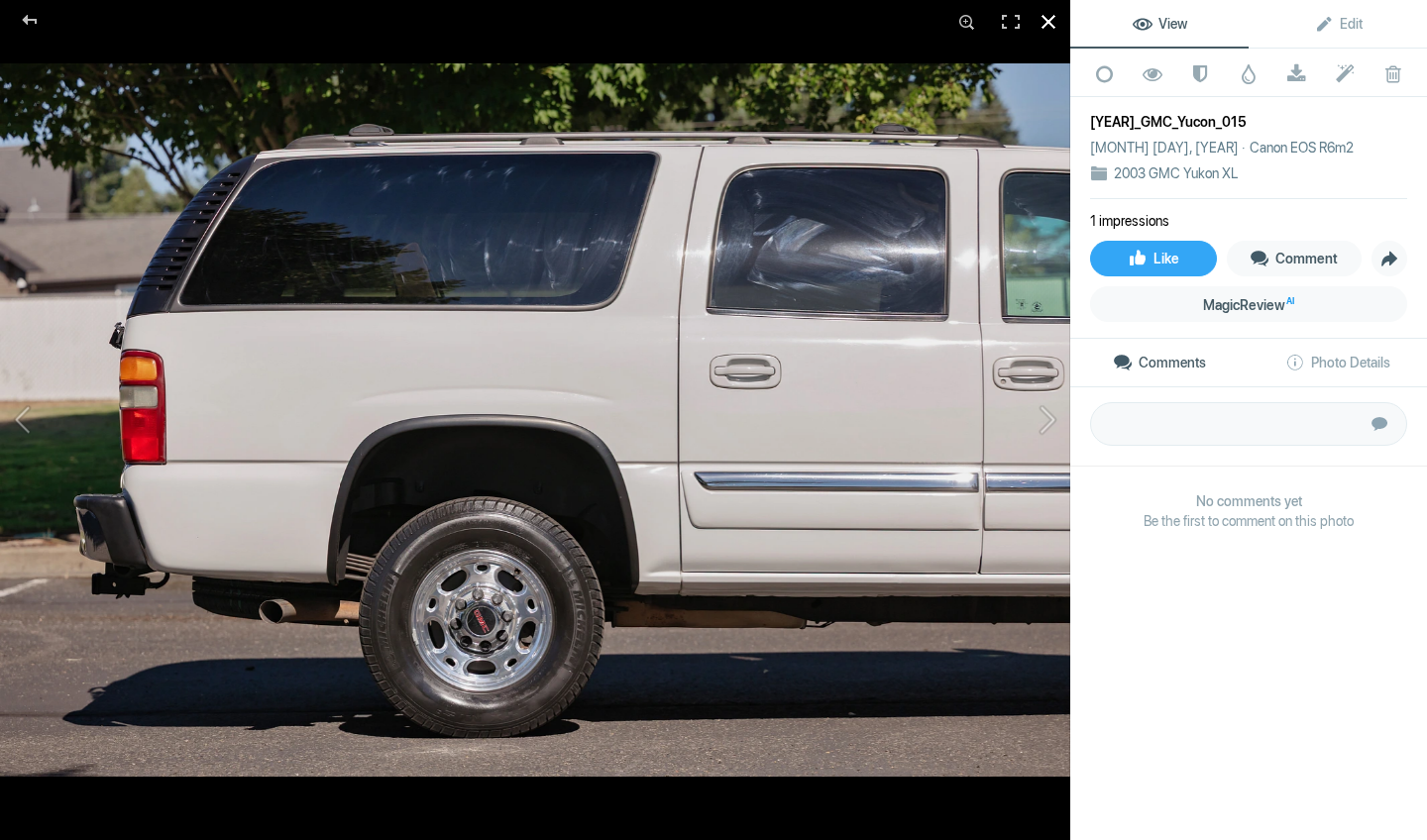 click 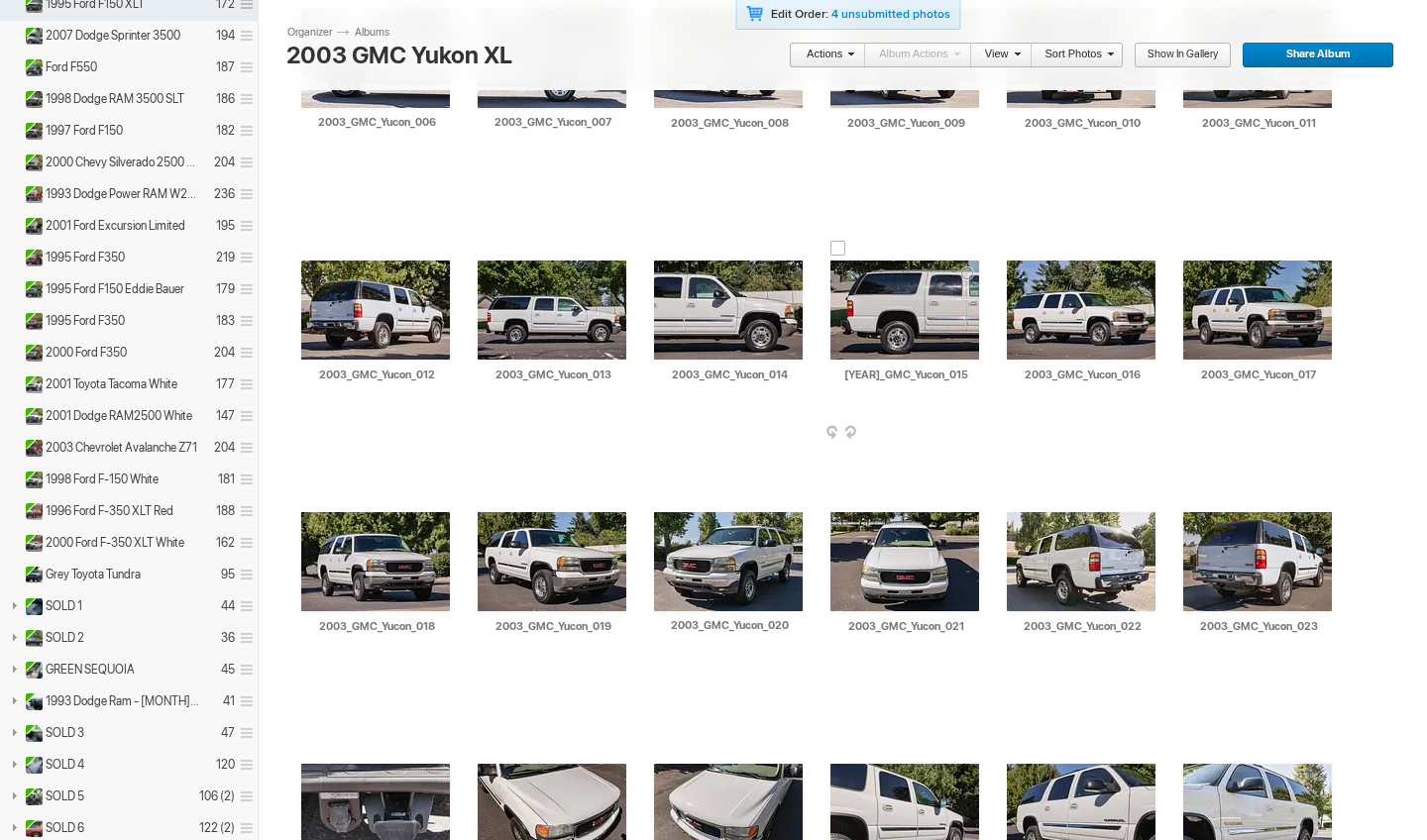 click at bounding box center [977, 434] 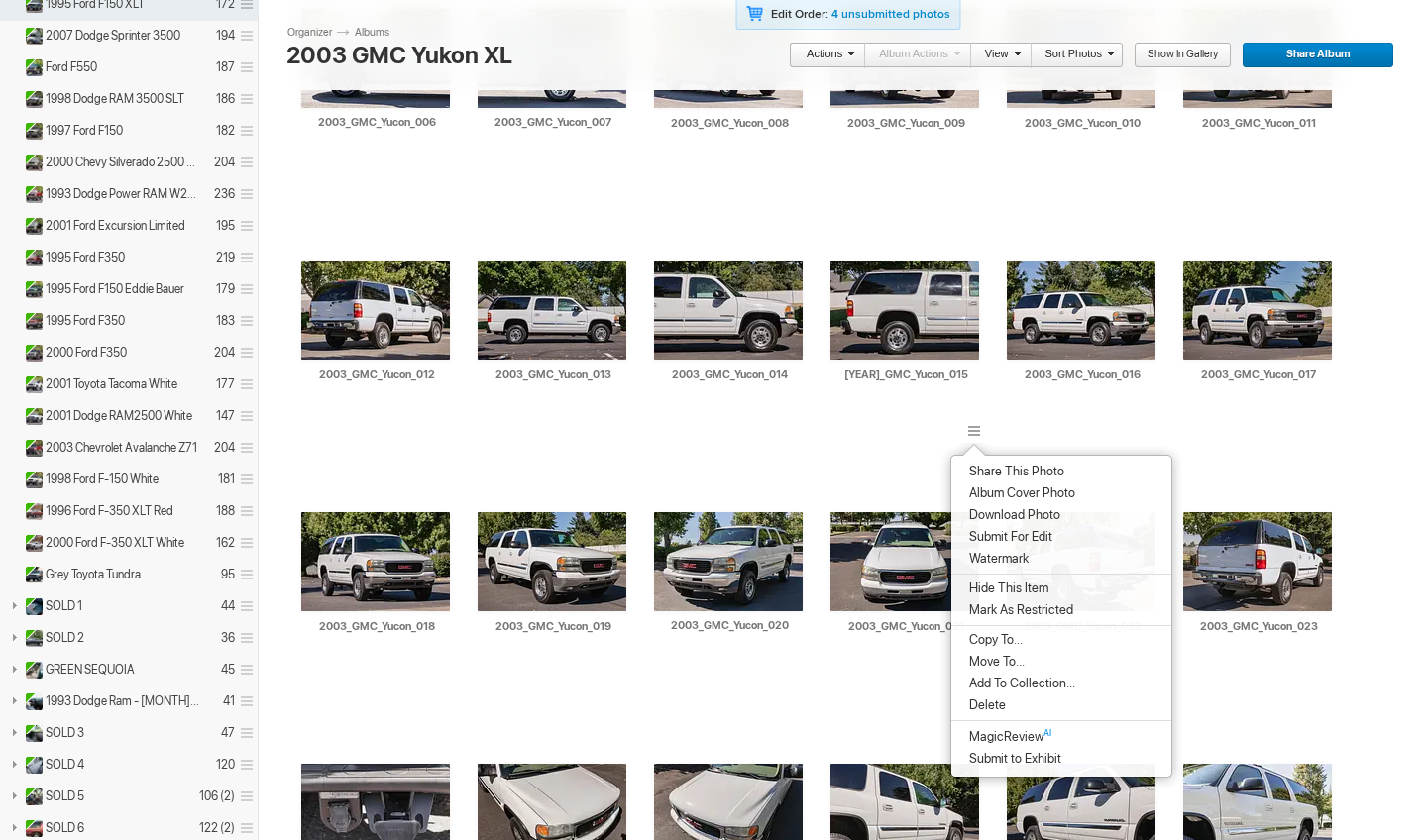 click on "Delete" at bounding box center (1061, 705) 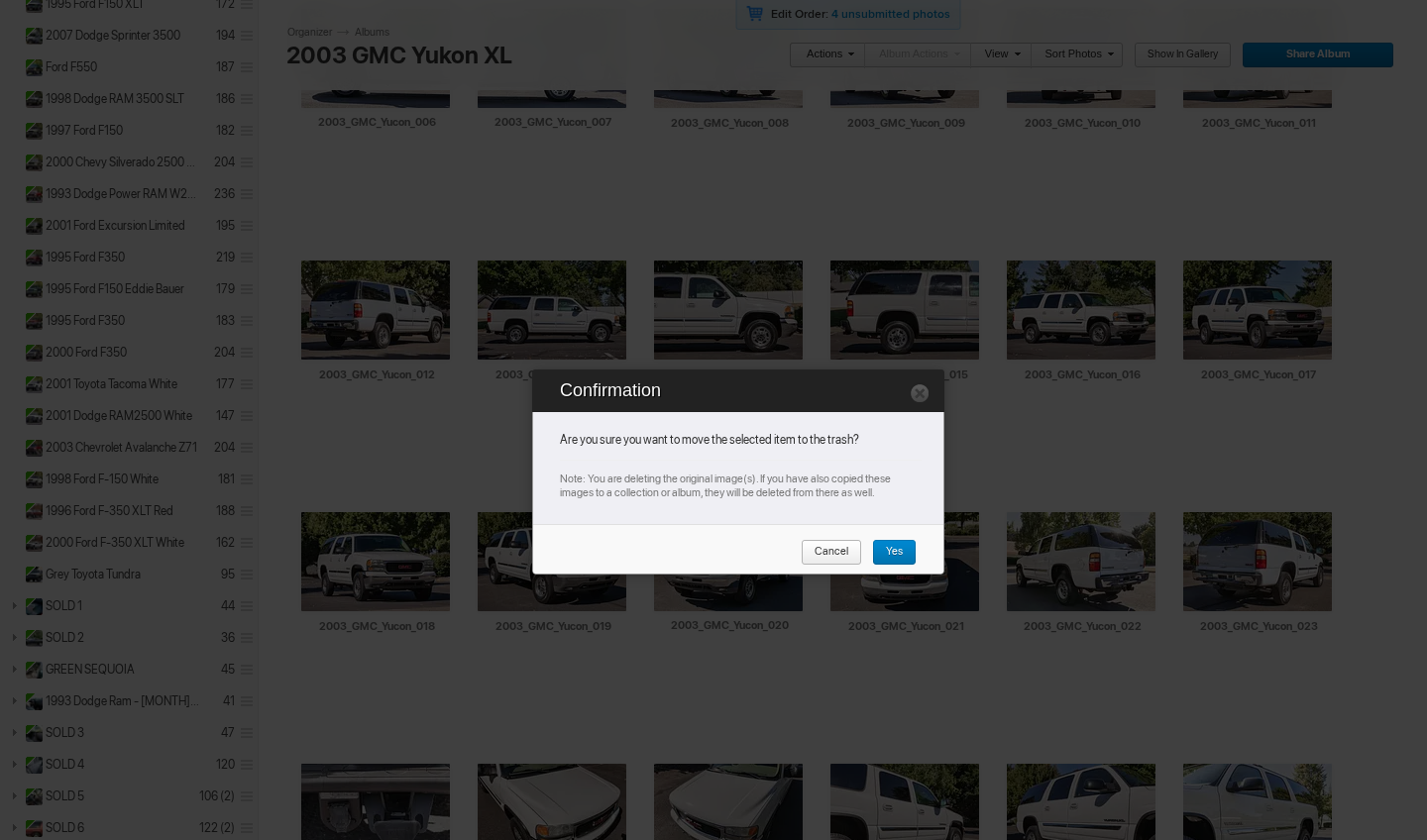 click on "Yes" at bounding box center [894, 553] 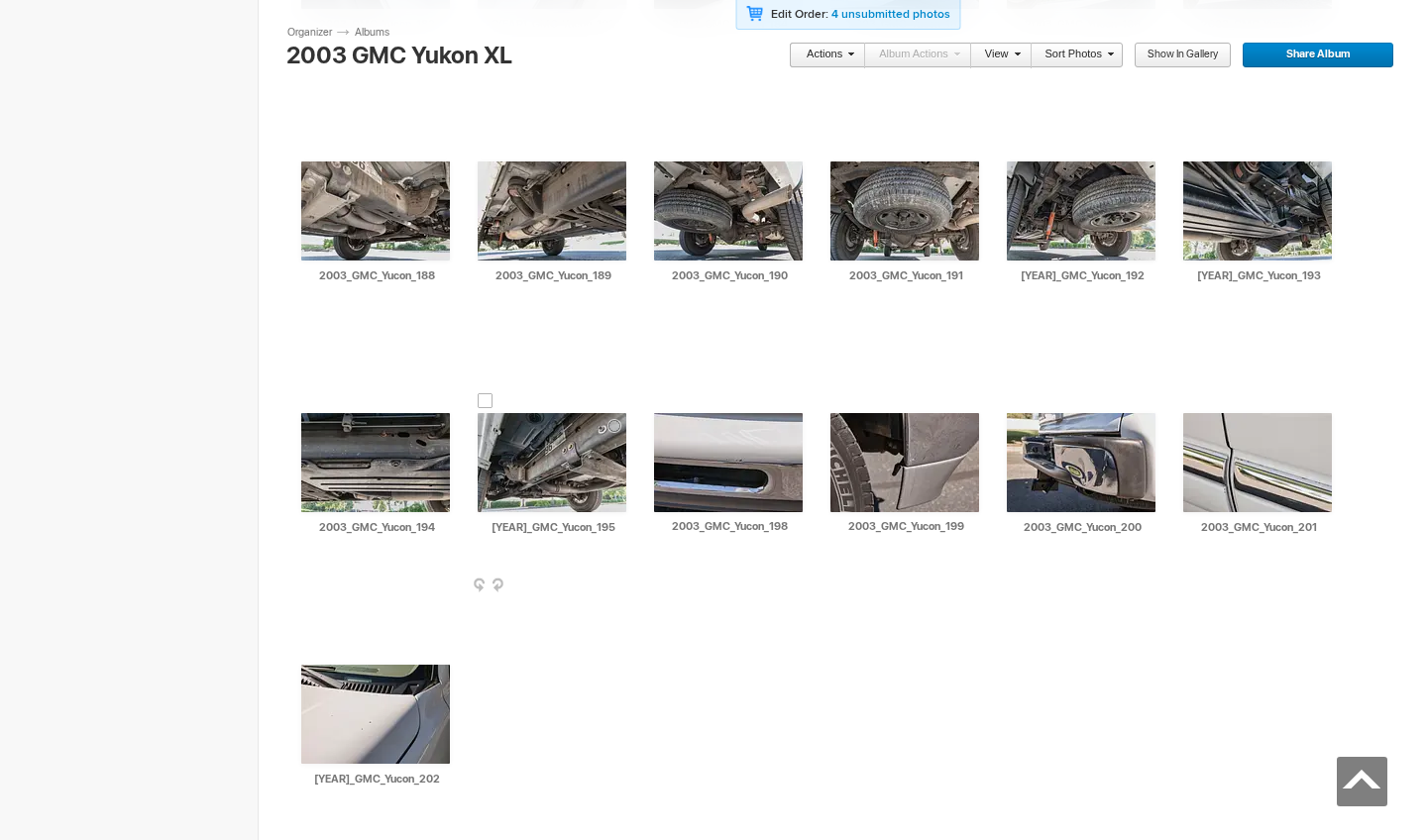 scroll, scrollTop: 7724, scrollLeft: 0, axis: vertical 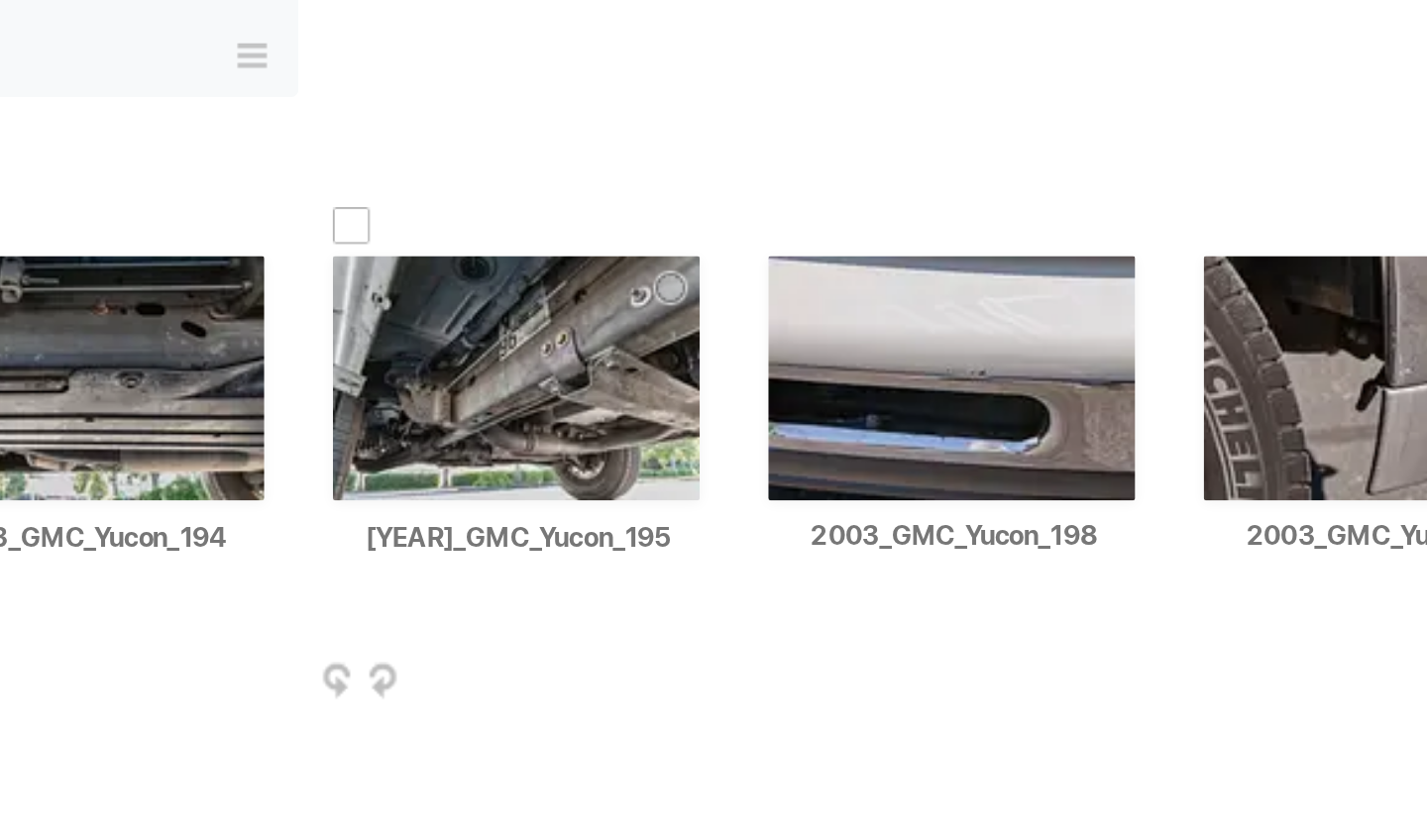 click at bounding box center [624, 777] 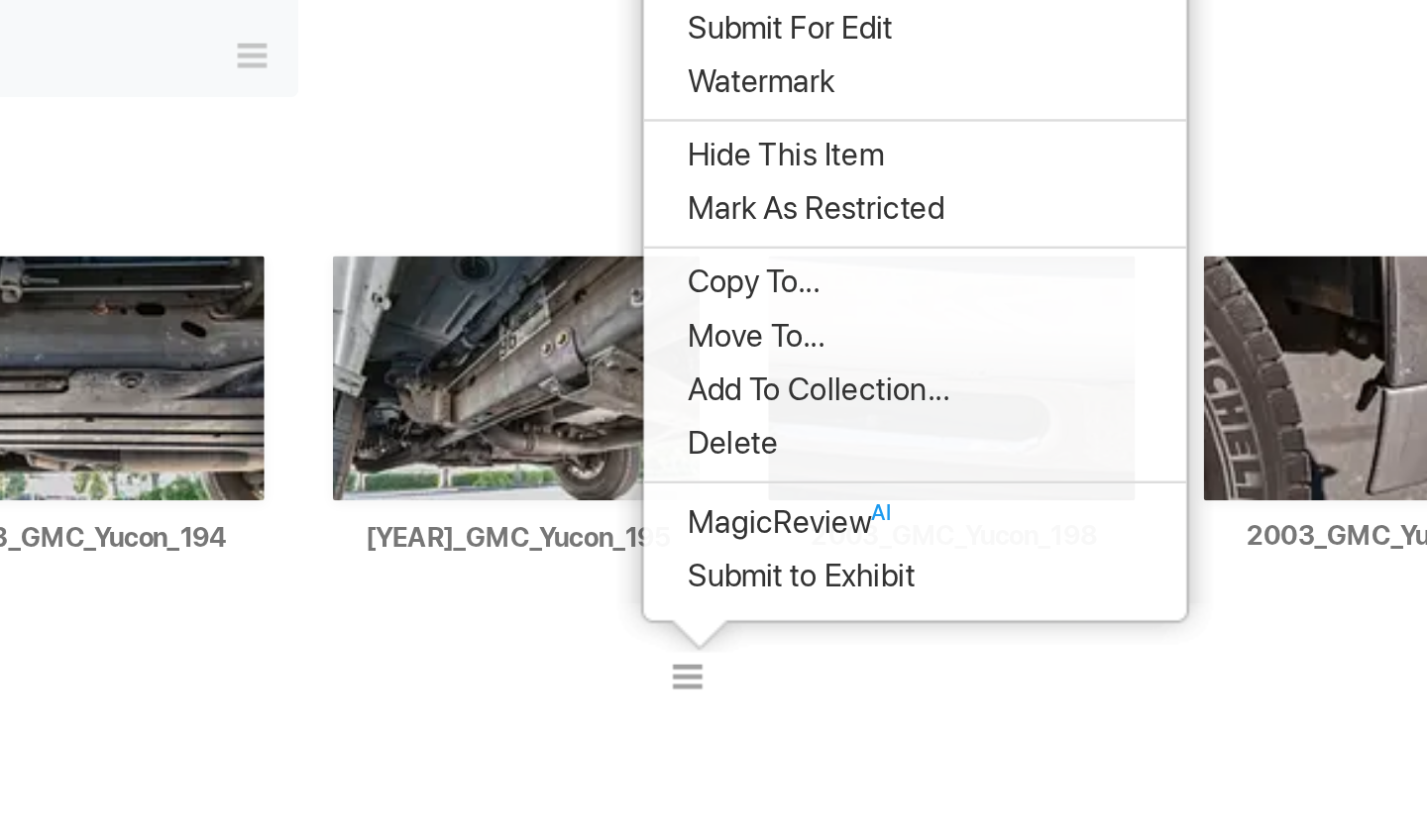 click on "Delete" at bounding box center [636, 680] 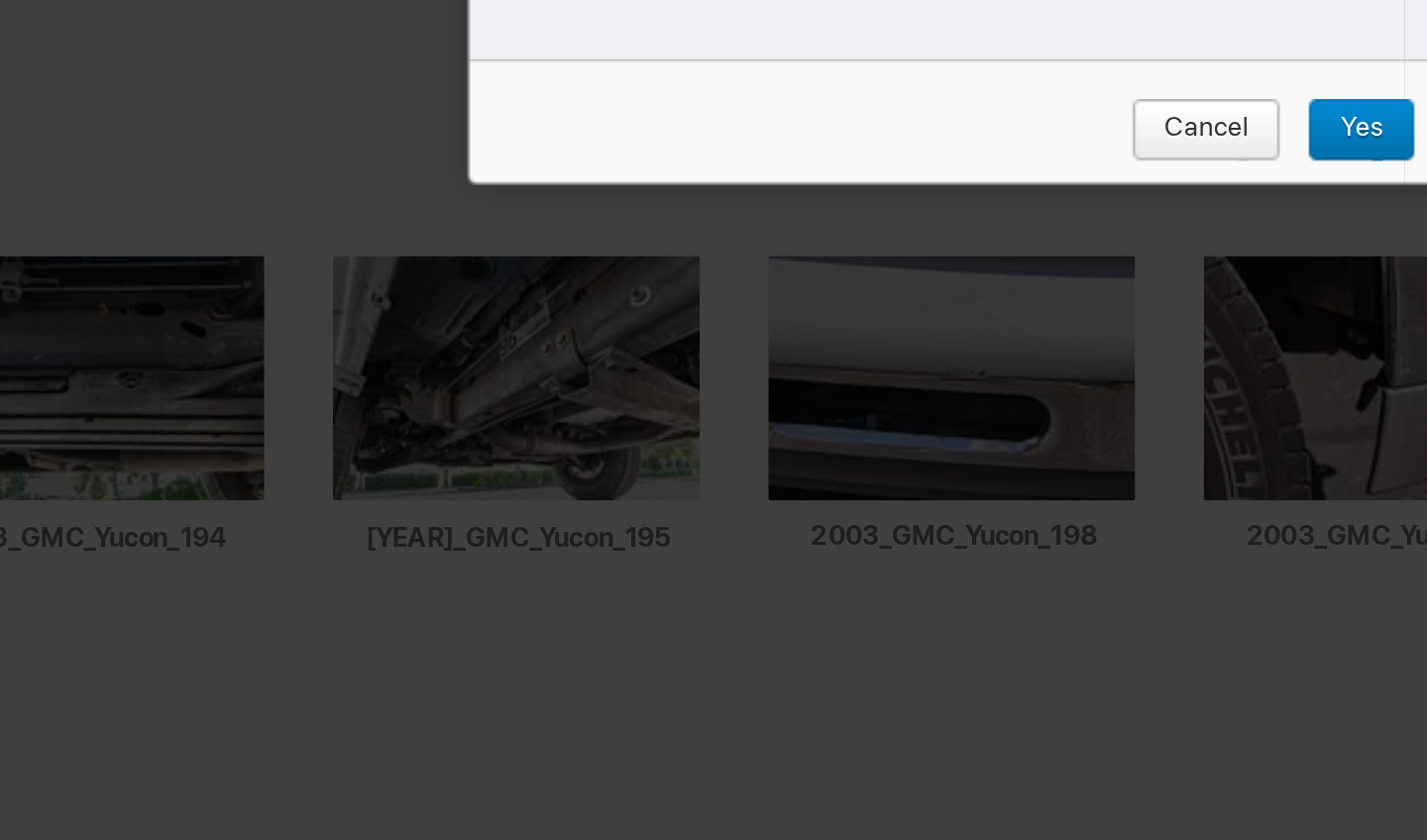 scroll, scrollTop: 8002, scrollLeft: 0, axis: vertical 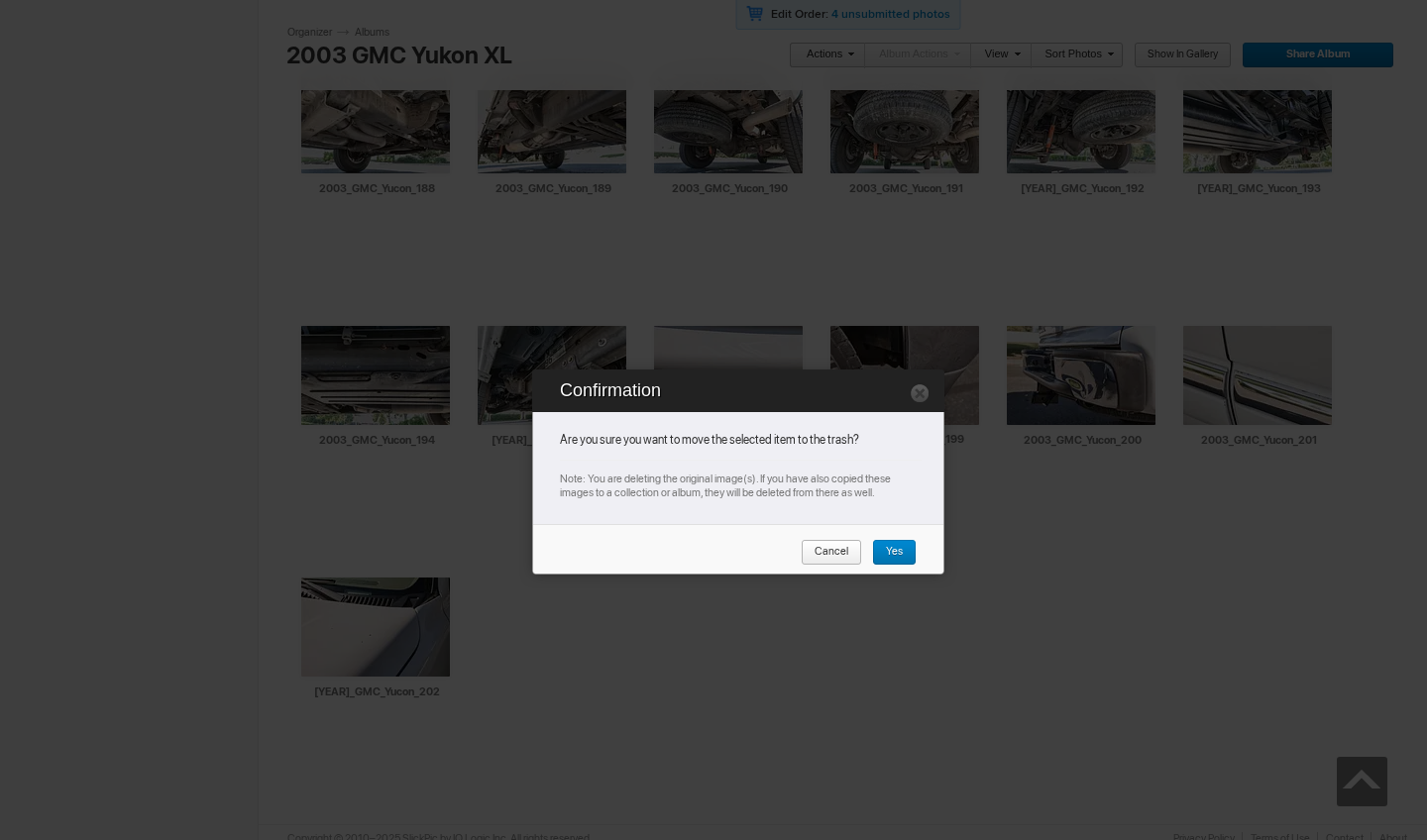 click on "Cancel Yes" at bounding box center (743, 560) 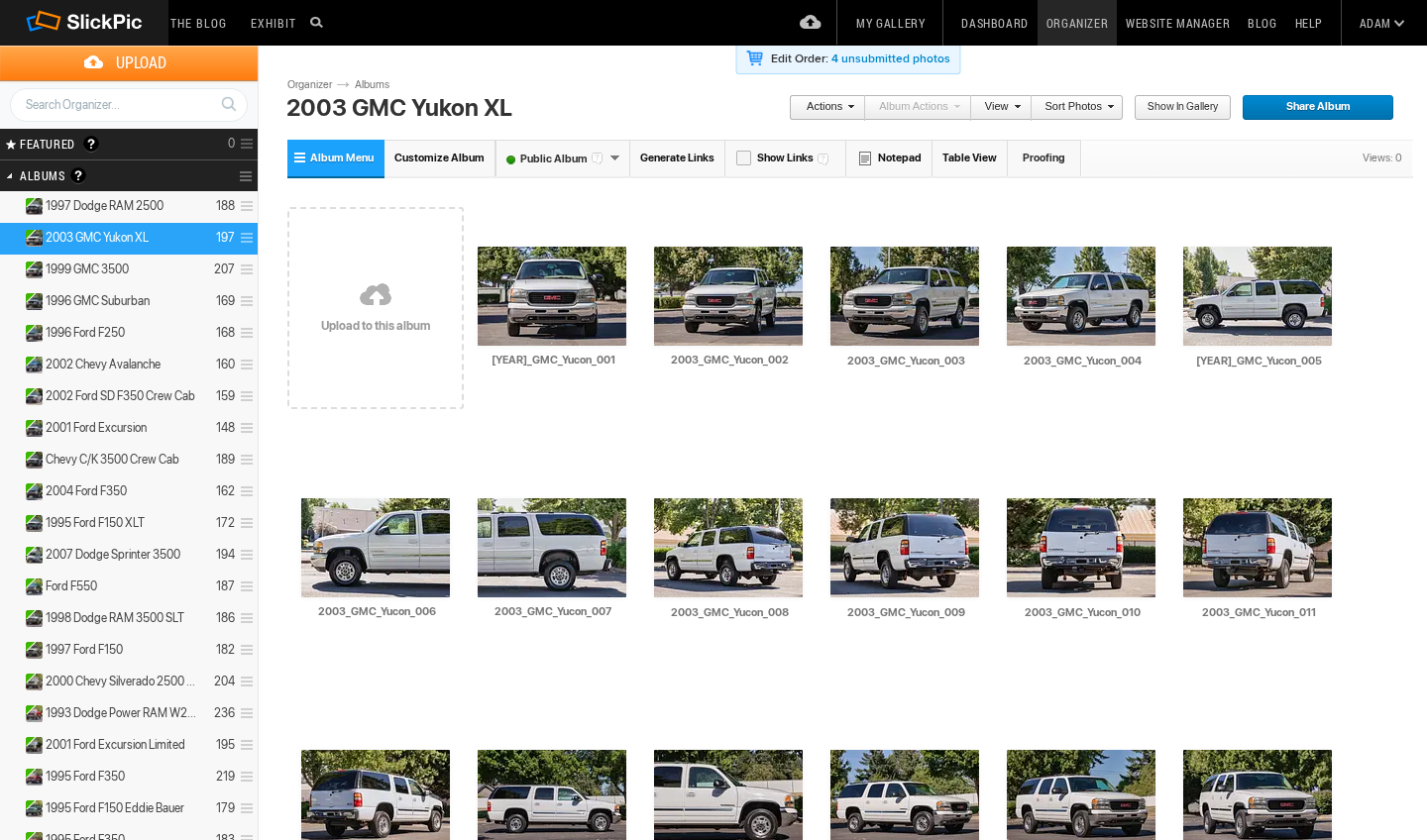 scroll, scrollTop: -3, scrollLeft: 0, axis: vertical 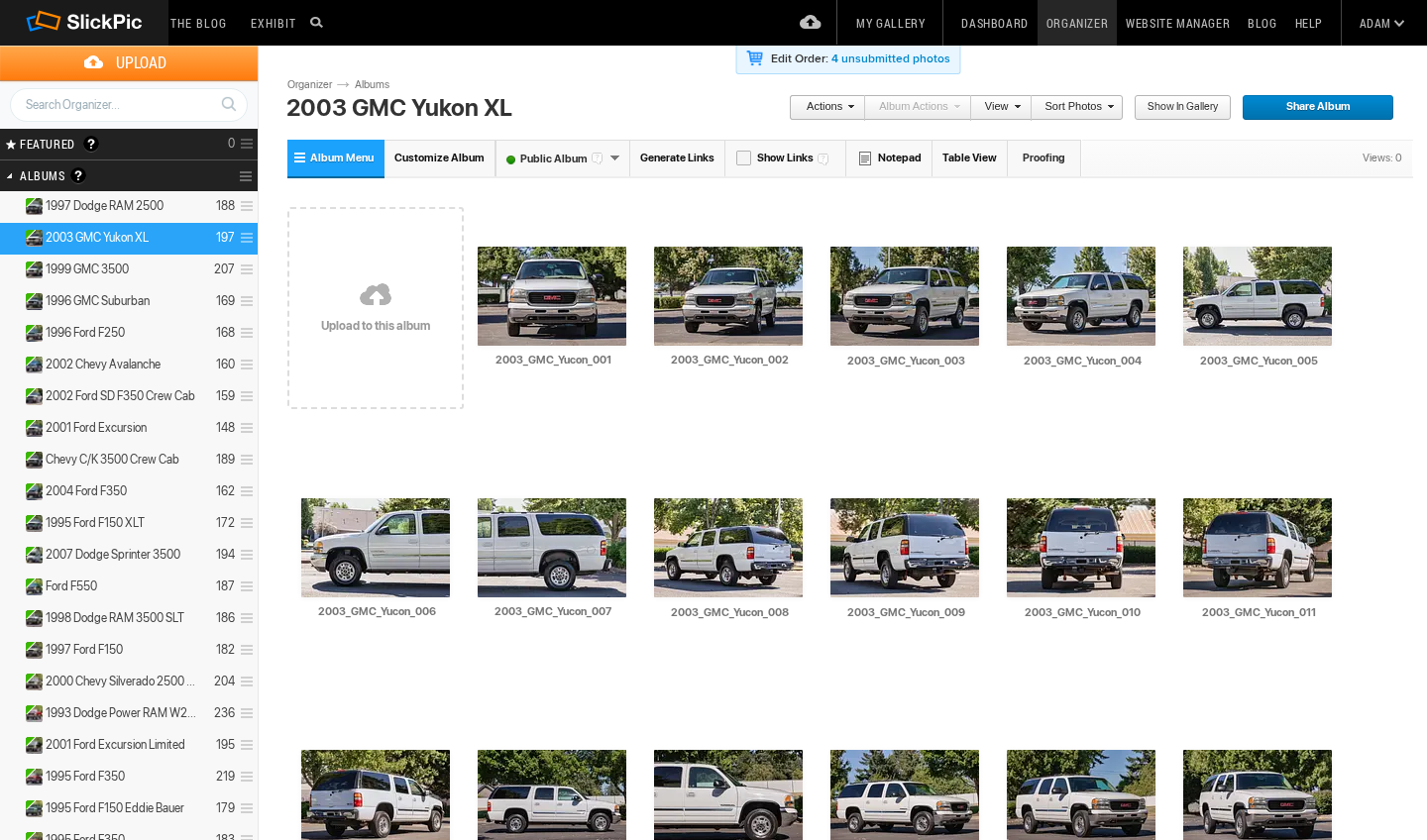 click at bounding box center [244, 238] 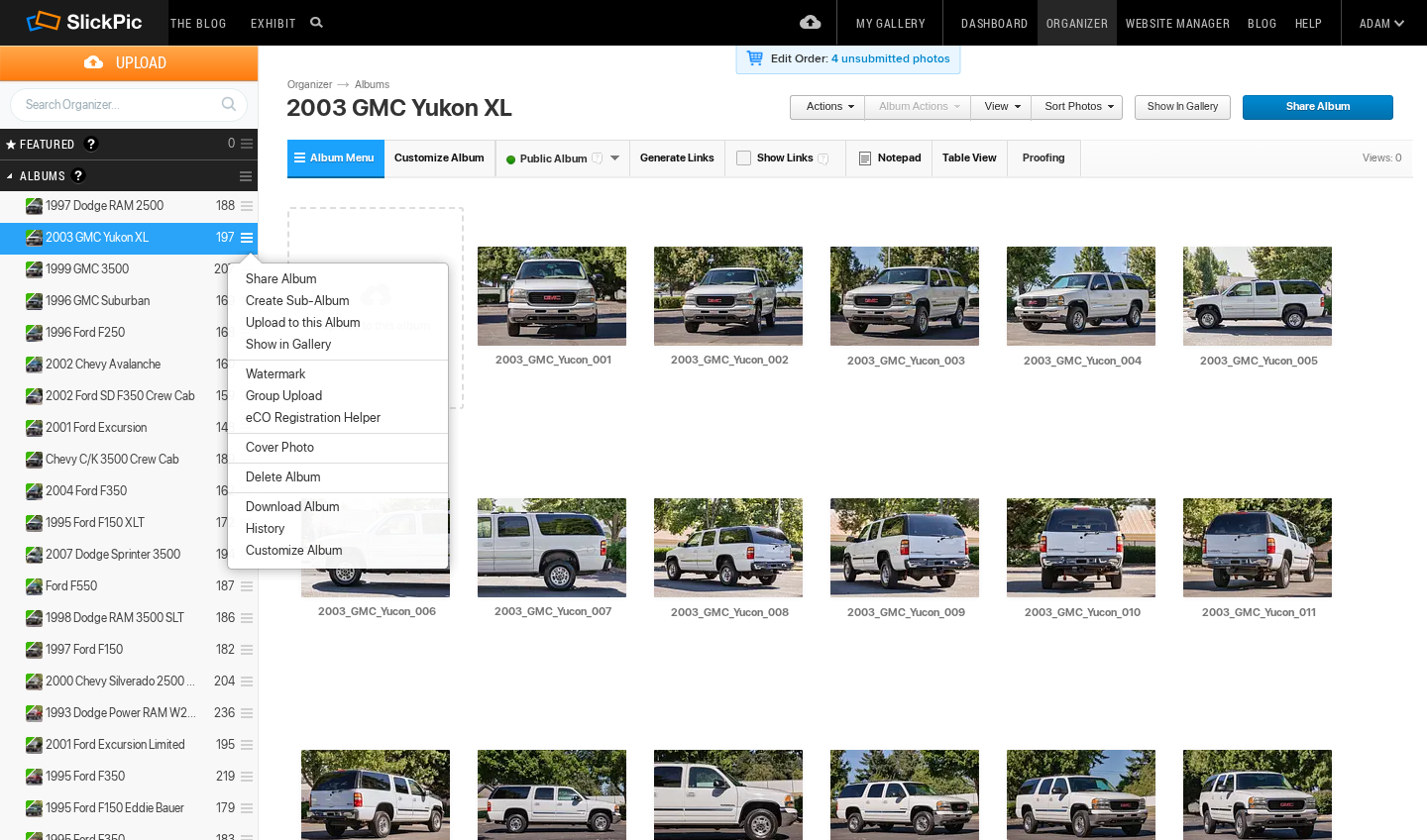 click on "Download Album" at bounding box center [338, 507] 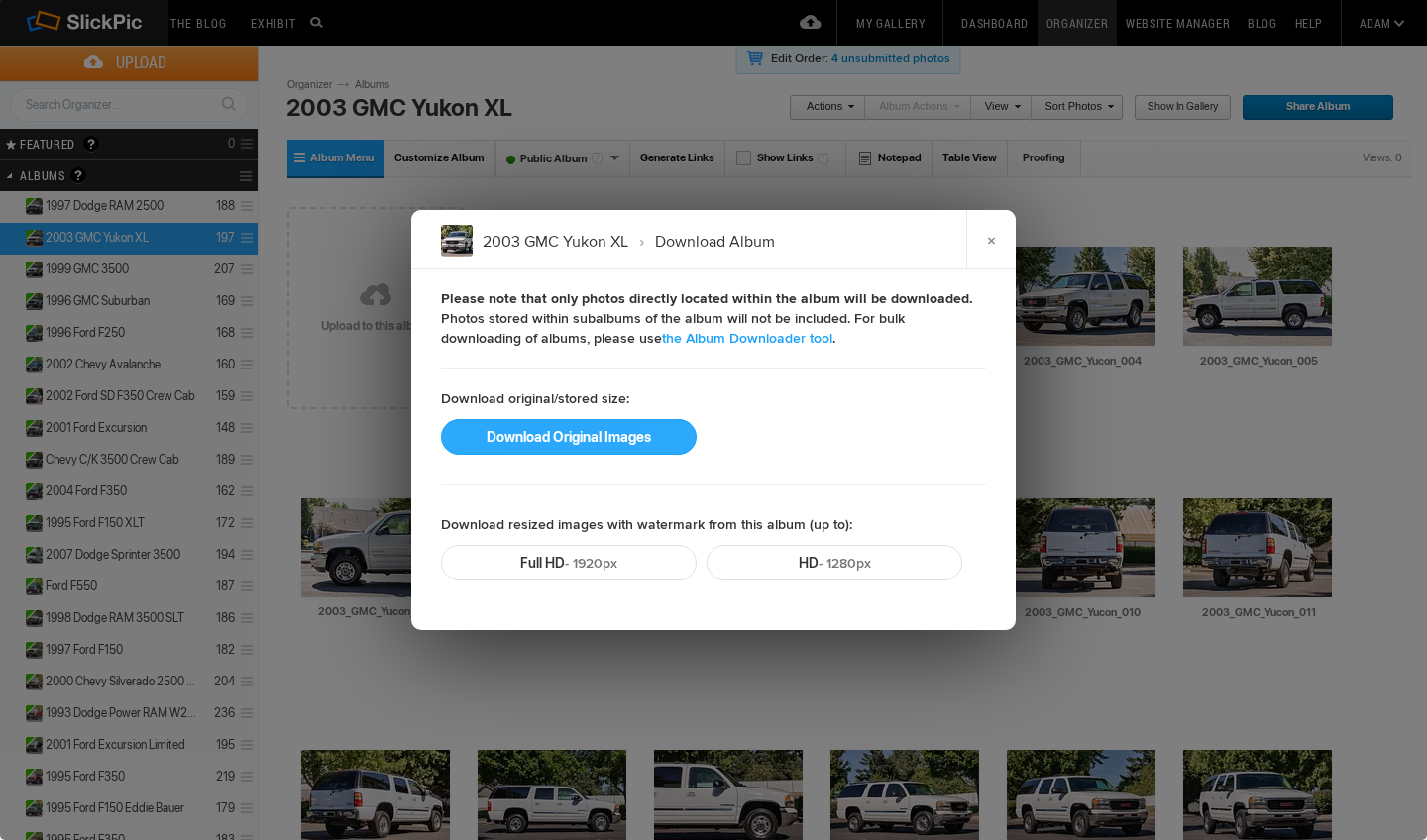 click on "Download Original Images" 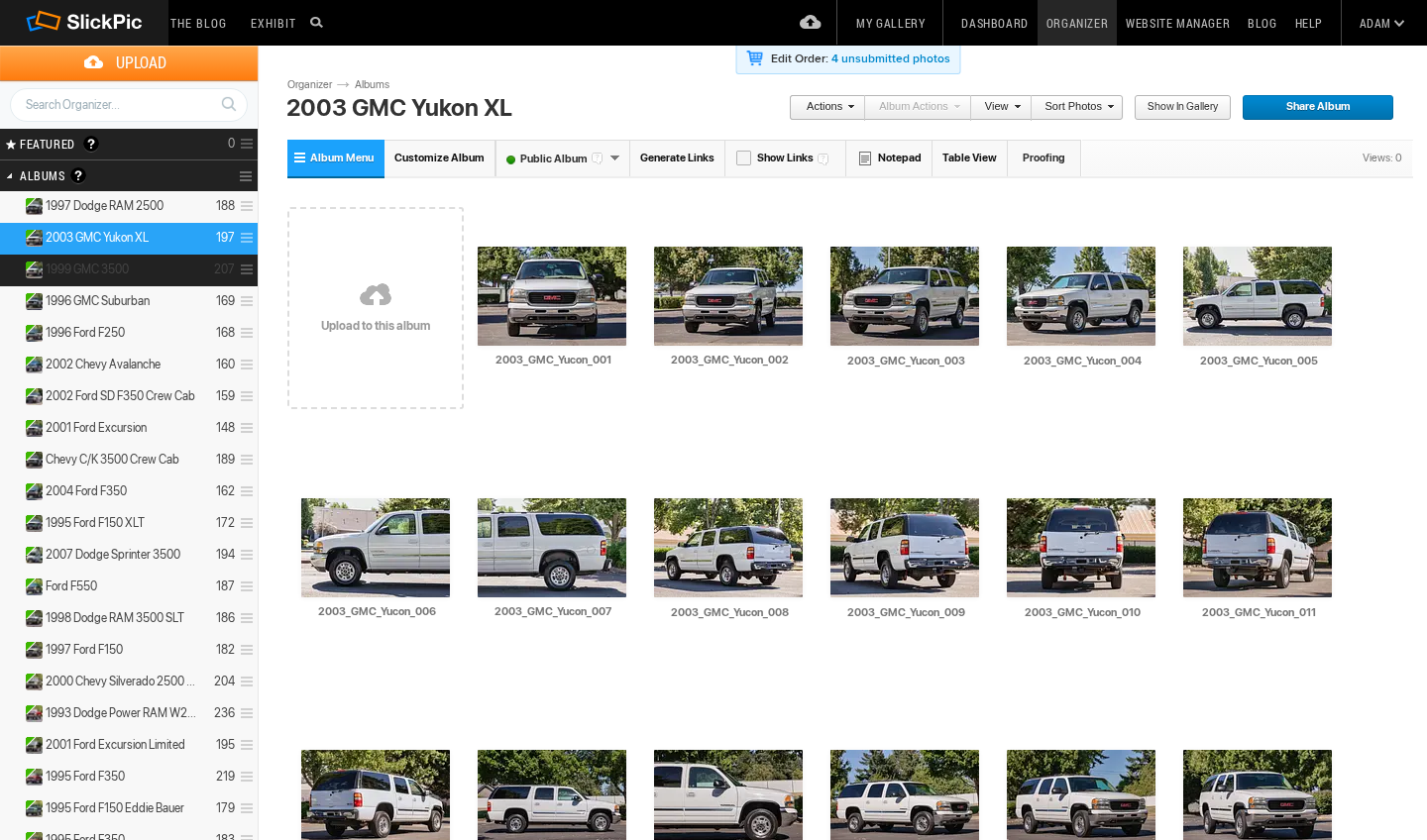 click on "1999 GMC 3500
207" at bounding box center (129, 270) 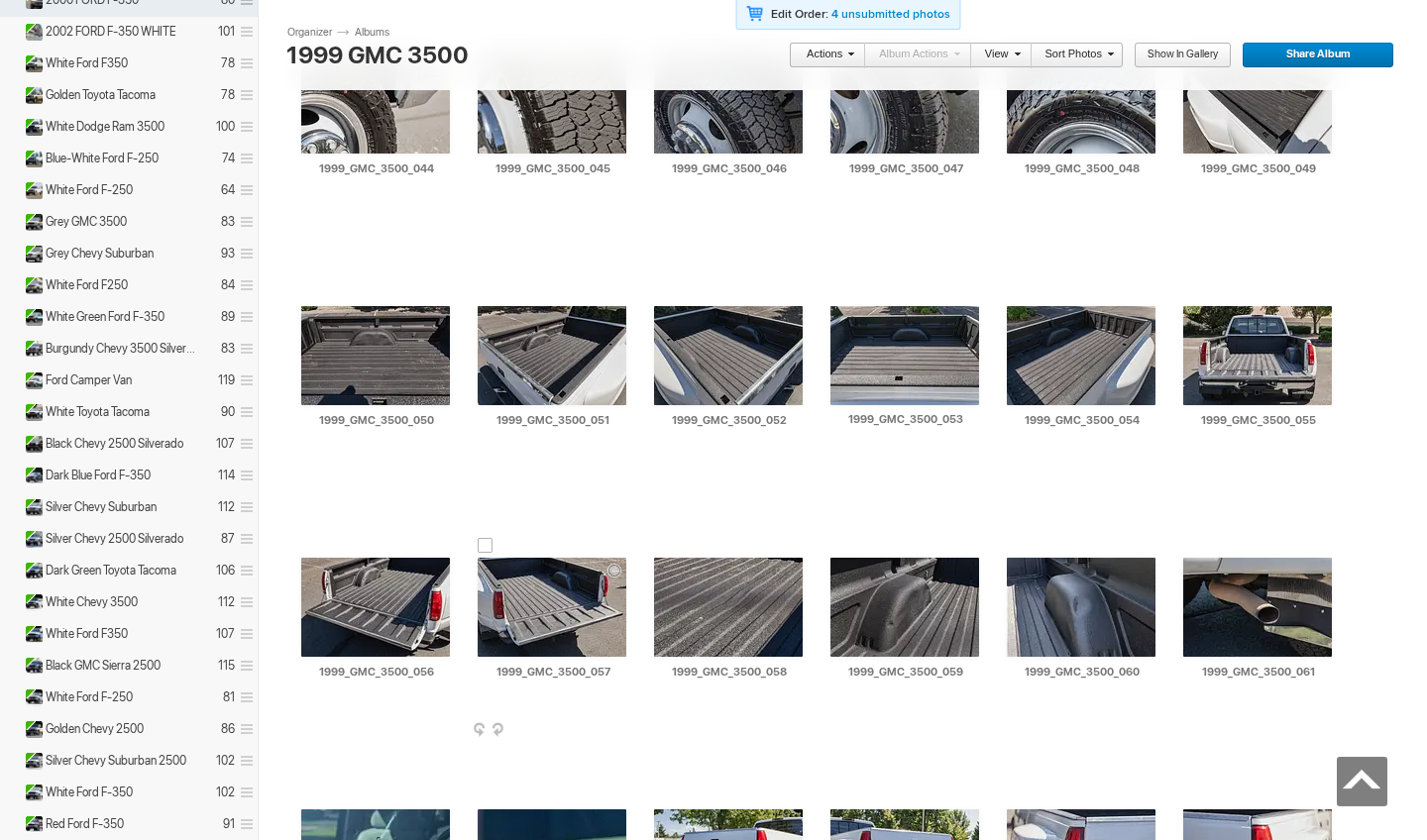 scroll, scrollTop: 2330, scrollLeft: 0, axis: vertical 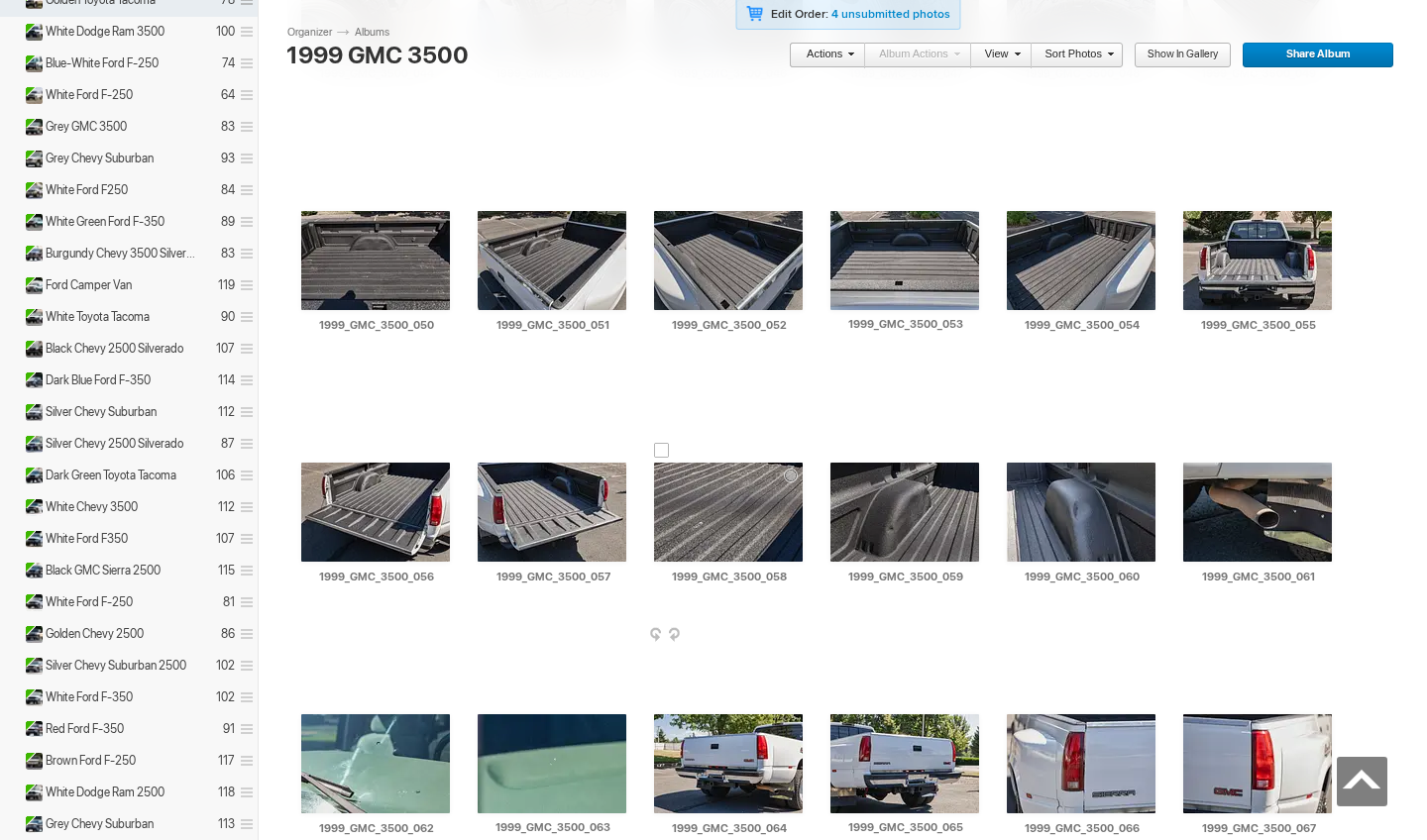 click at bounding box center [801, 636] 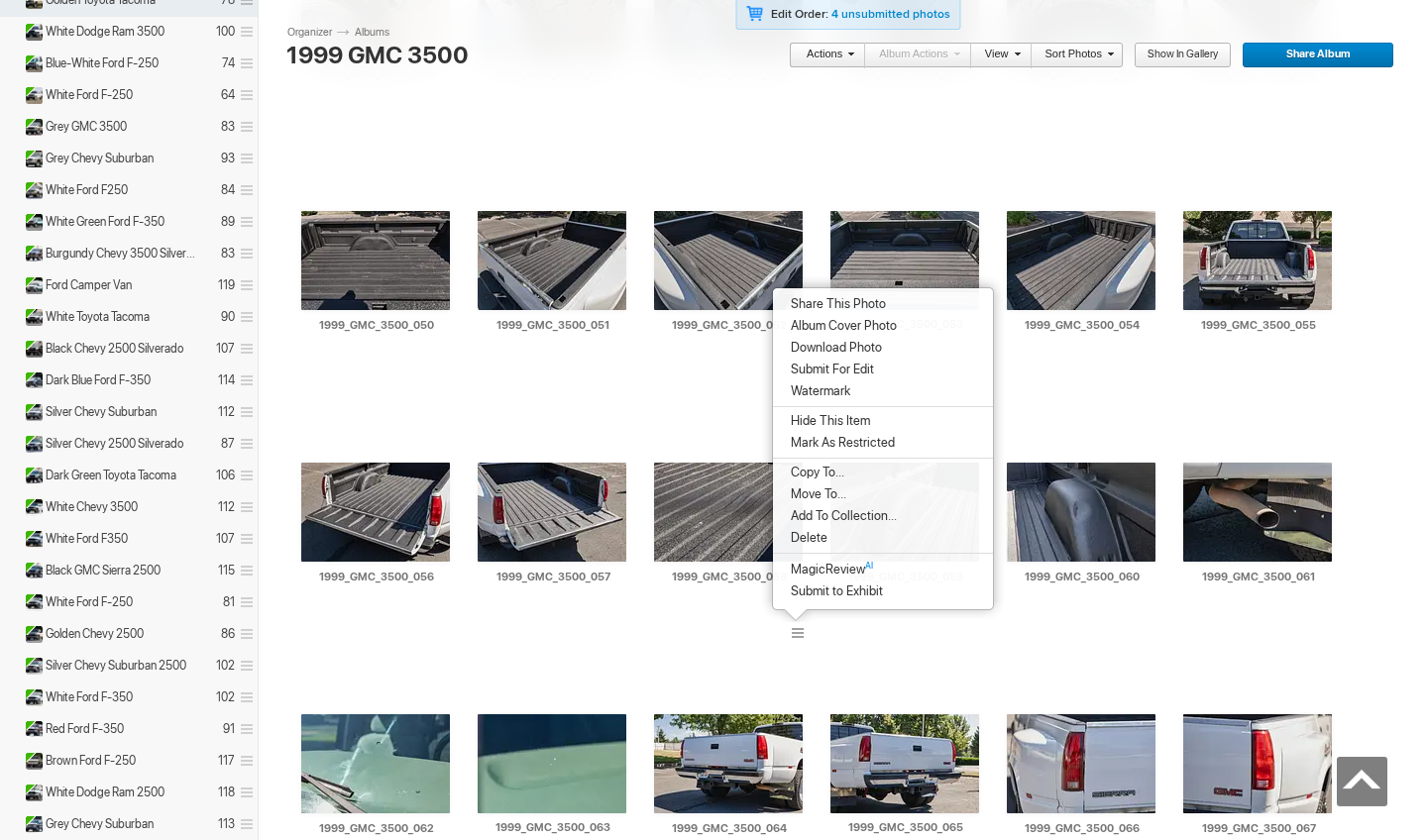 click on "Delete" at bounding box center [883, 538] 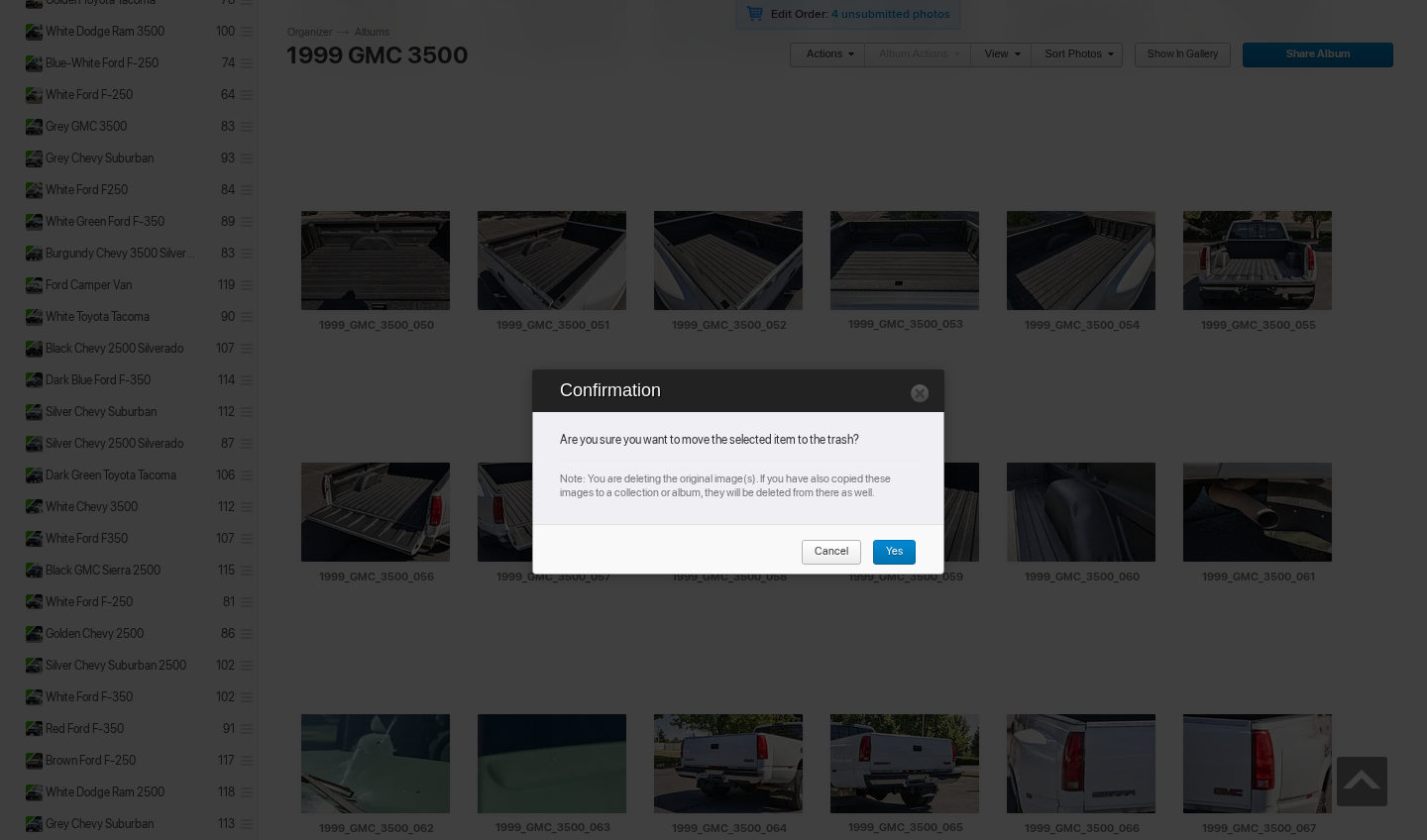 click on "Cancel Yes" at bounding box center (743, 560) 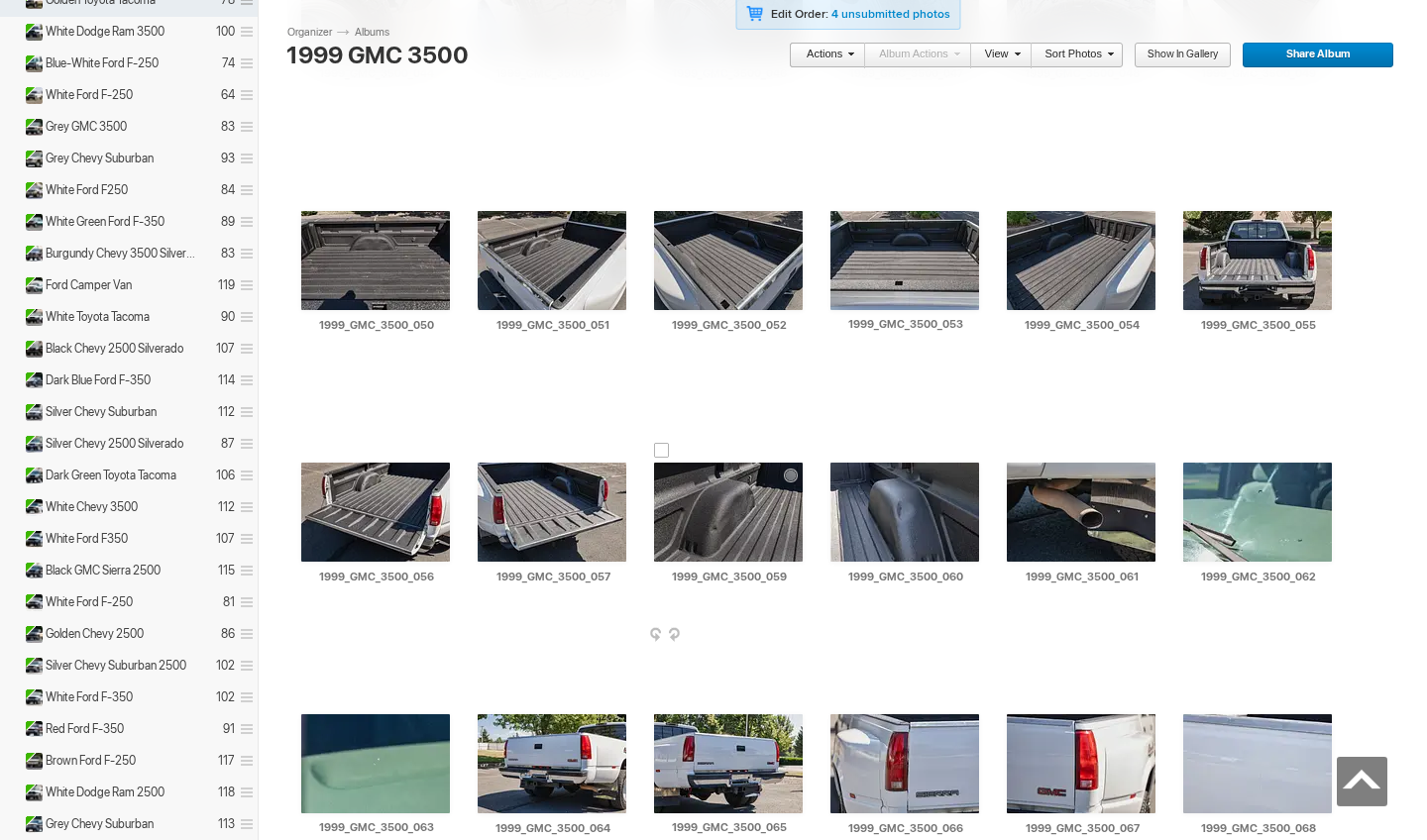 click at bounding box center [801, 636] 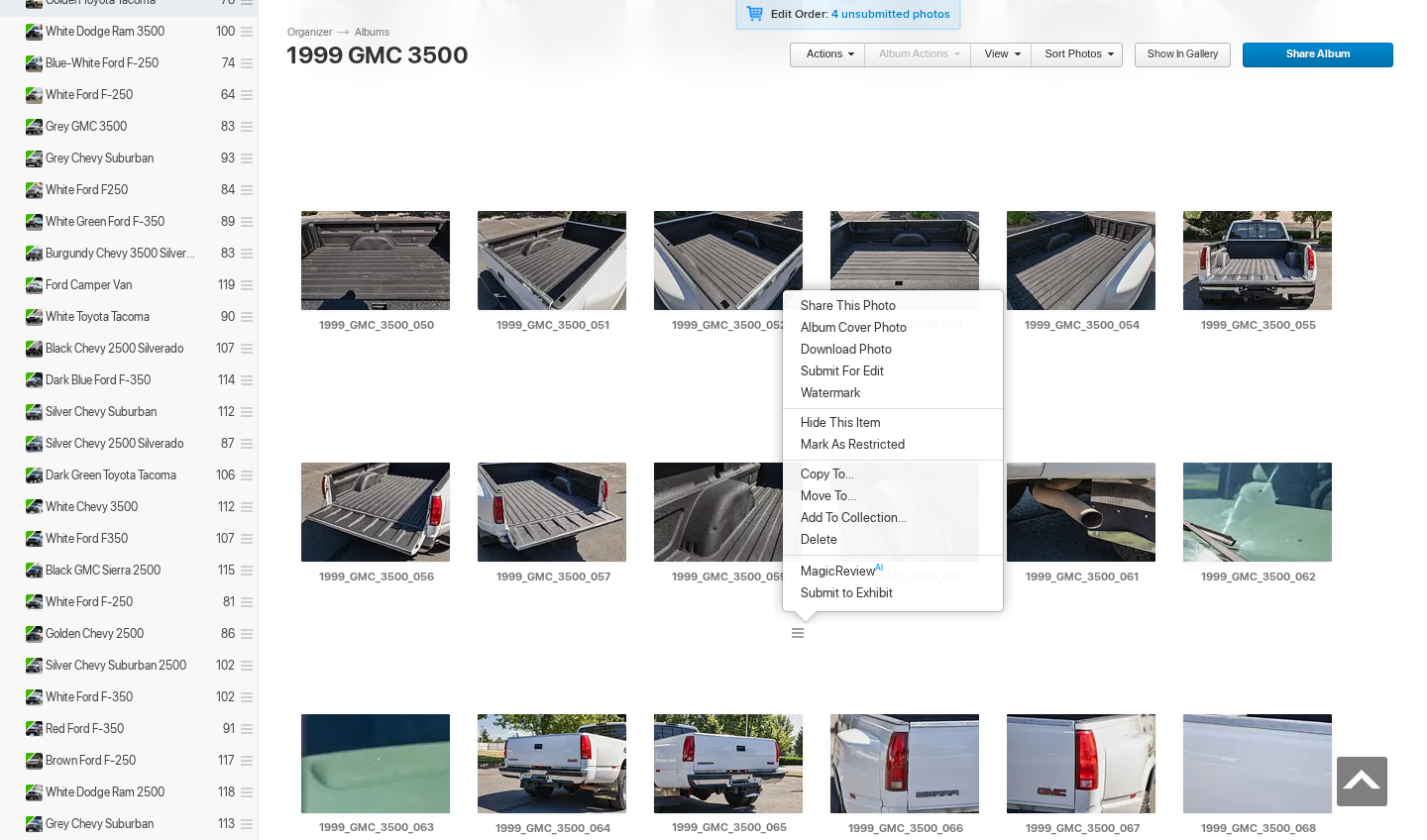 click on "Delete" at bounding box center [893, 540] 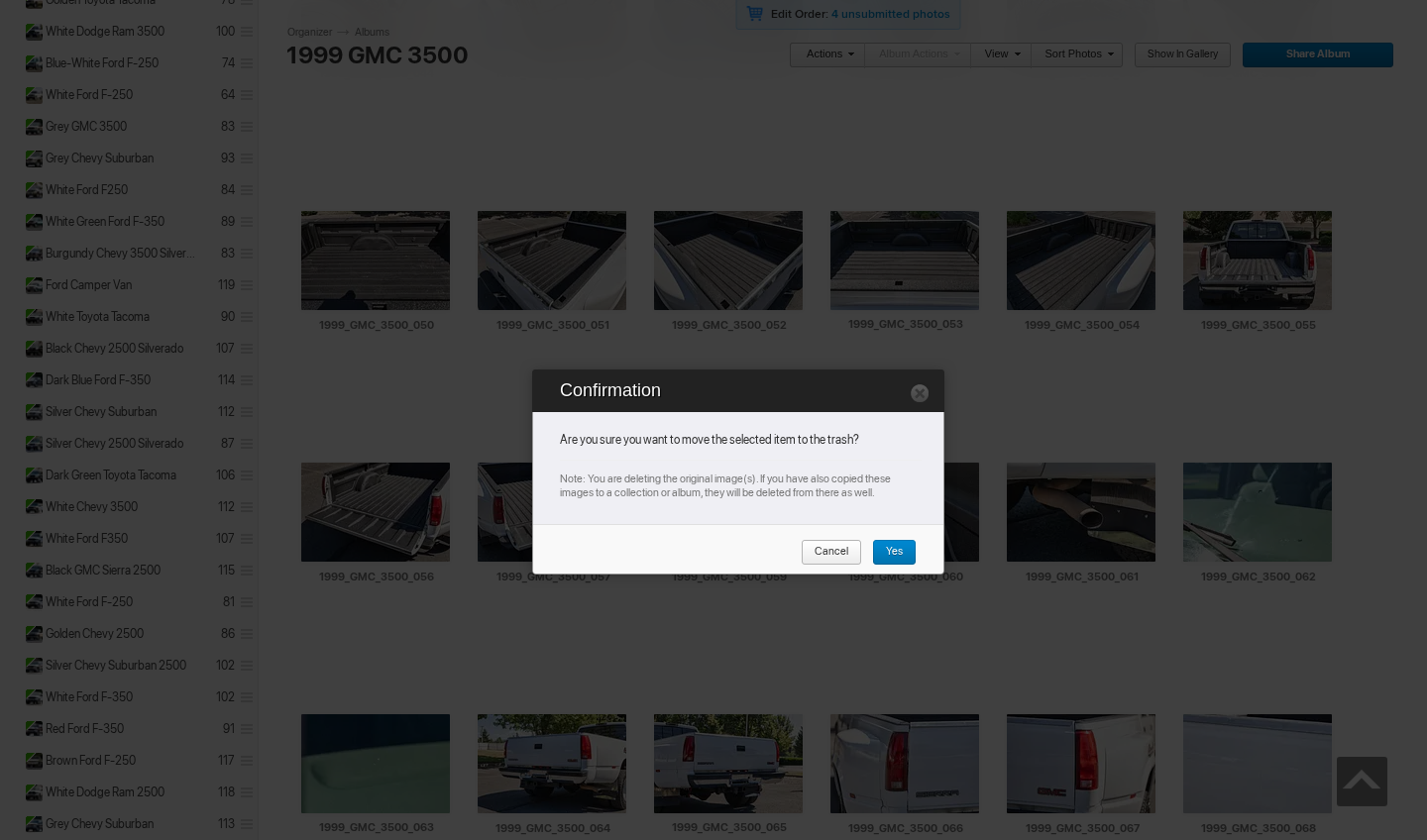 click on "Yes" at bounding box center [894, 553] 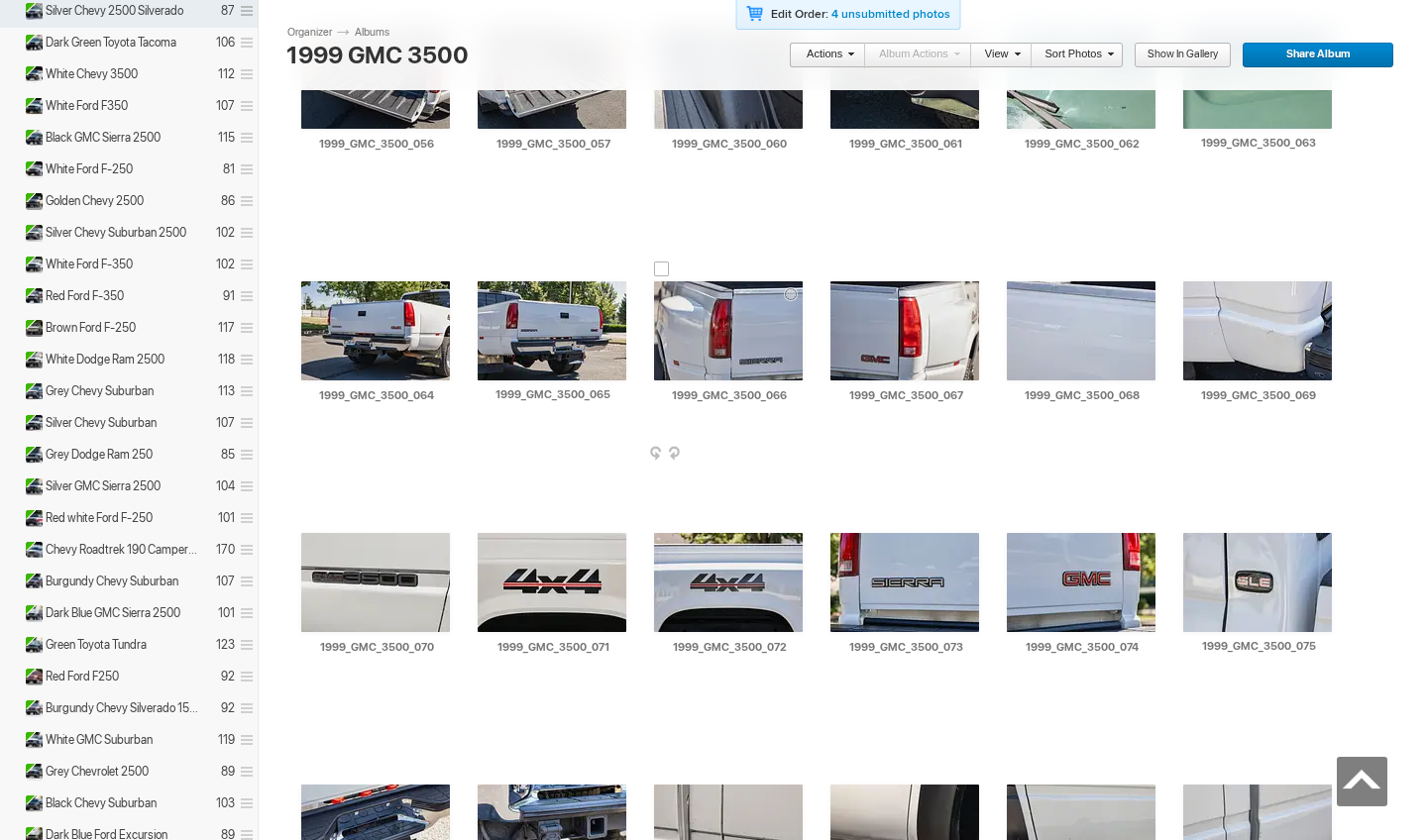 scroll, scrollTop: 2829, scrollLeft: 0, axis: vertical 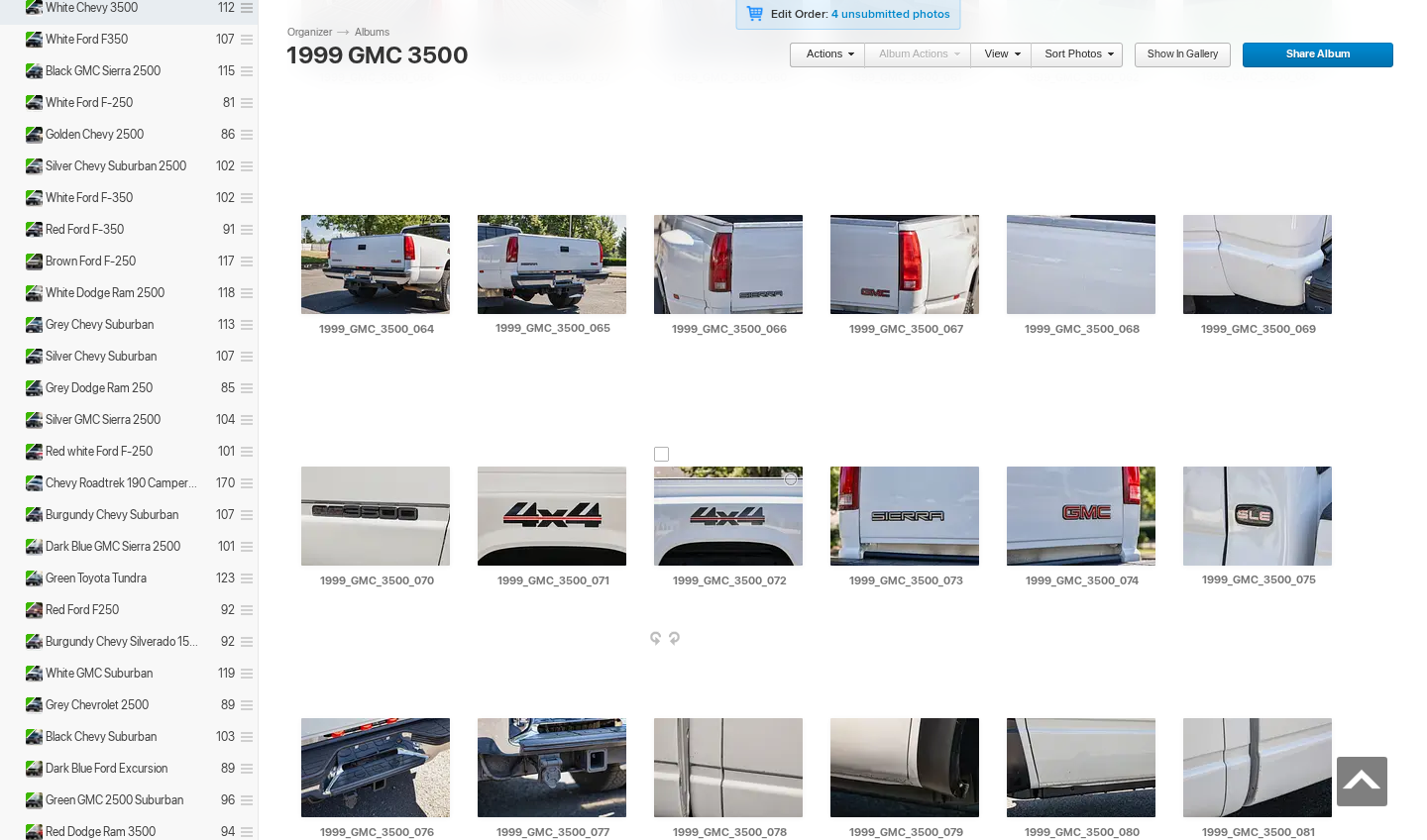 click at bounding box center (801, 640) 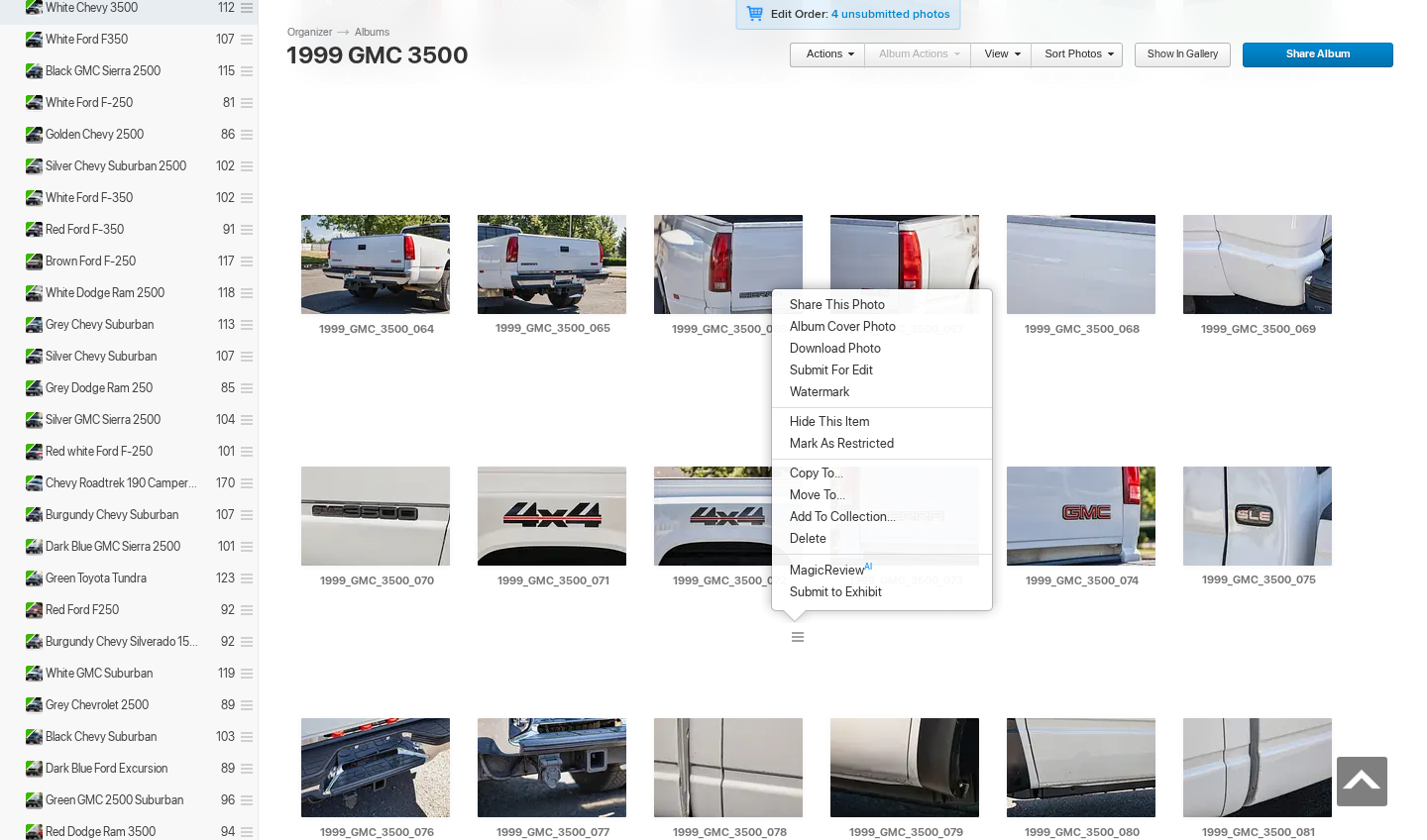 click on "Delete" at bounding box center [882, 539] 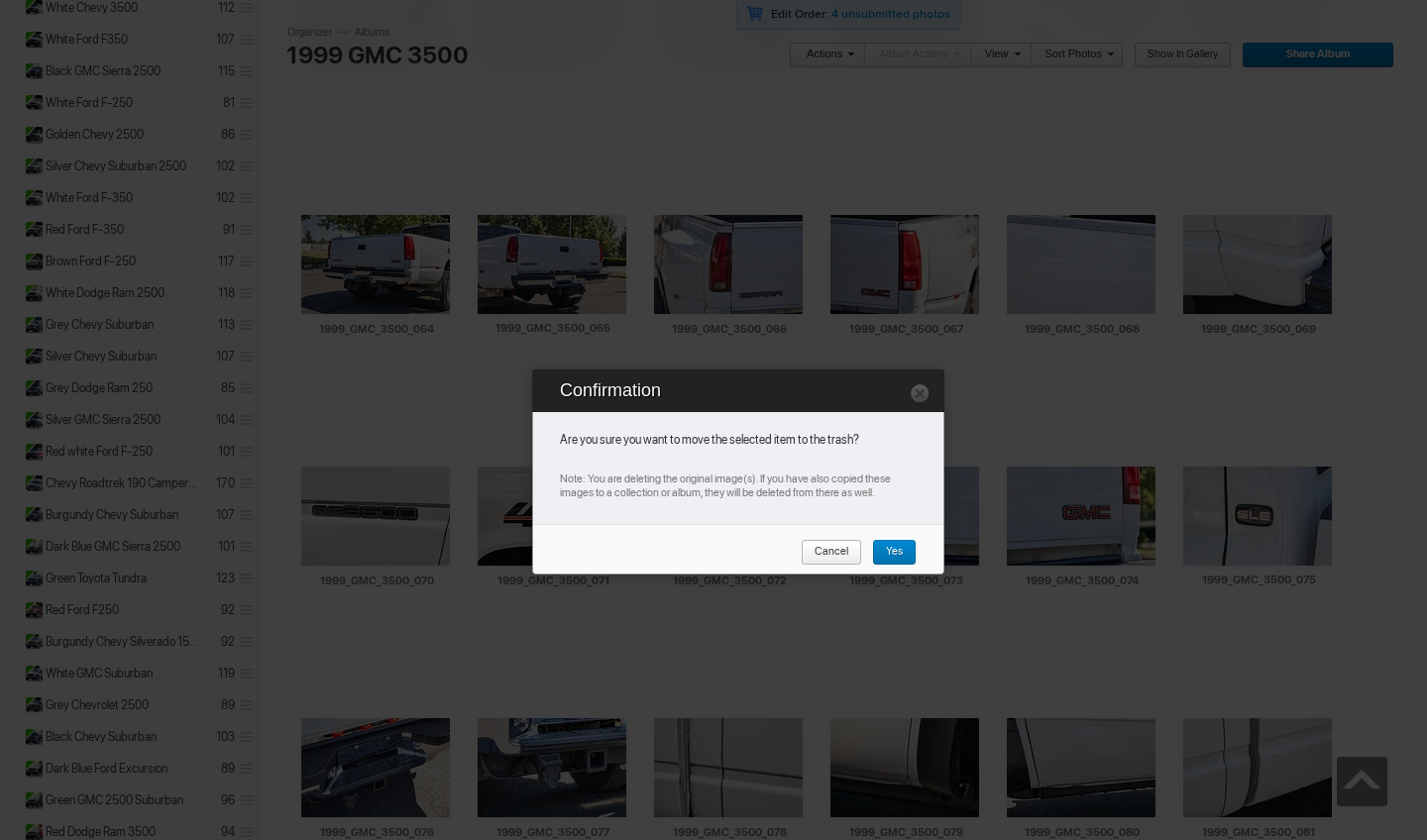 click on "Yes" at bounding box center (894, 553) 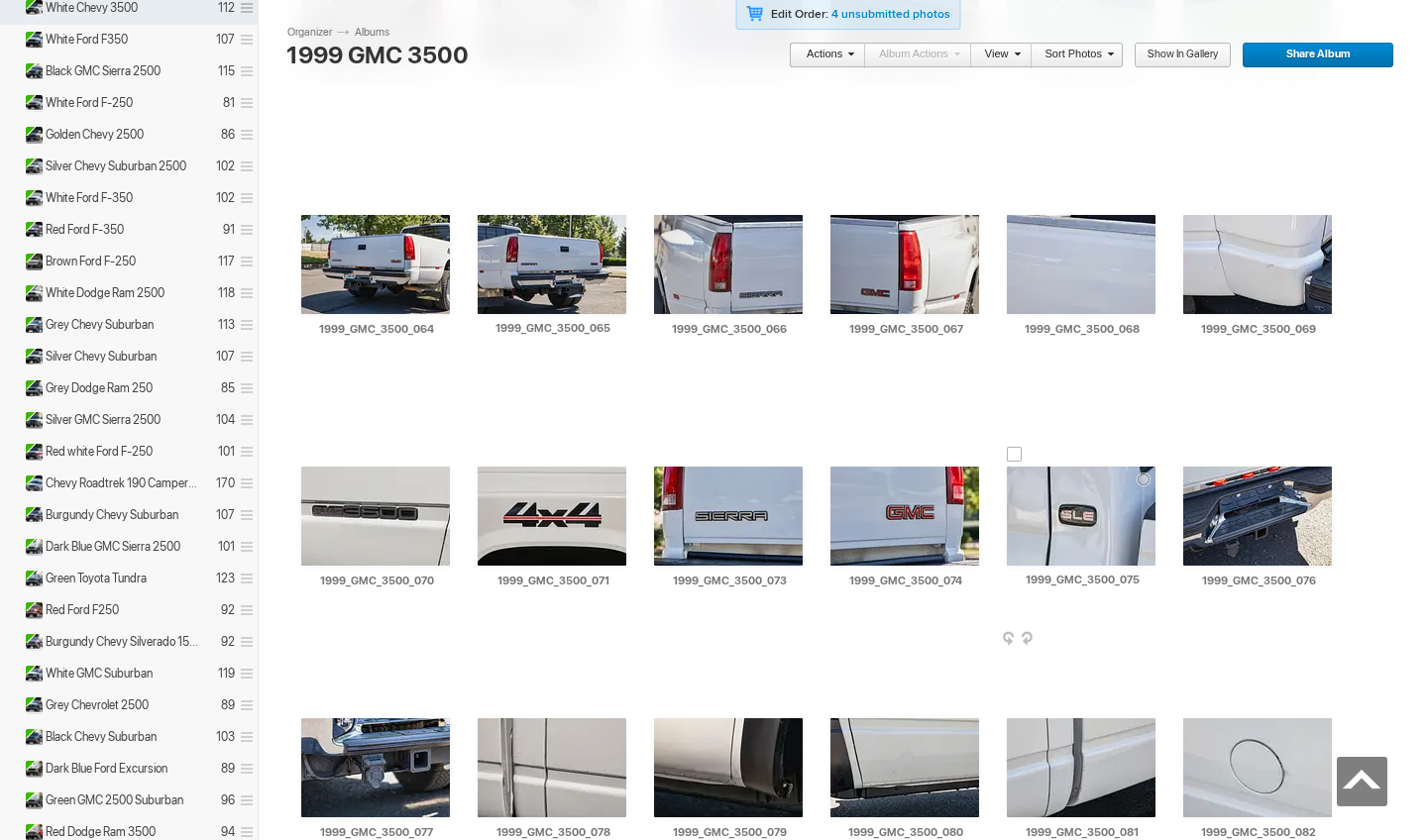 click at bounding box center (1153, 640) 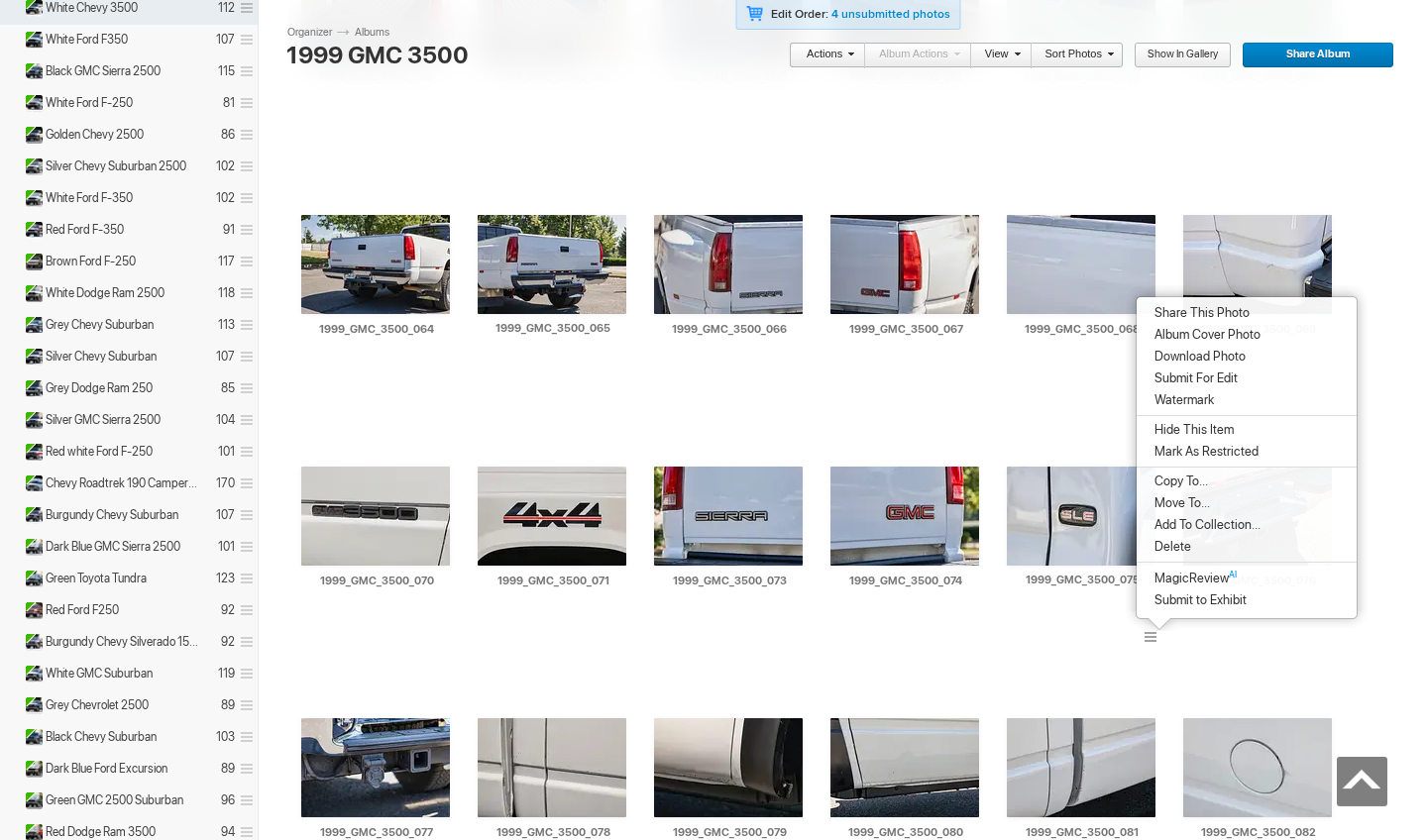 click at bounding box center (1247, 560) 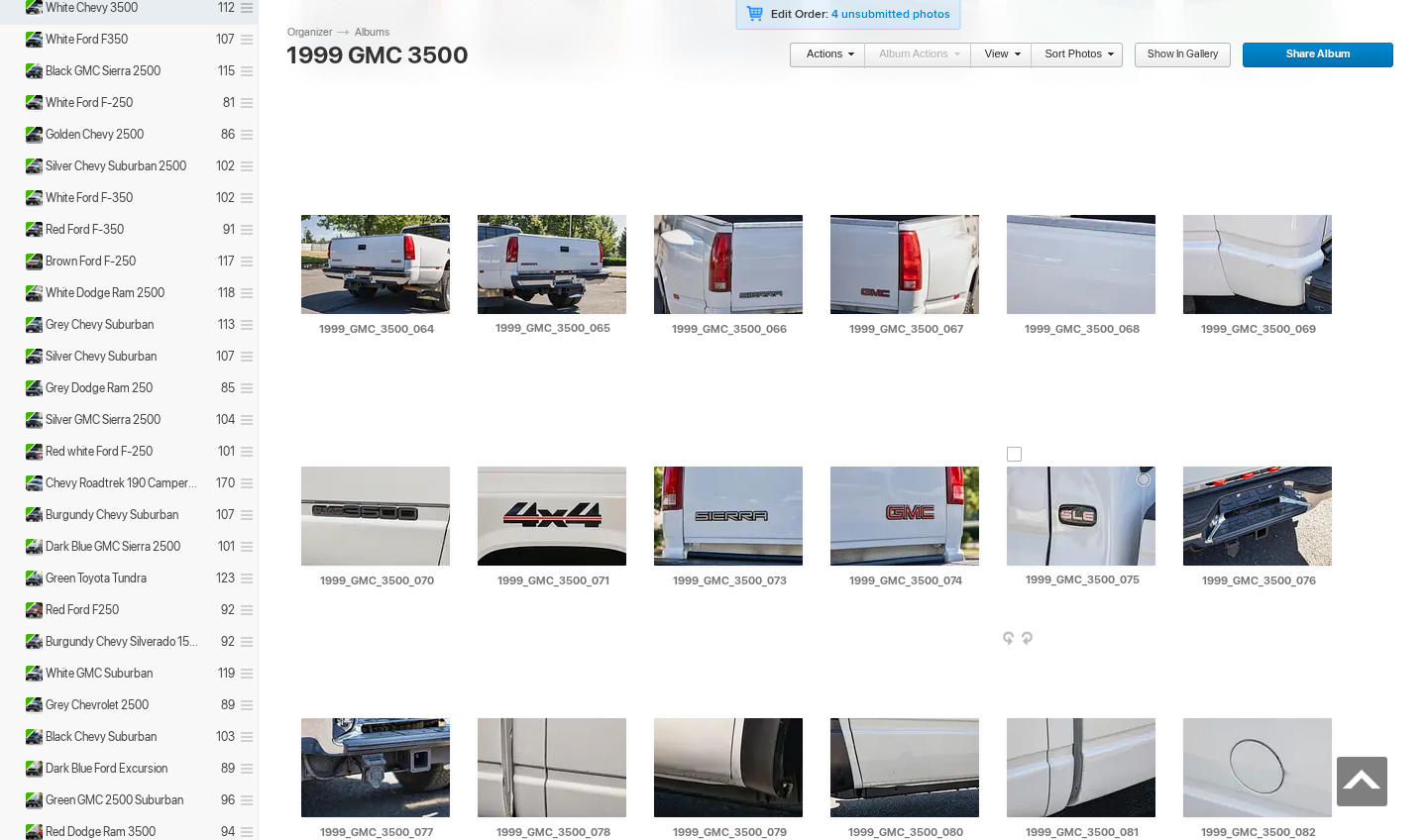click at bounding box center [1153, 640] 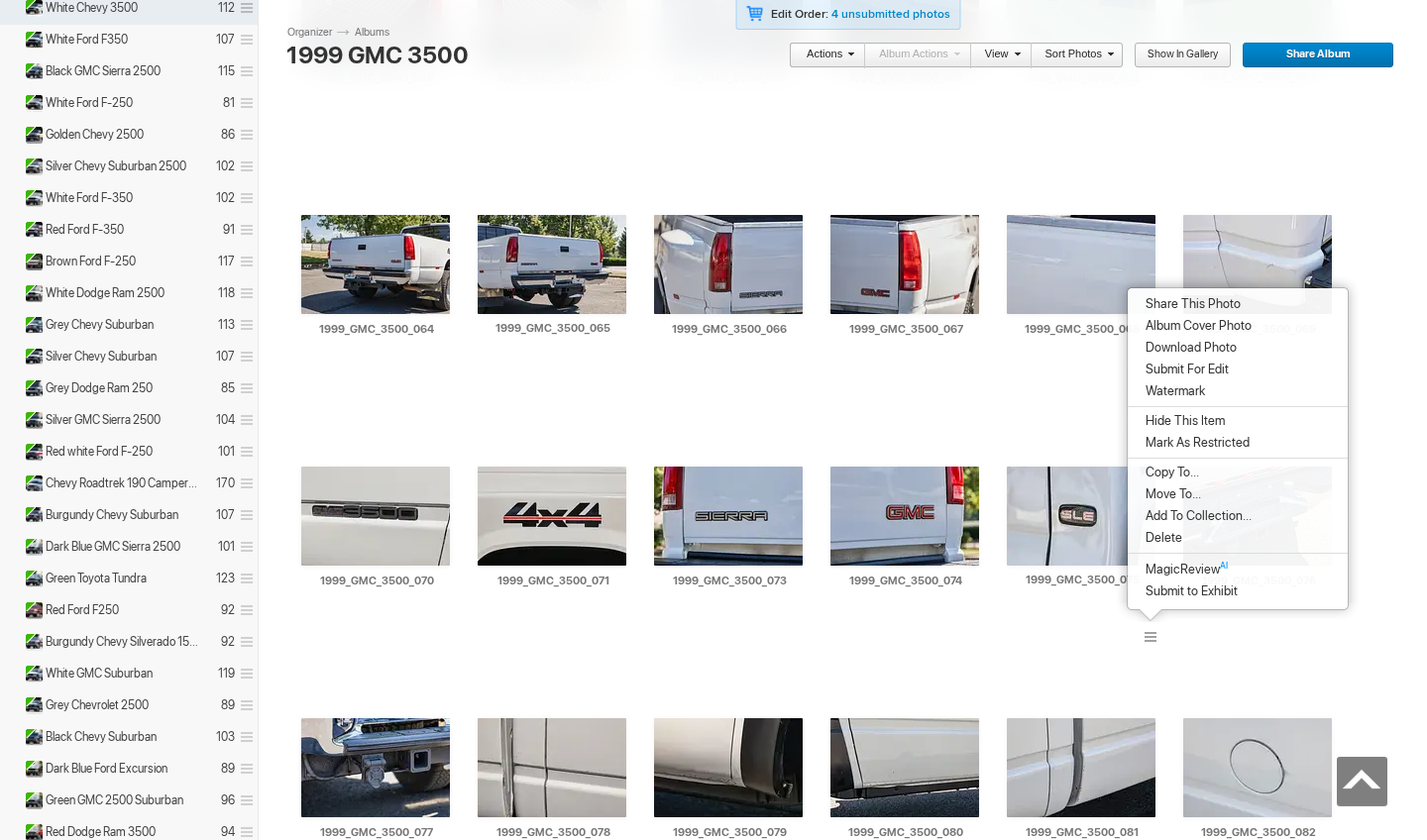 click on "Delete" at bounding box center [1238, 538] 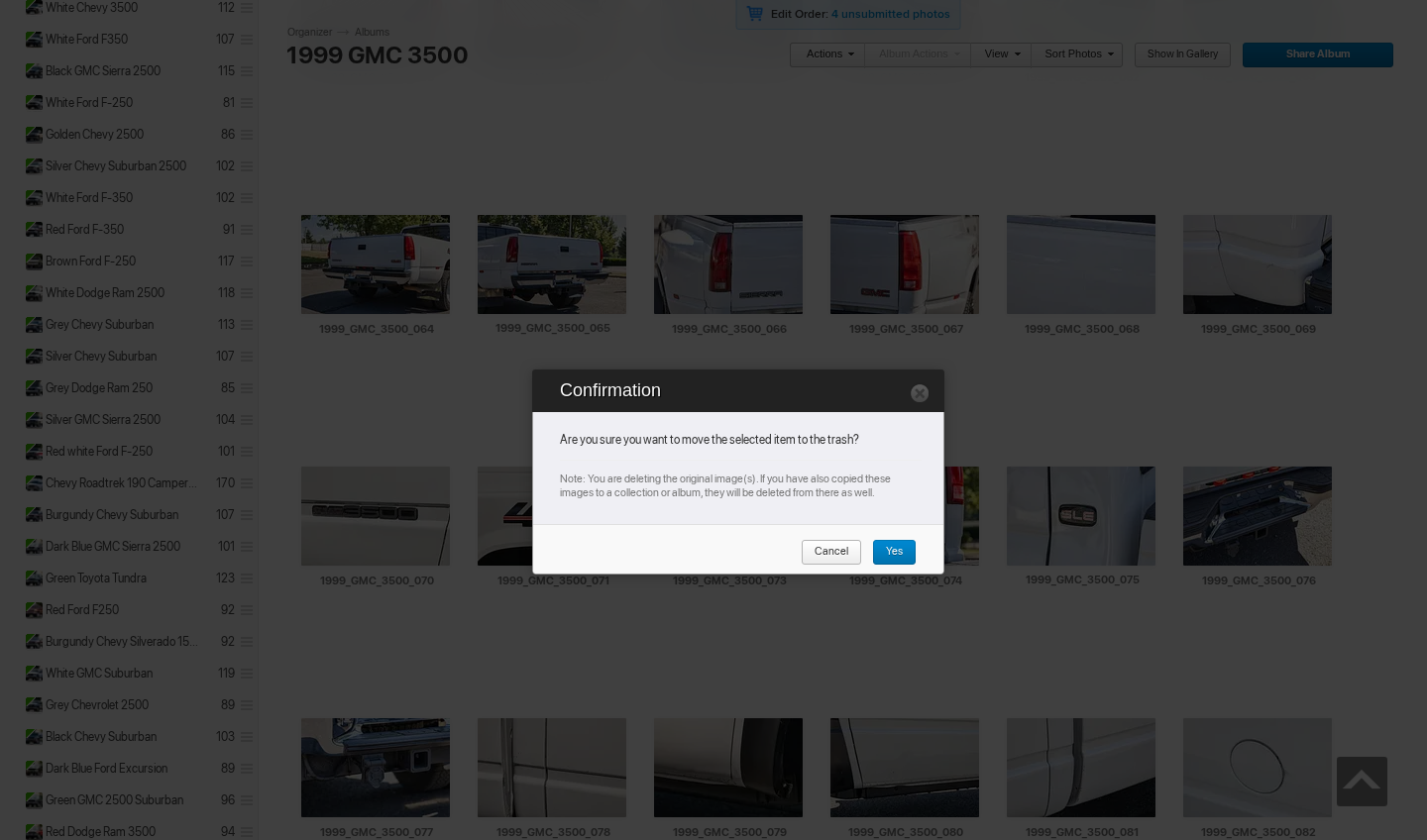 click on "Yes" at bounding box center [894, 553] 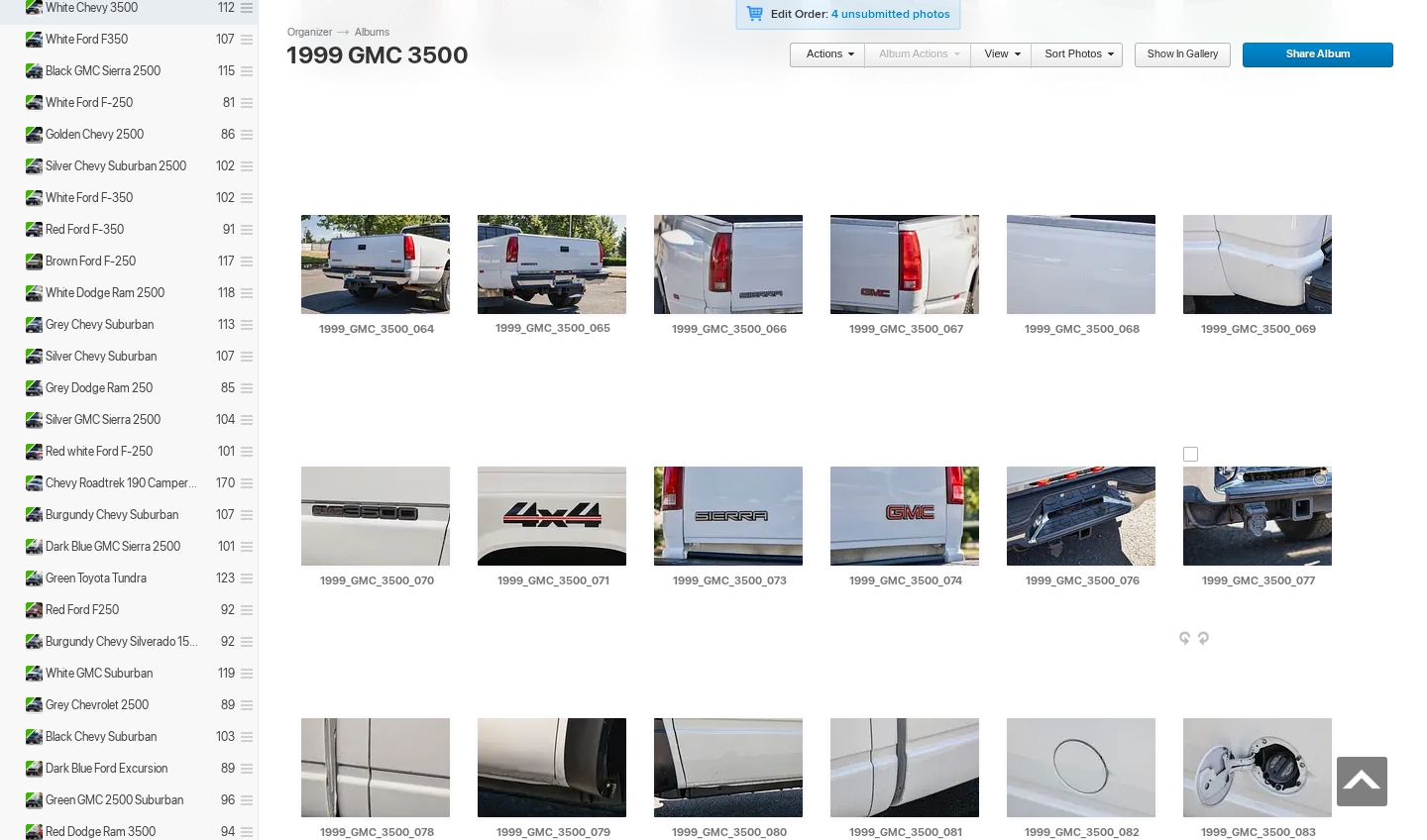 click at bounding box center (1330, 640) 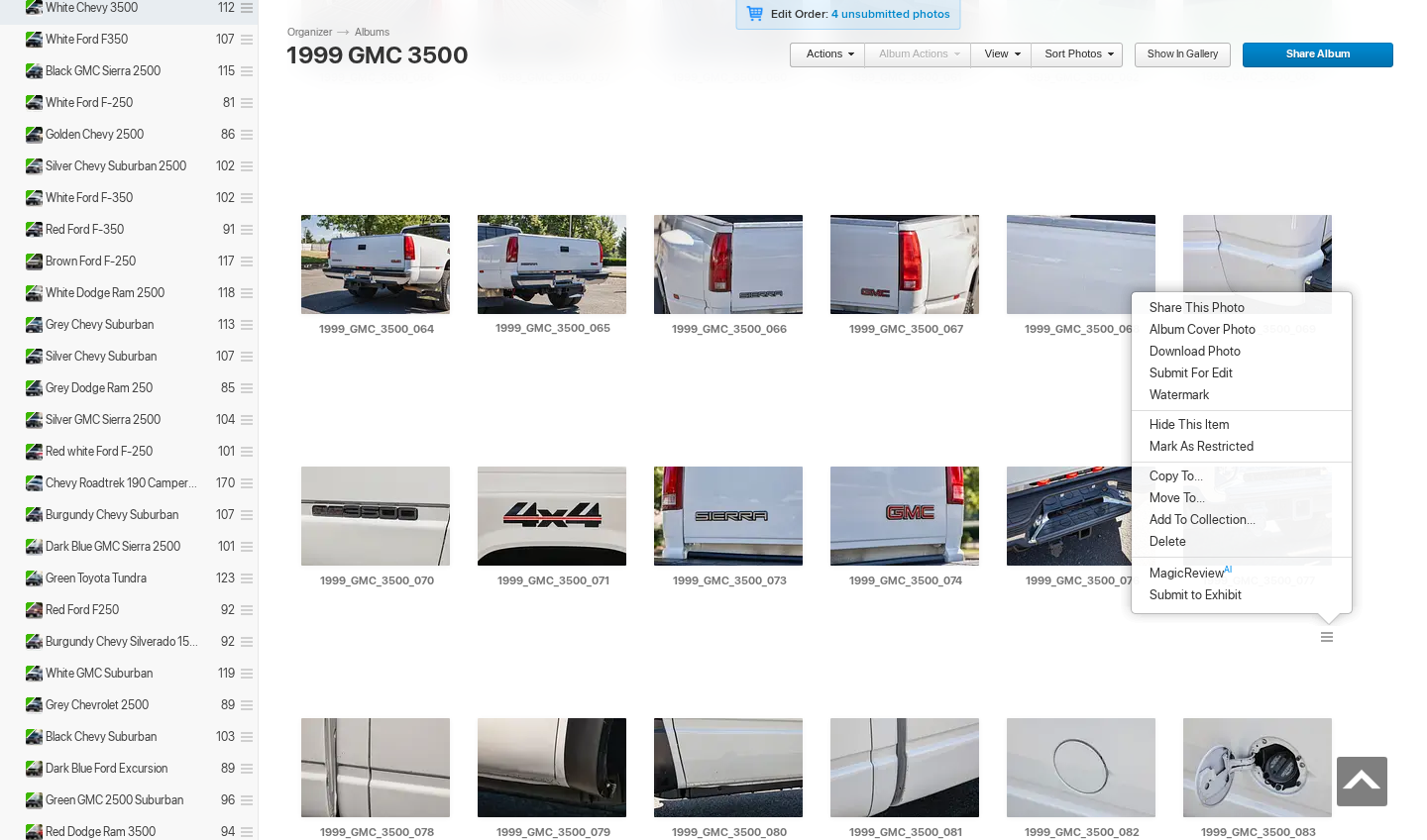 click on "Delete" at bounding box center (1242, 542) 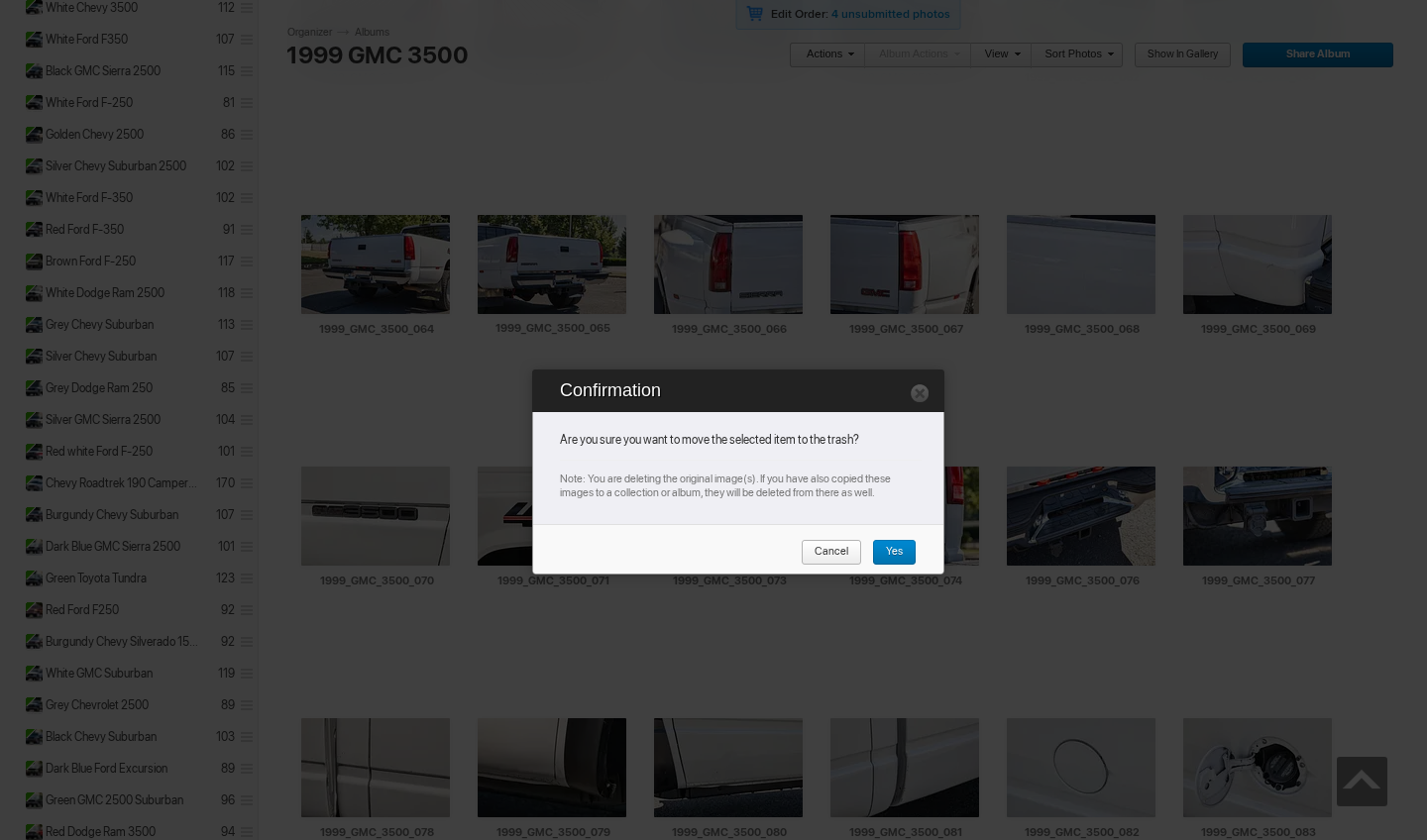 click on "Yes" at bounding box center [887, 553] 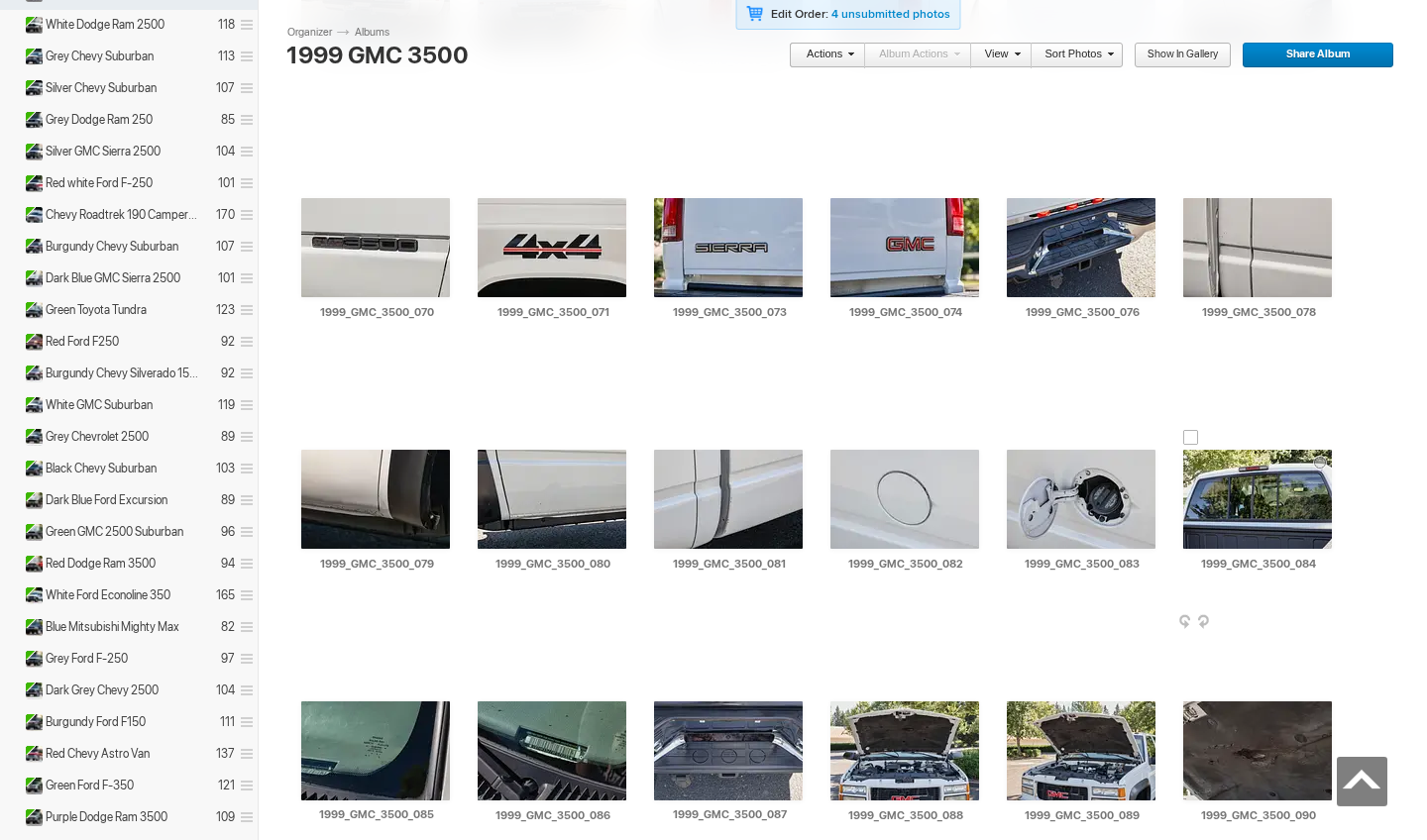 scroll, scrollTop: 3149, scrollLeft: 0, axis: vertical 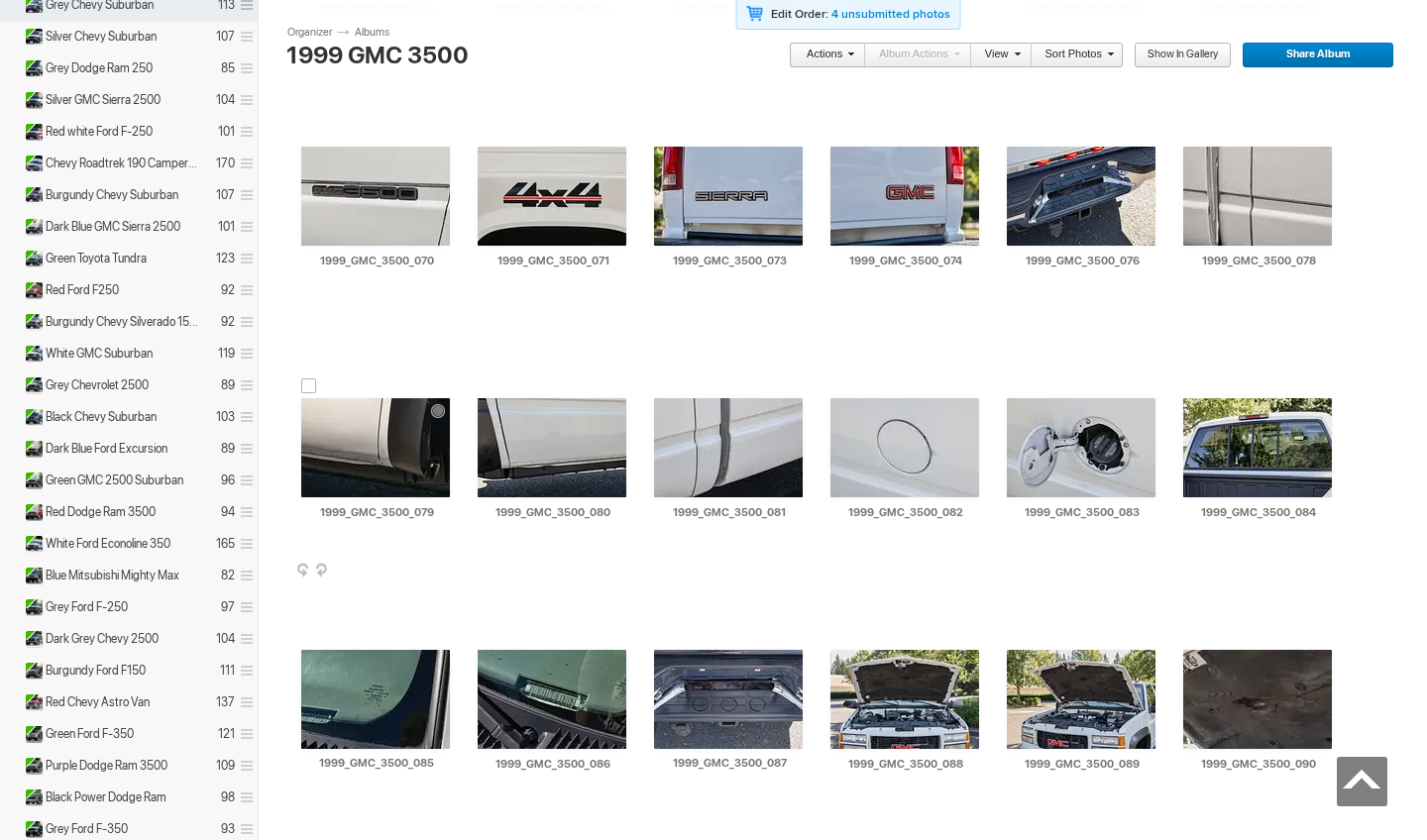 click at bounding box center (448, 572) 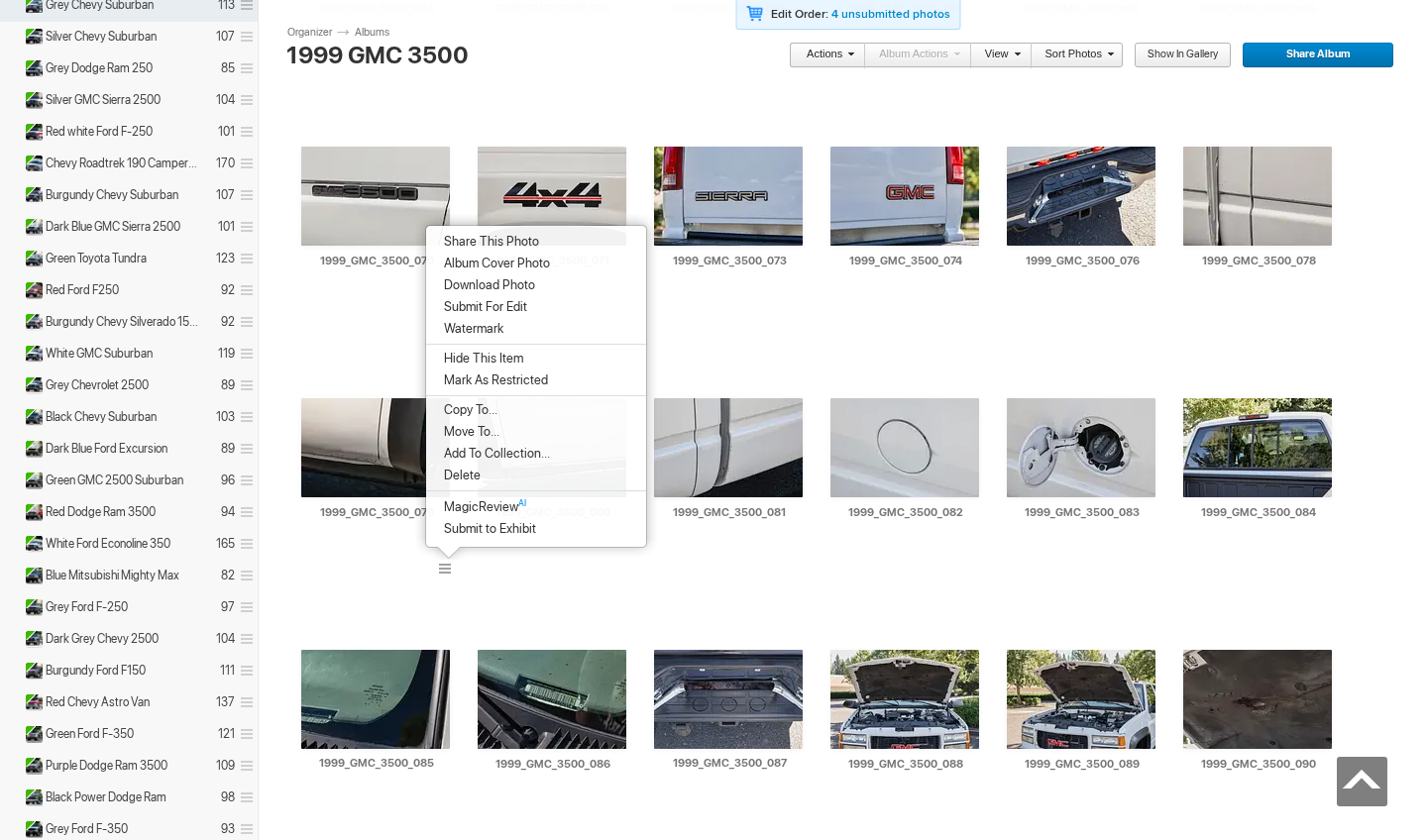 click on "Delete" at bounding box center [536, 475] 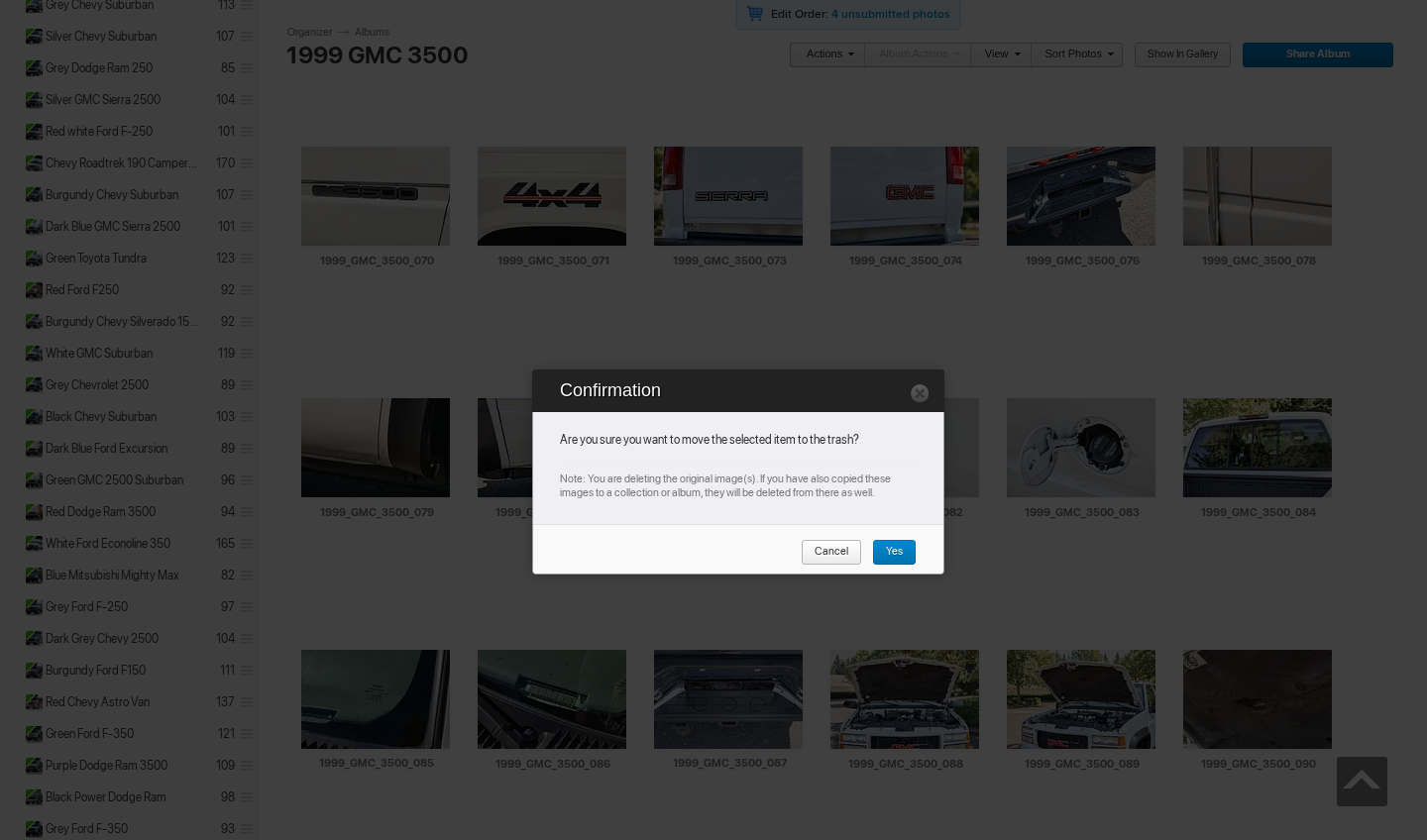 click on "Yes" at bounding box center [887, 553] 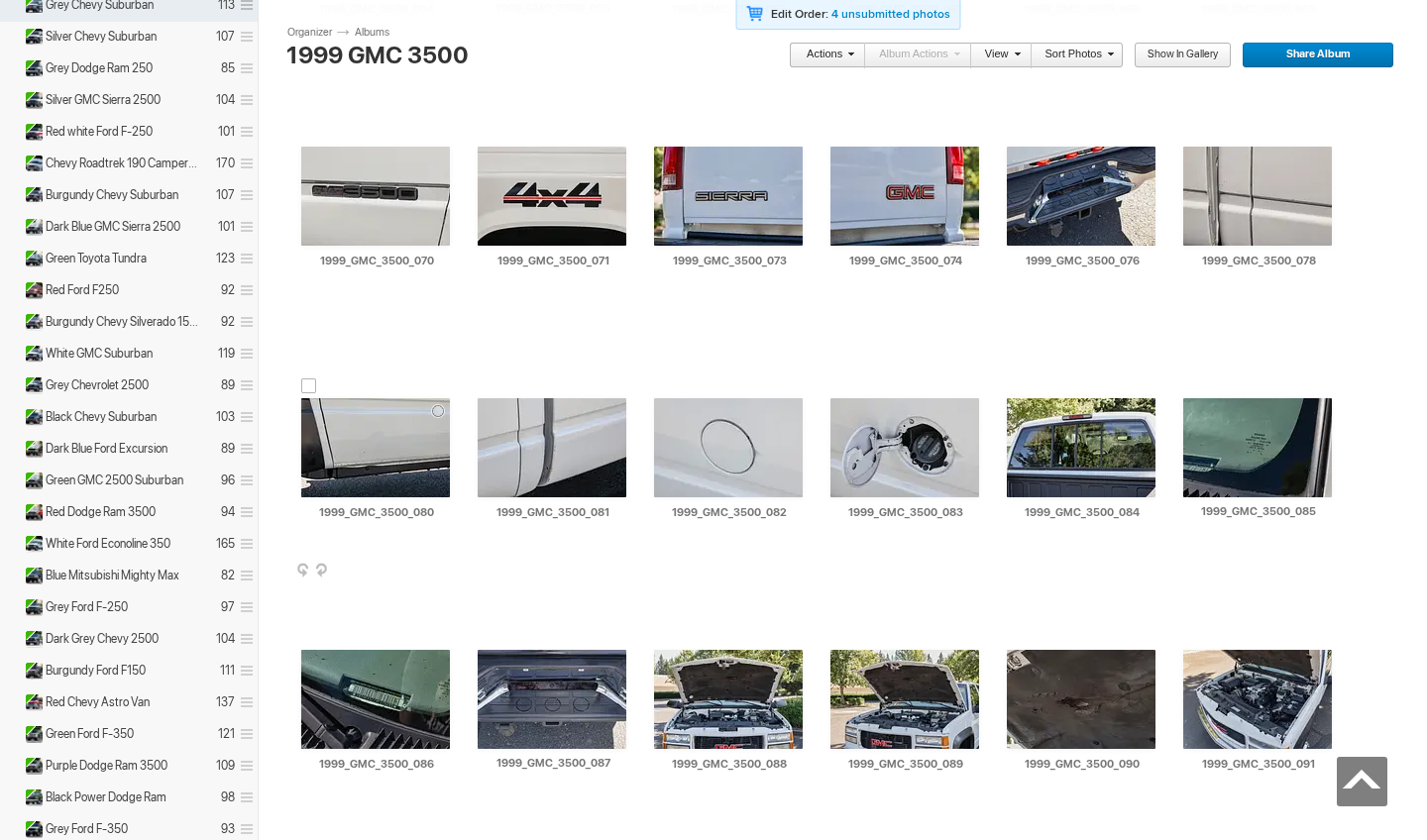 click on "AI 1999_GMC_3500_080
HTML:
Direct:
Forum:
Photo ID:
22767226
More...
Order Print Submit For Edit" at bounding box center [376, 460] 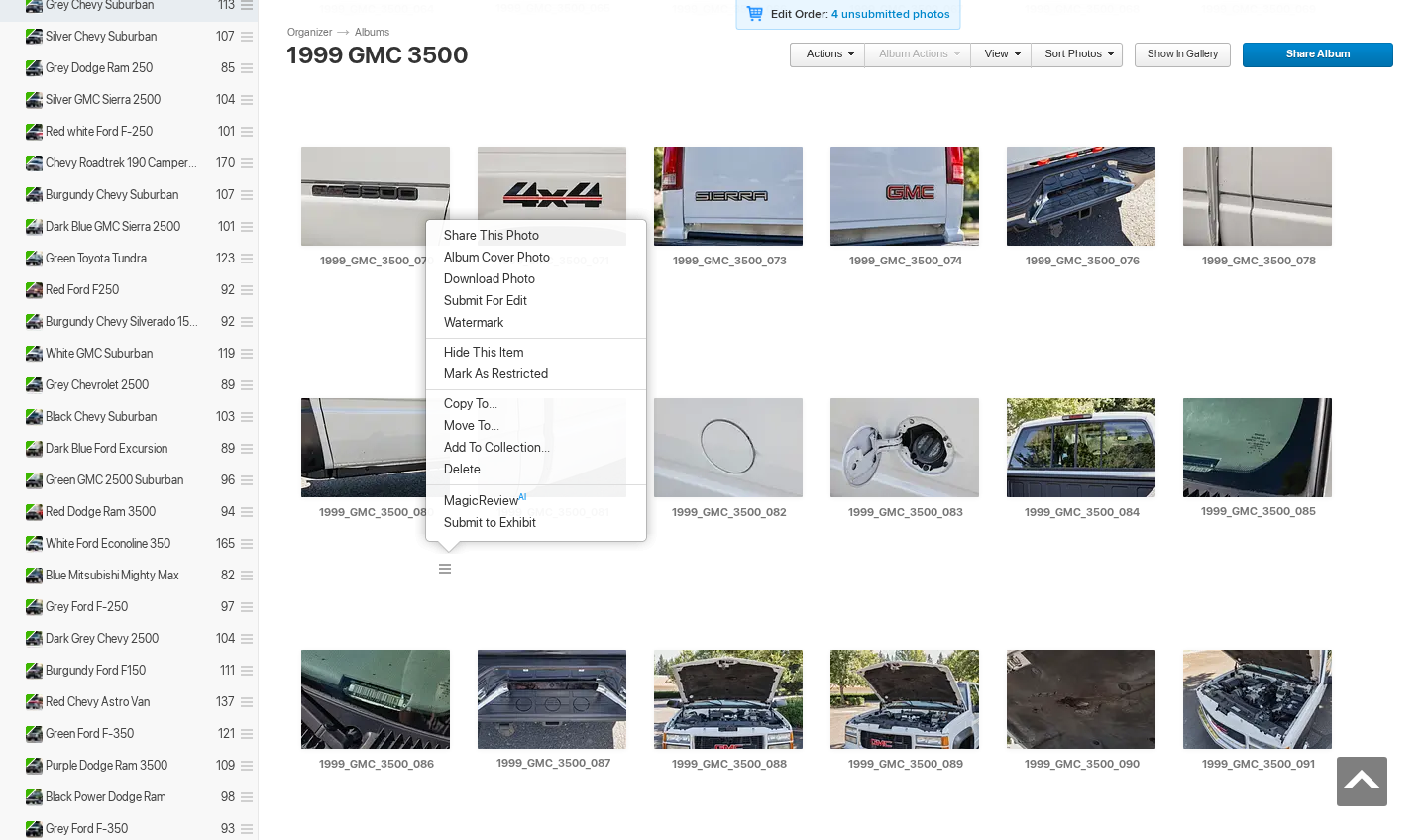 click on "Delete" at bounding box center [536, 470] 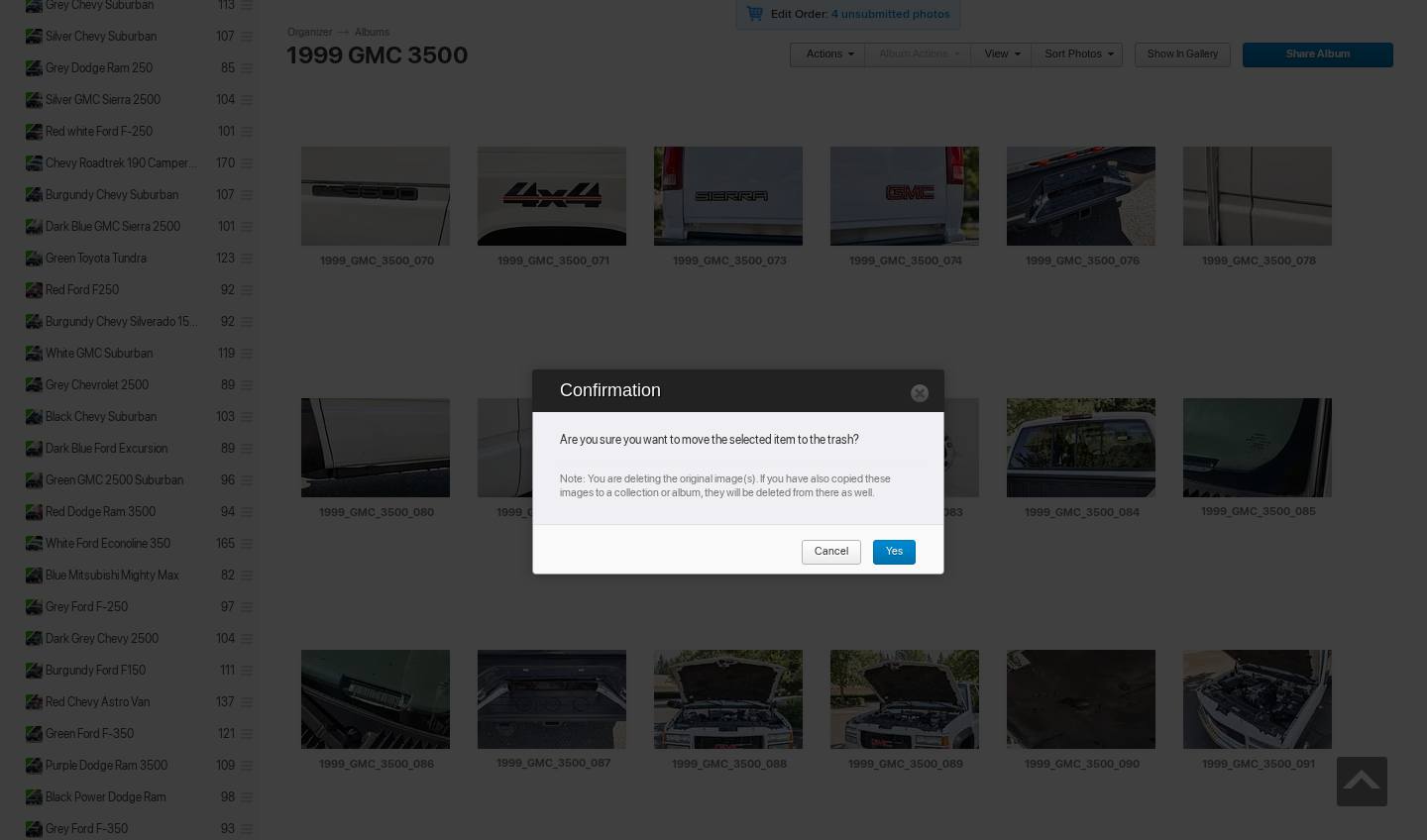 click on "Yes" at bounding box center [894, 553] 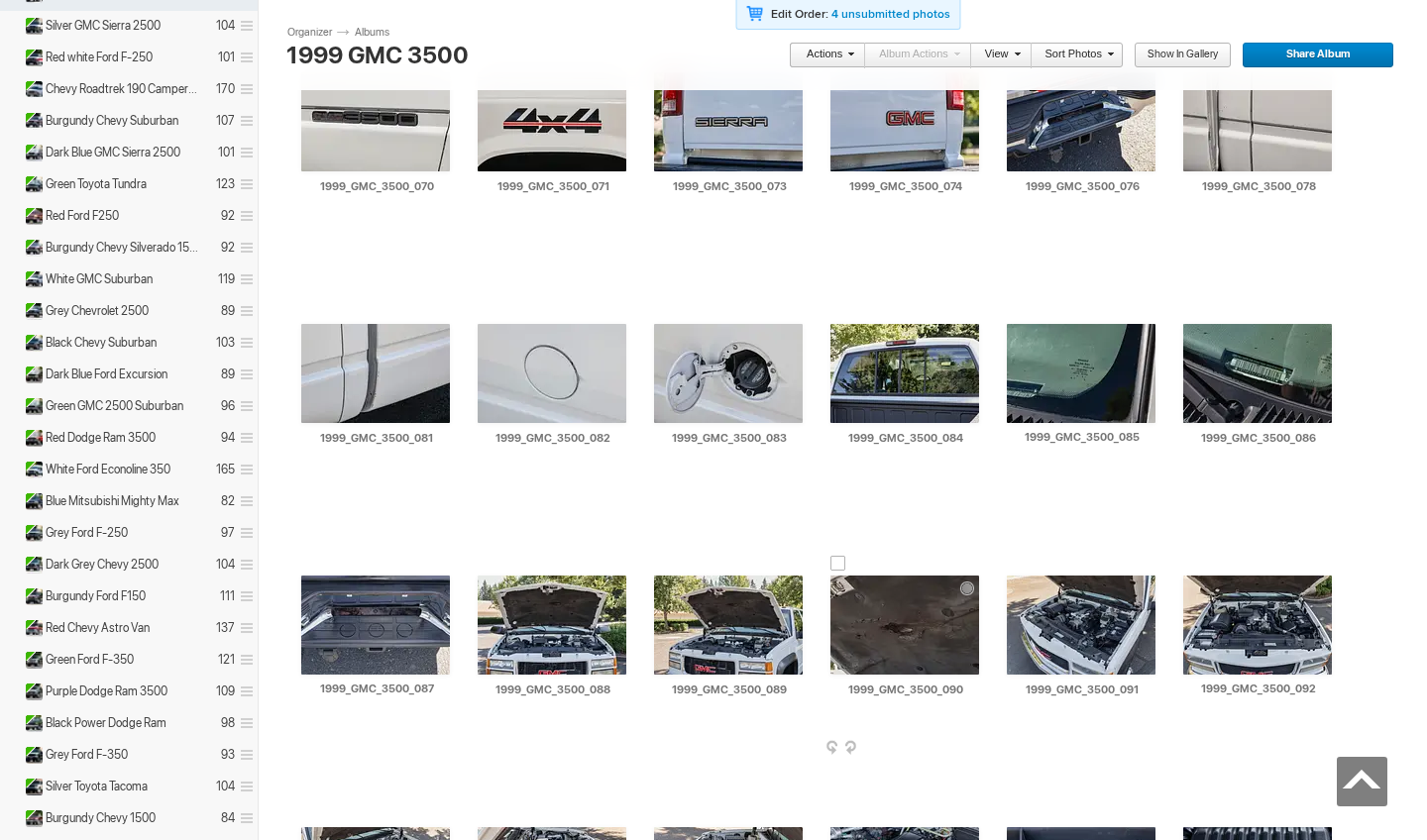 scroll, scrollTop: 3319, scrollLeft: 0, axis: vertical 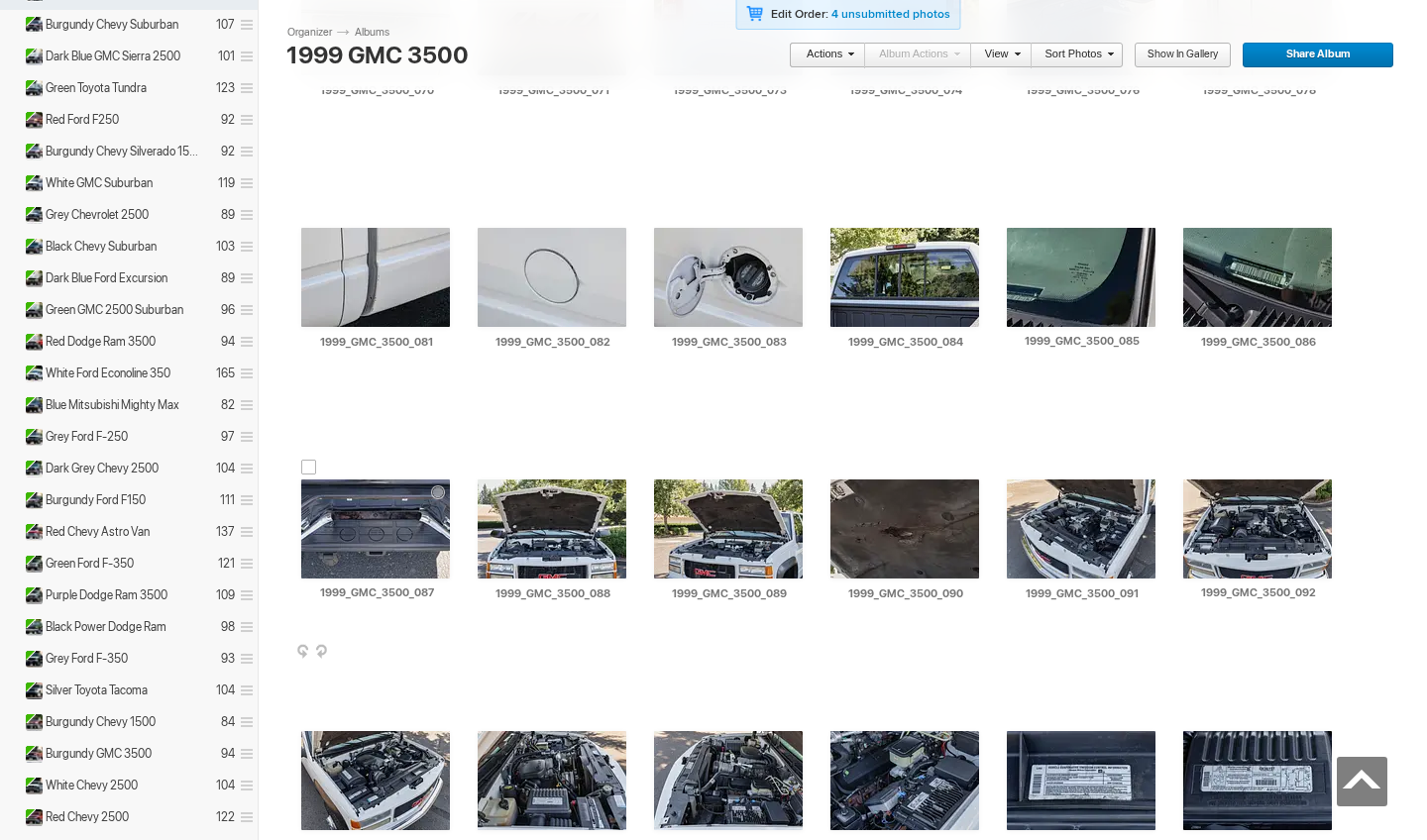 click at bounding box center (448, 653) 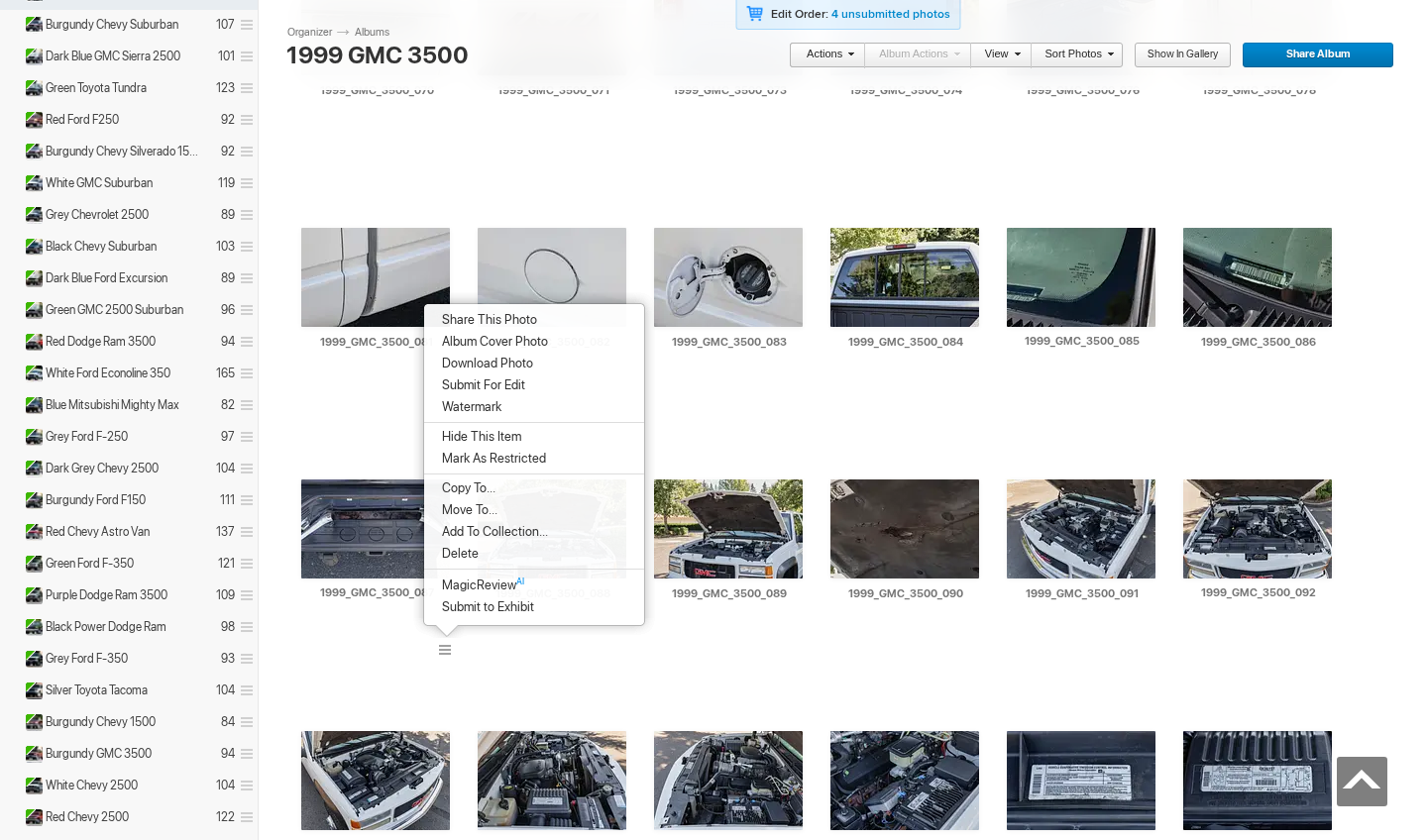 click on "Delete" at bounding box center (534, 554) 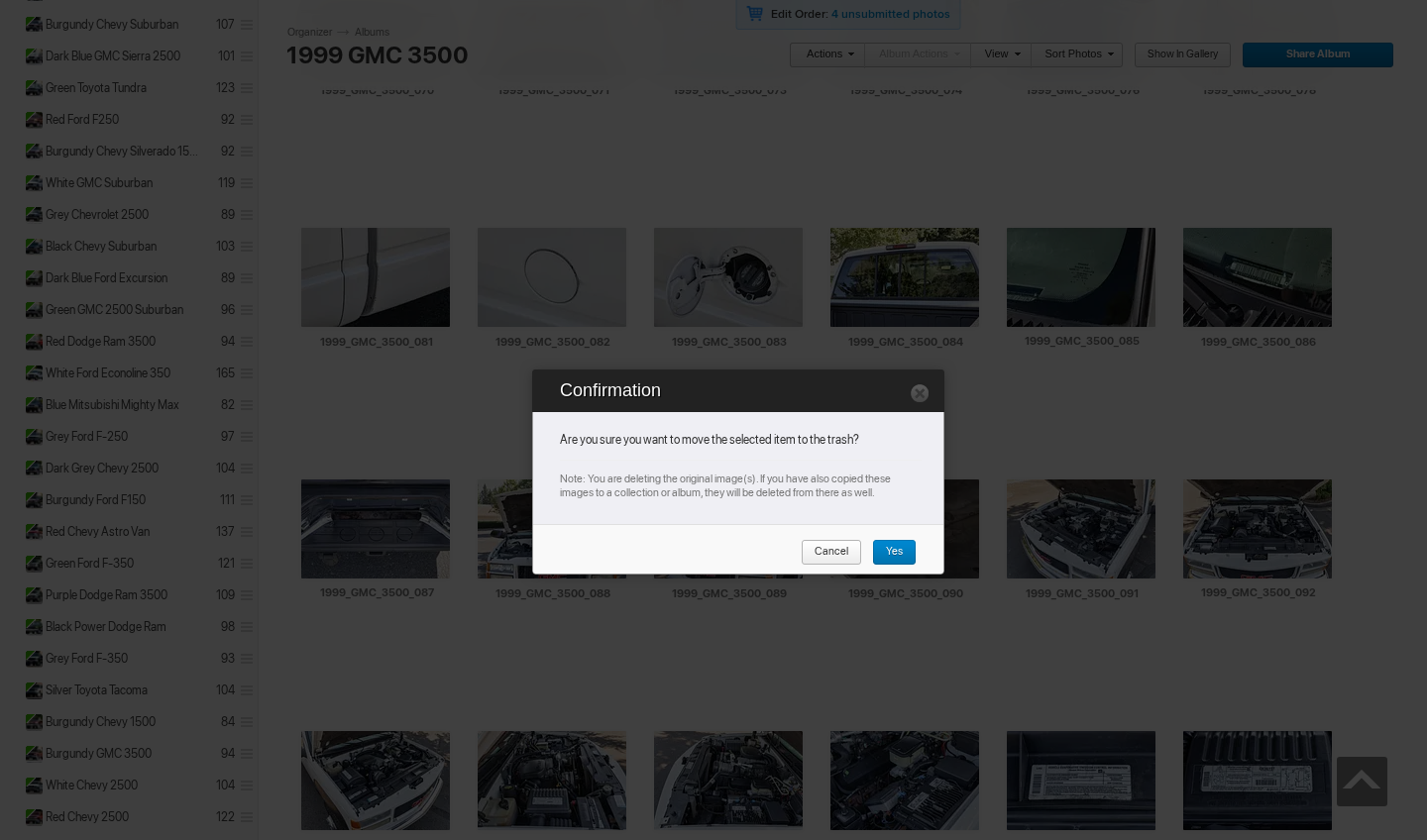 click on "Yes" at bounding box center [894, 553] 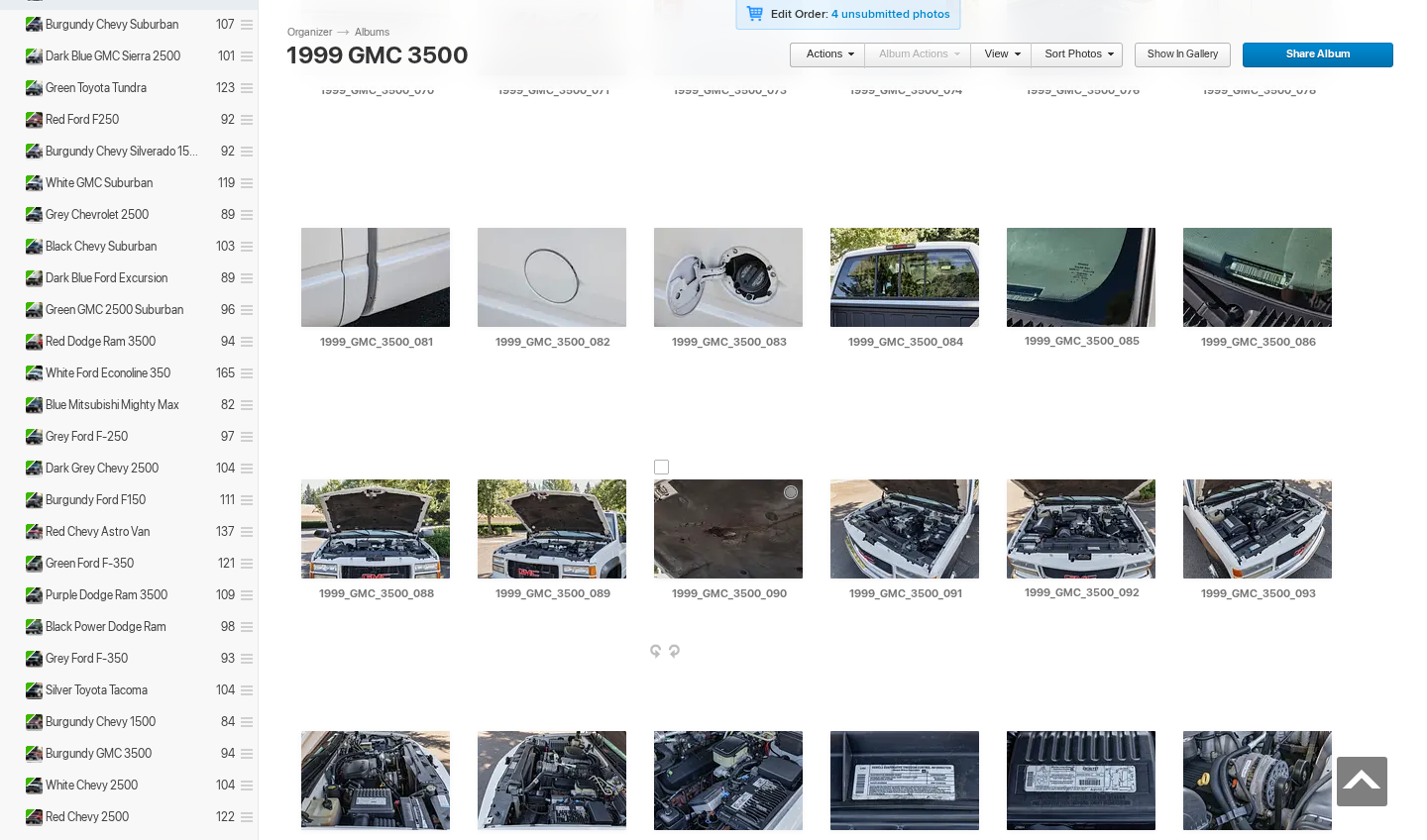 click on "AI 1999_GMC_3500_090
HTML:
Direct:
Forum:
Photo ID:
22767235
More...
Order Print Submit For Edit" at bounding box center [728, 541] 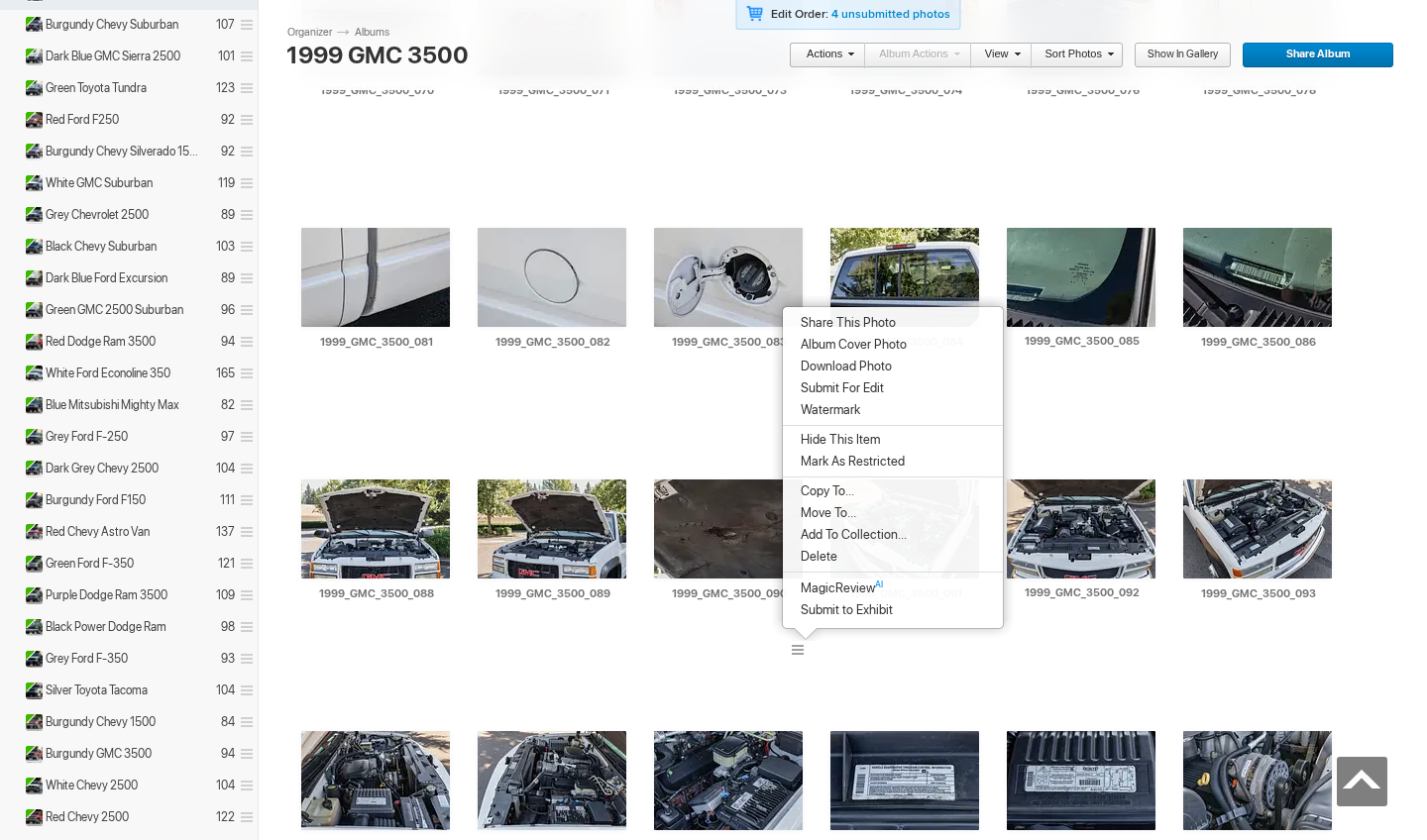 click on "Delete" at bounding box center [893, 557] 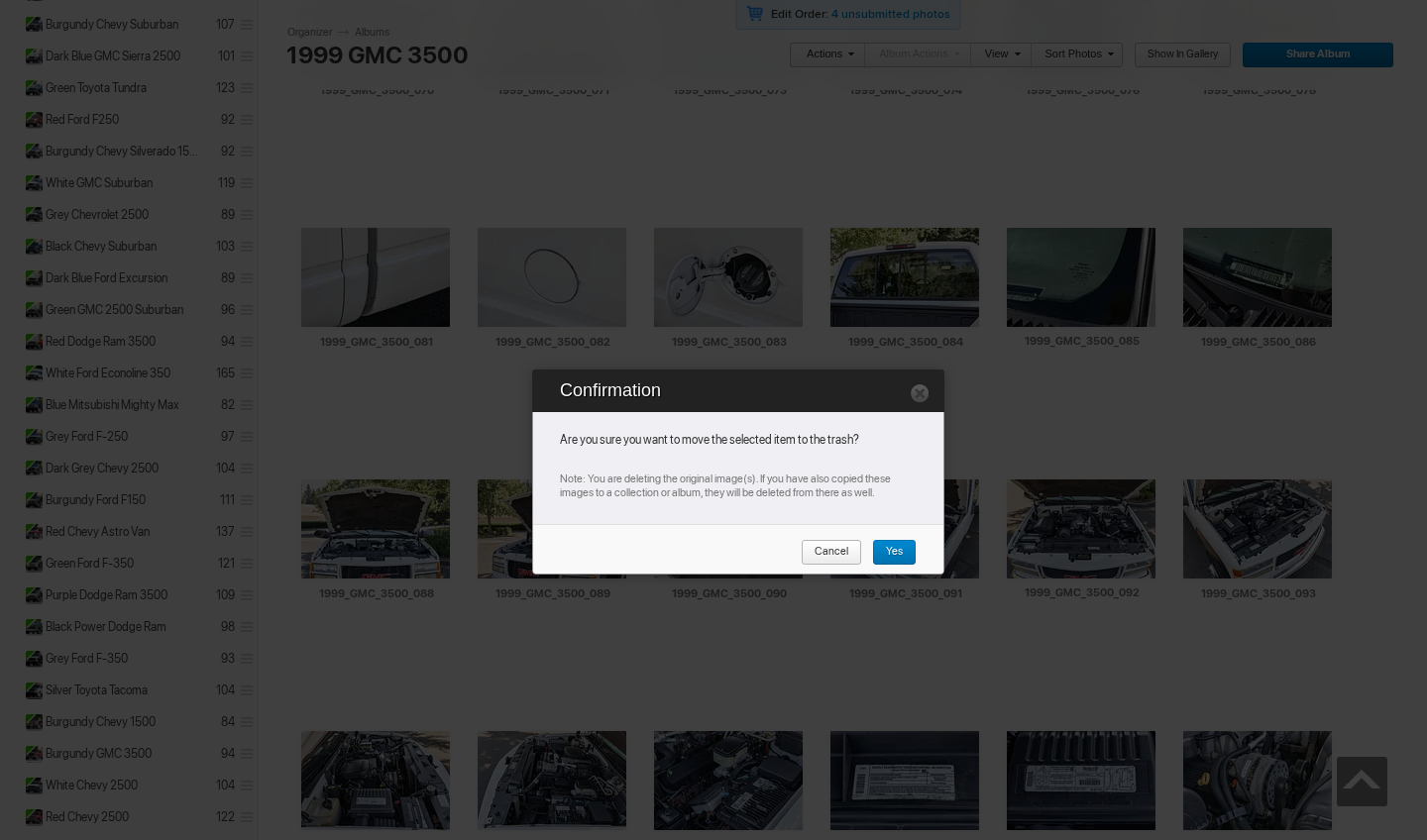 click on "Yes" at bounding box center [894, 553] 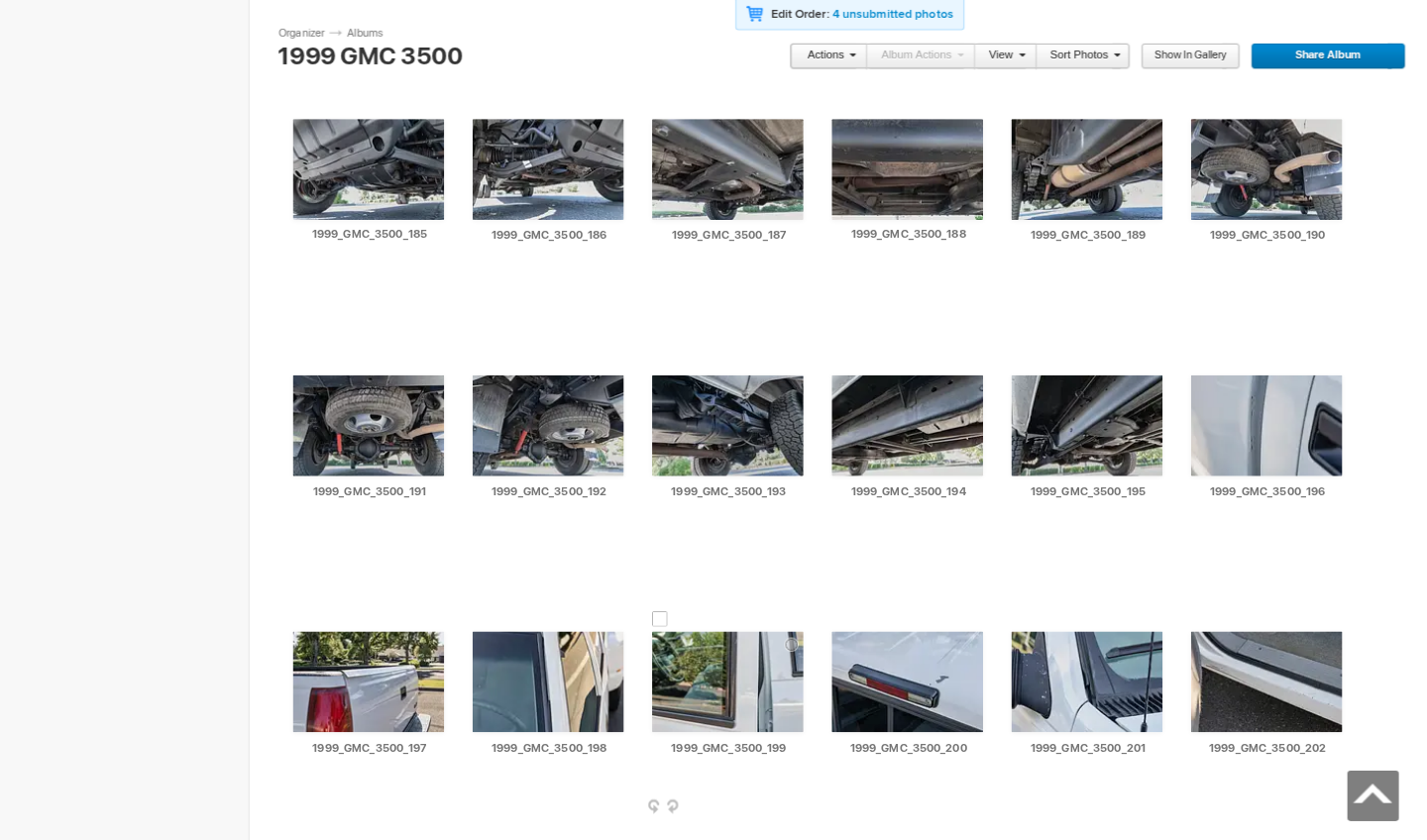 scroll, scrollTop: 7916, scrollLeft: 0, axis: vertical 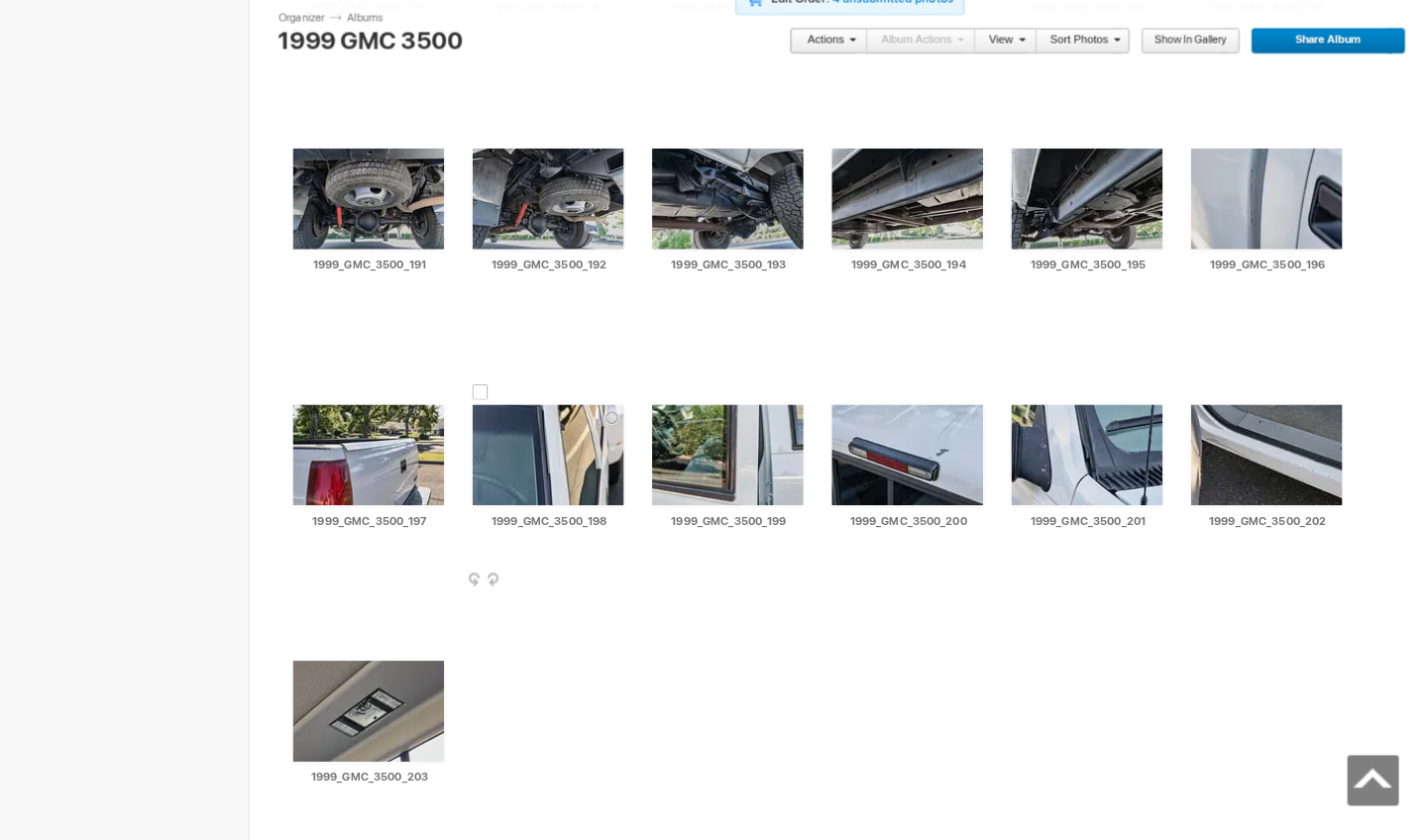 click at bounding box center [624, 585] 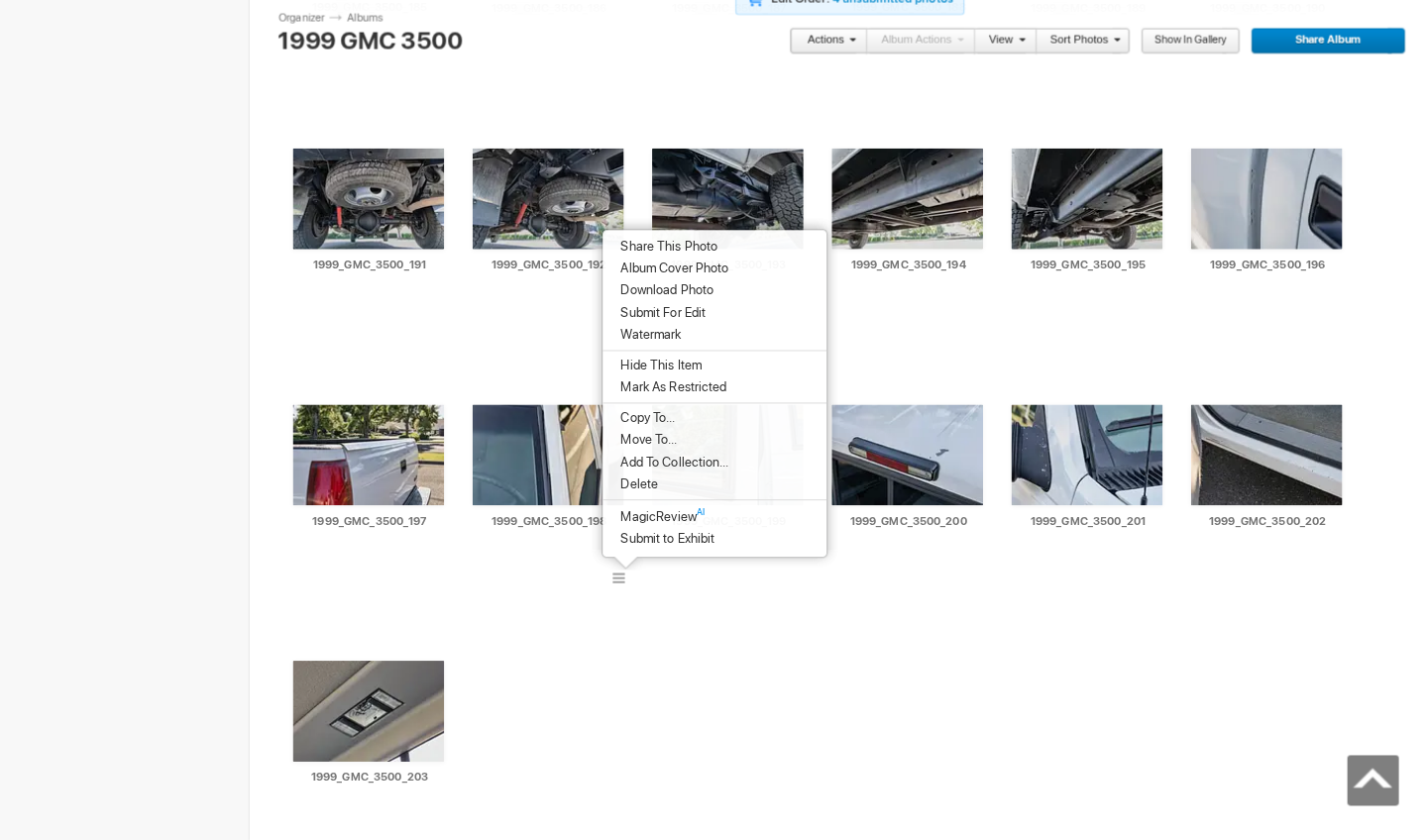 click on "Delete" at bounding box center (715, 490) 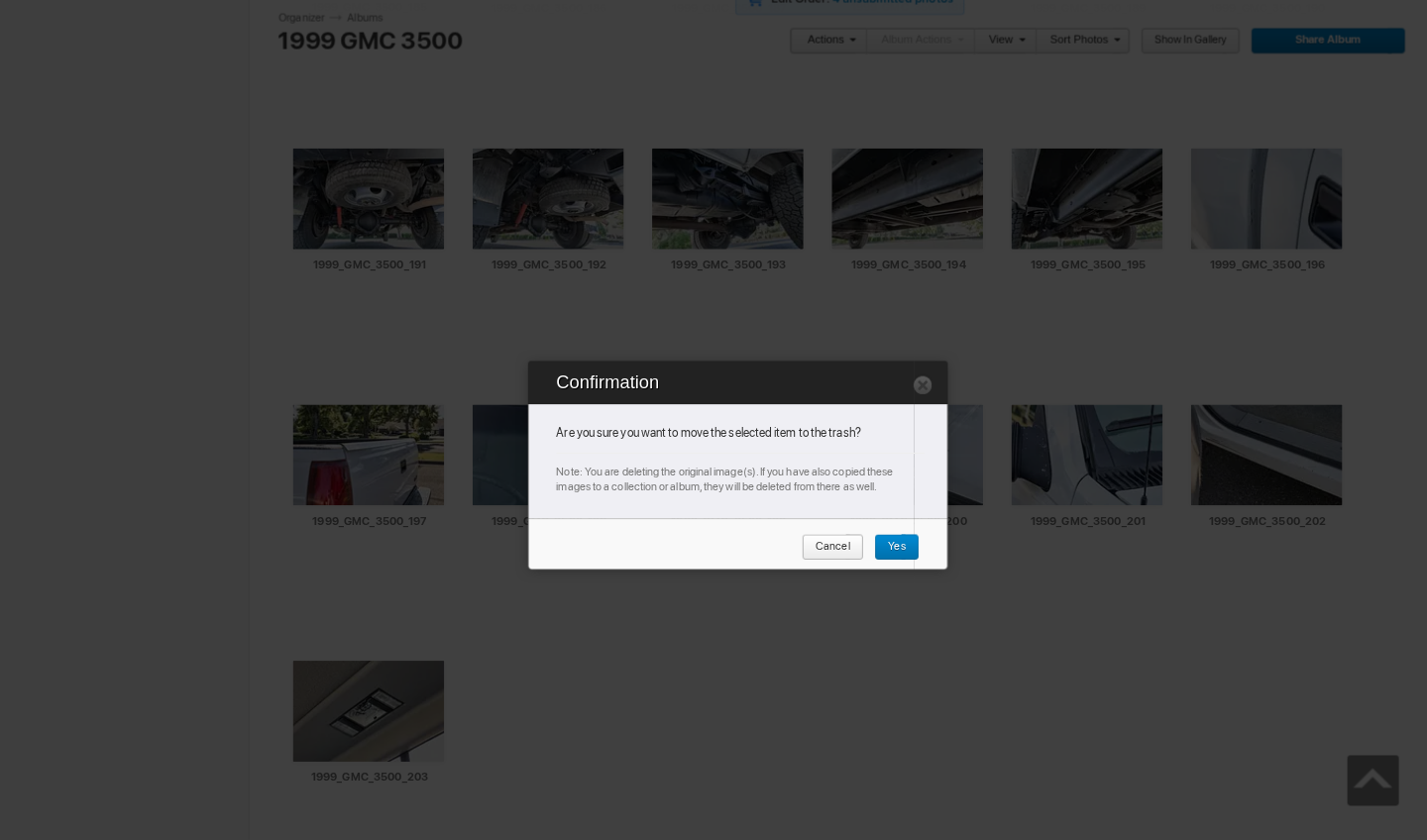 click on "Yes" at bounding box center (887, 553) 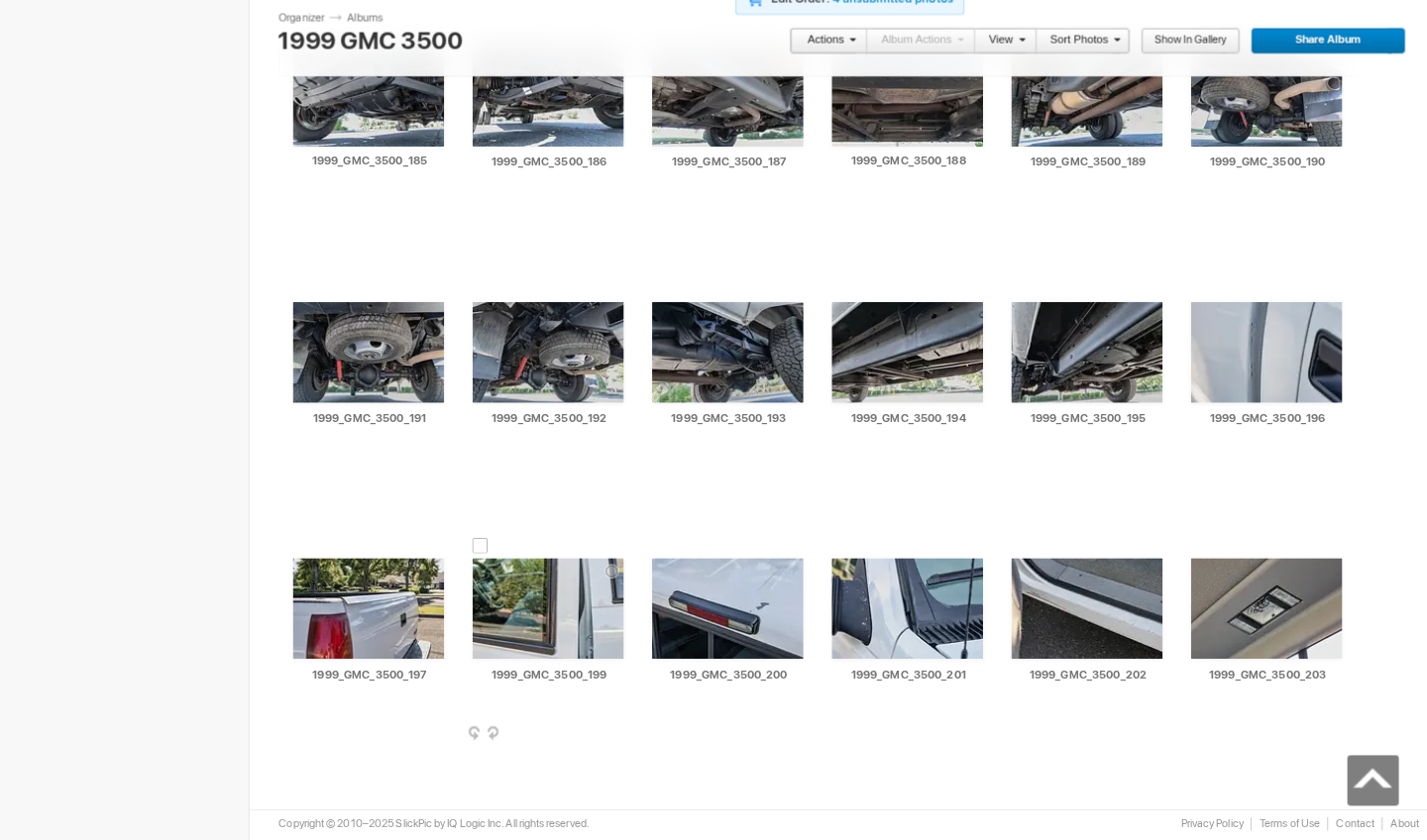 scroll, scrollTop: 7764, scrollLeft: 0, axis: vertical 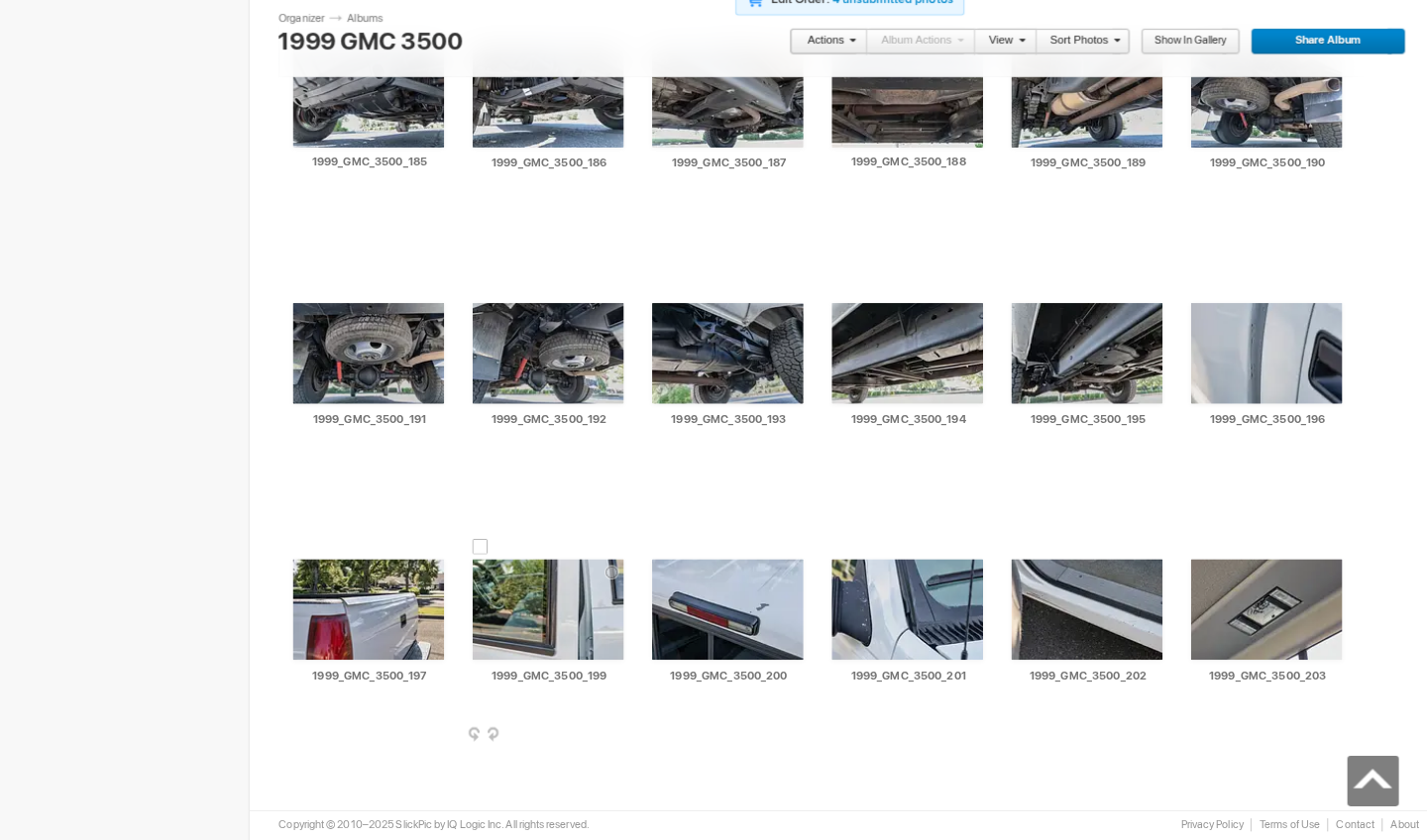 click at bounding box center (624, 737) 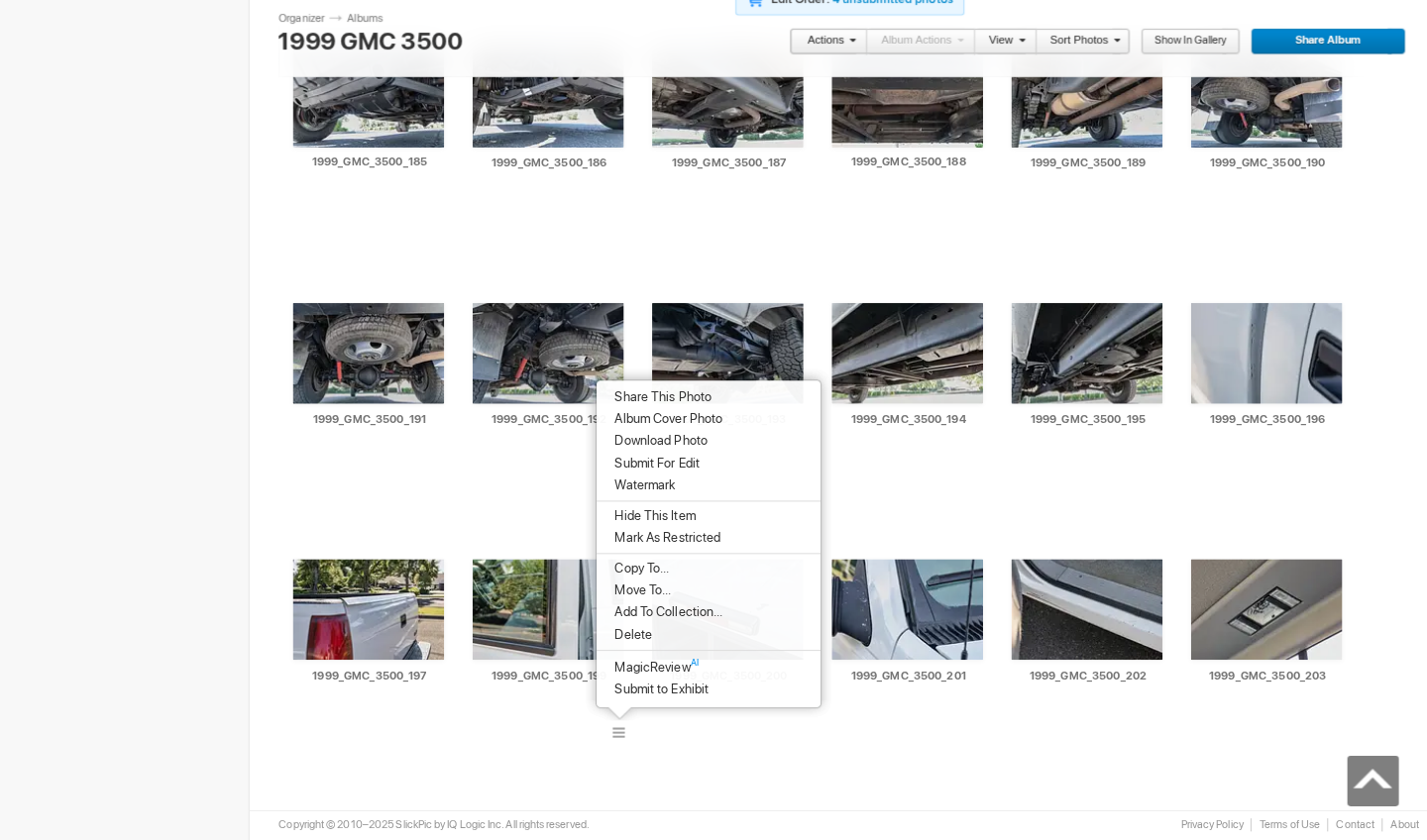click on "Delete" at bounding box center (710, 638) 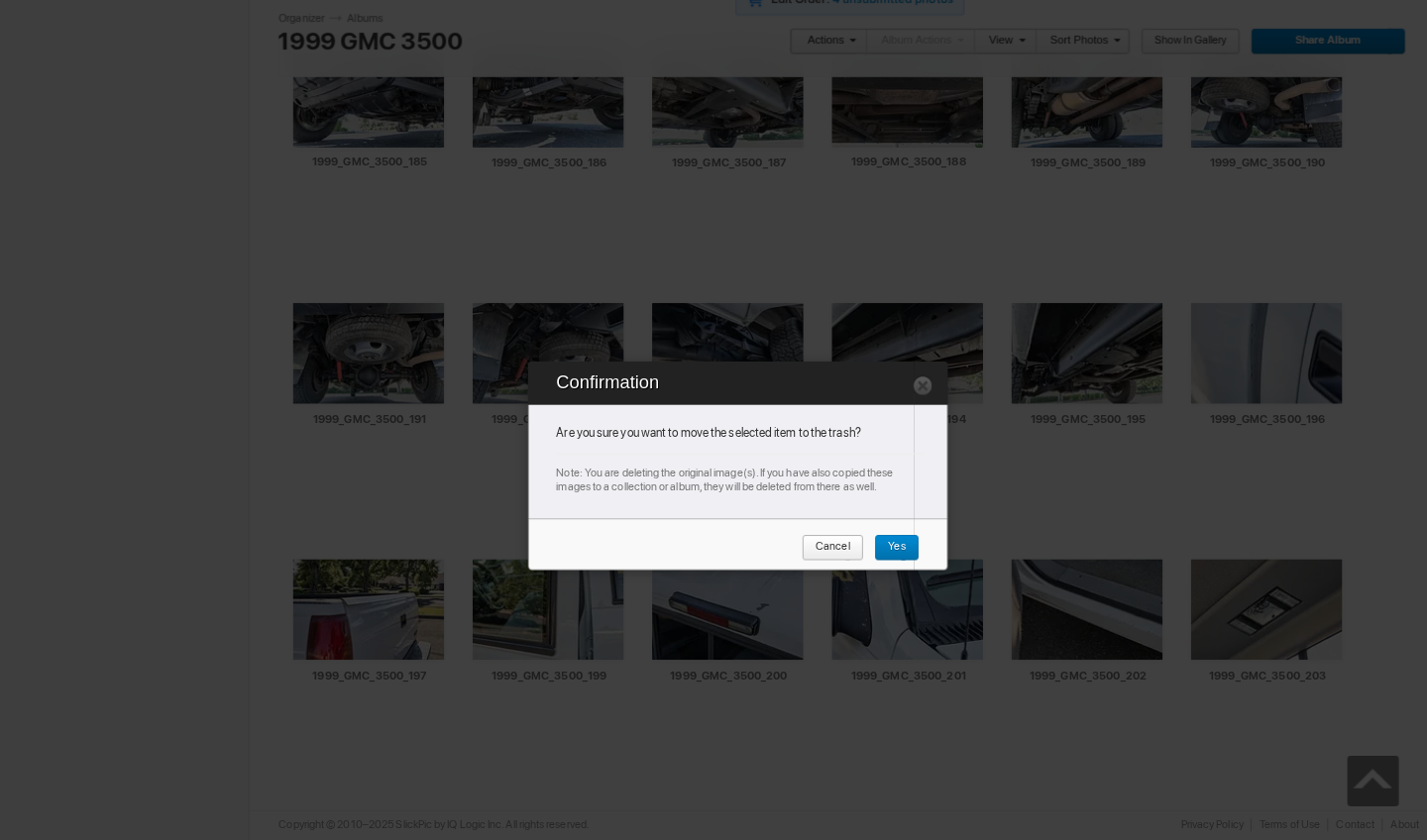 click on "Yes" at bounding box center [887, 553] 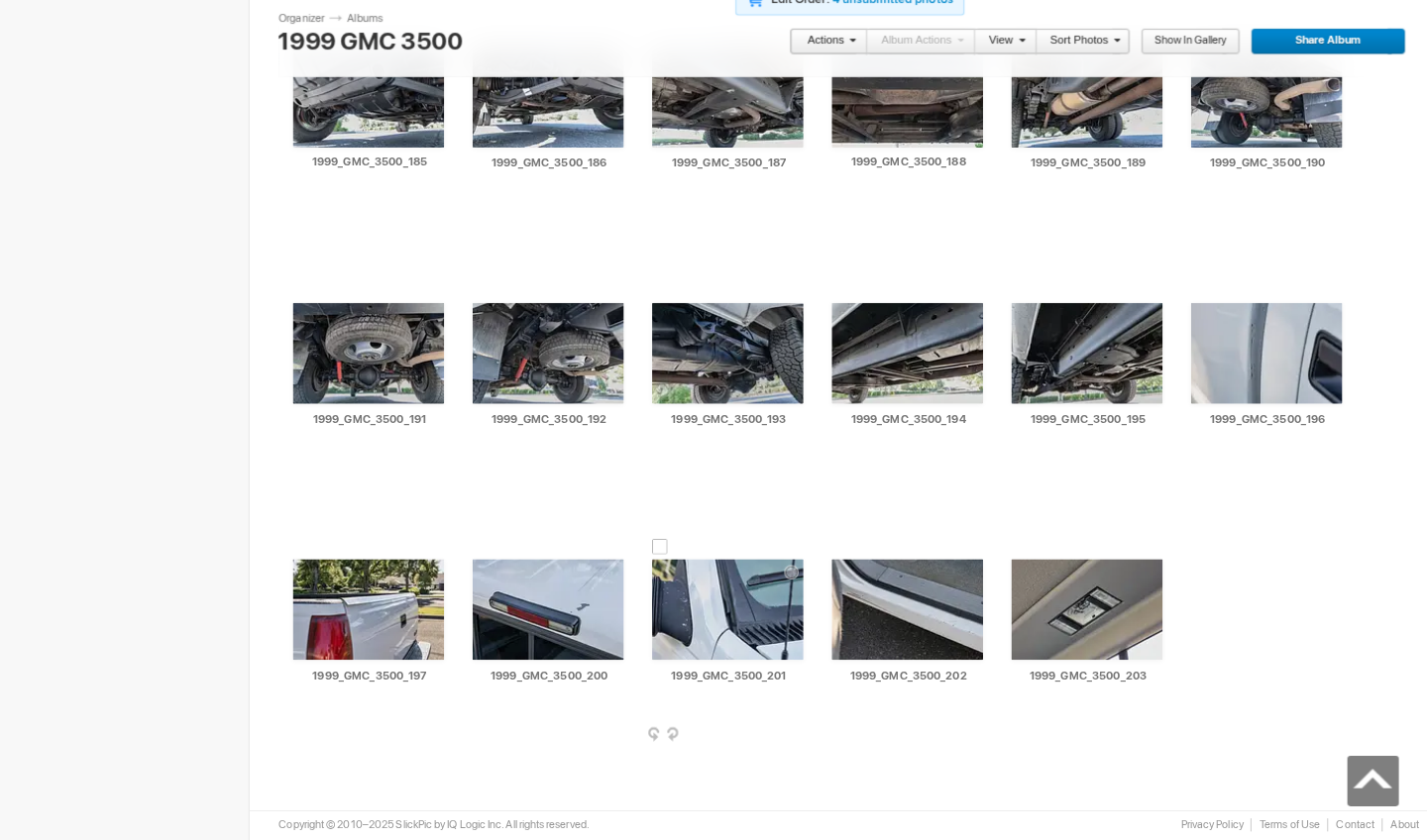 click at bounding box center (801, 737) 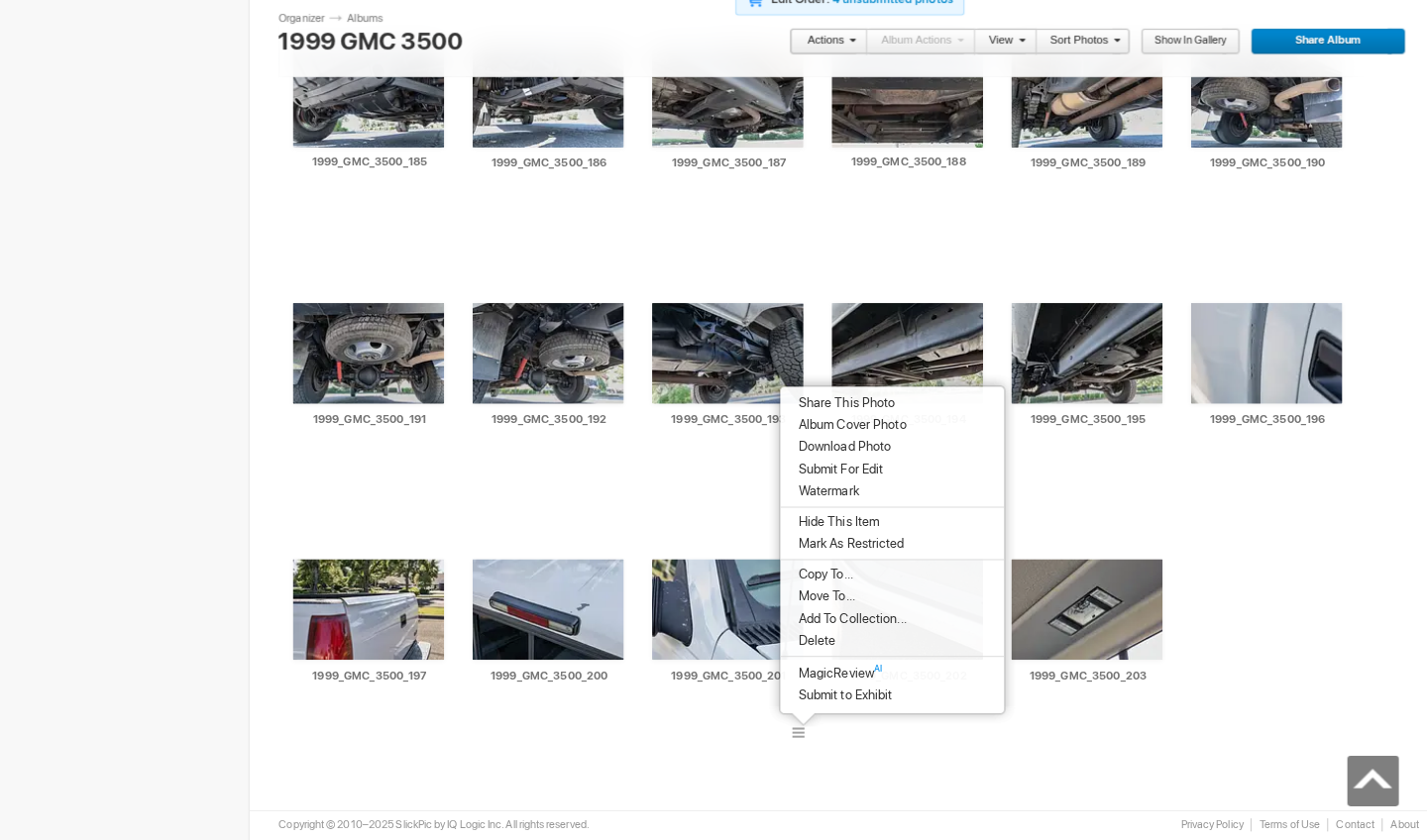click on "Delete" at bounding box center [890, 644] 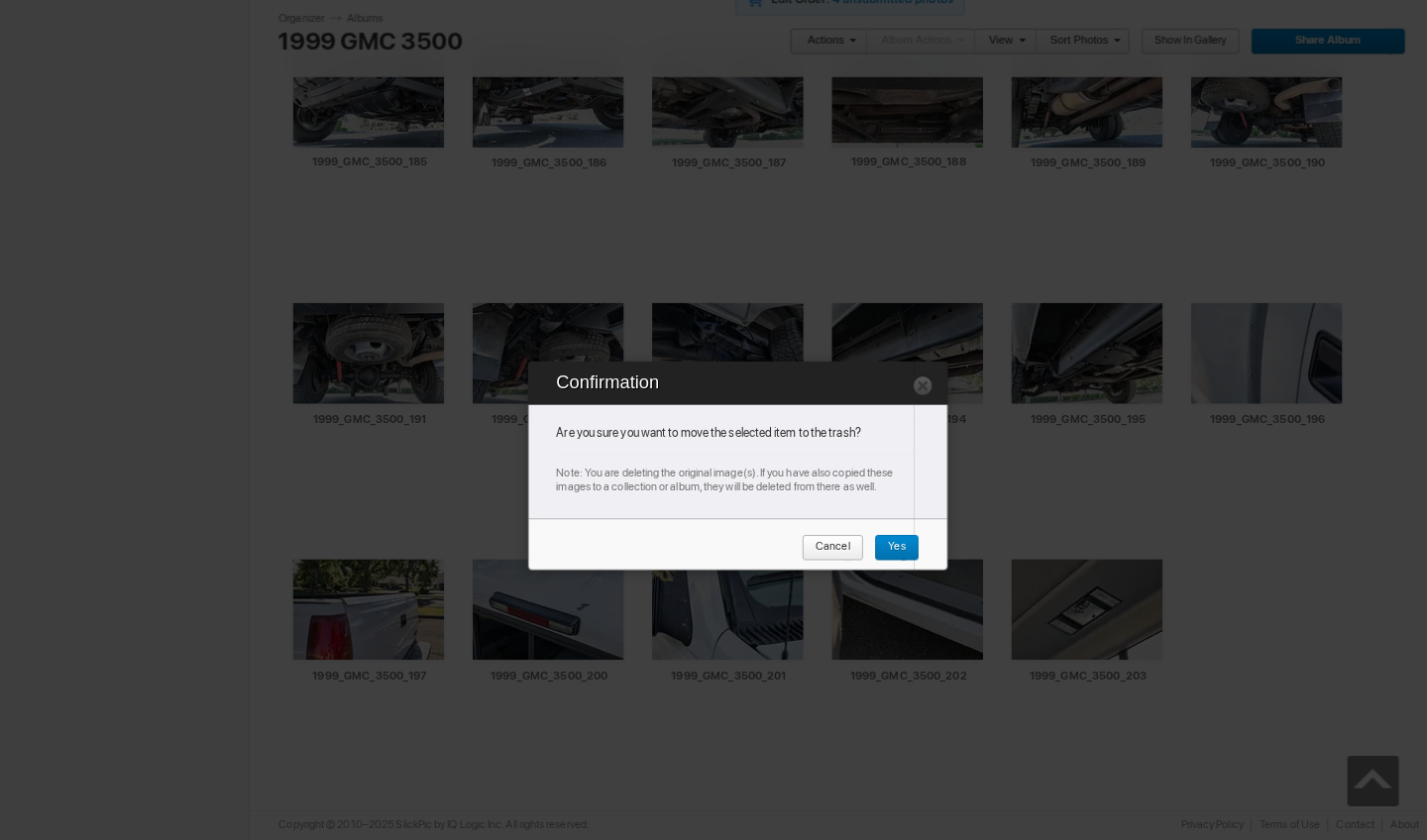 click on "Yes" at bounding box center [894, 553] 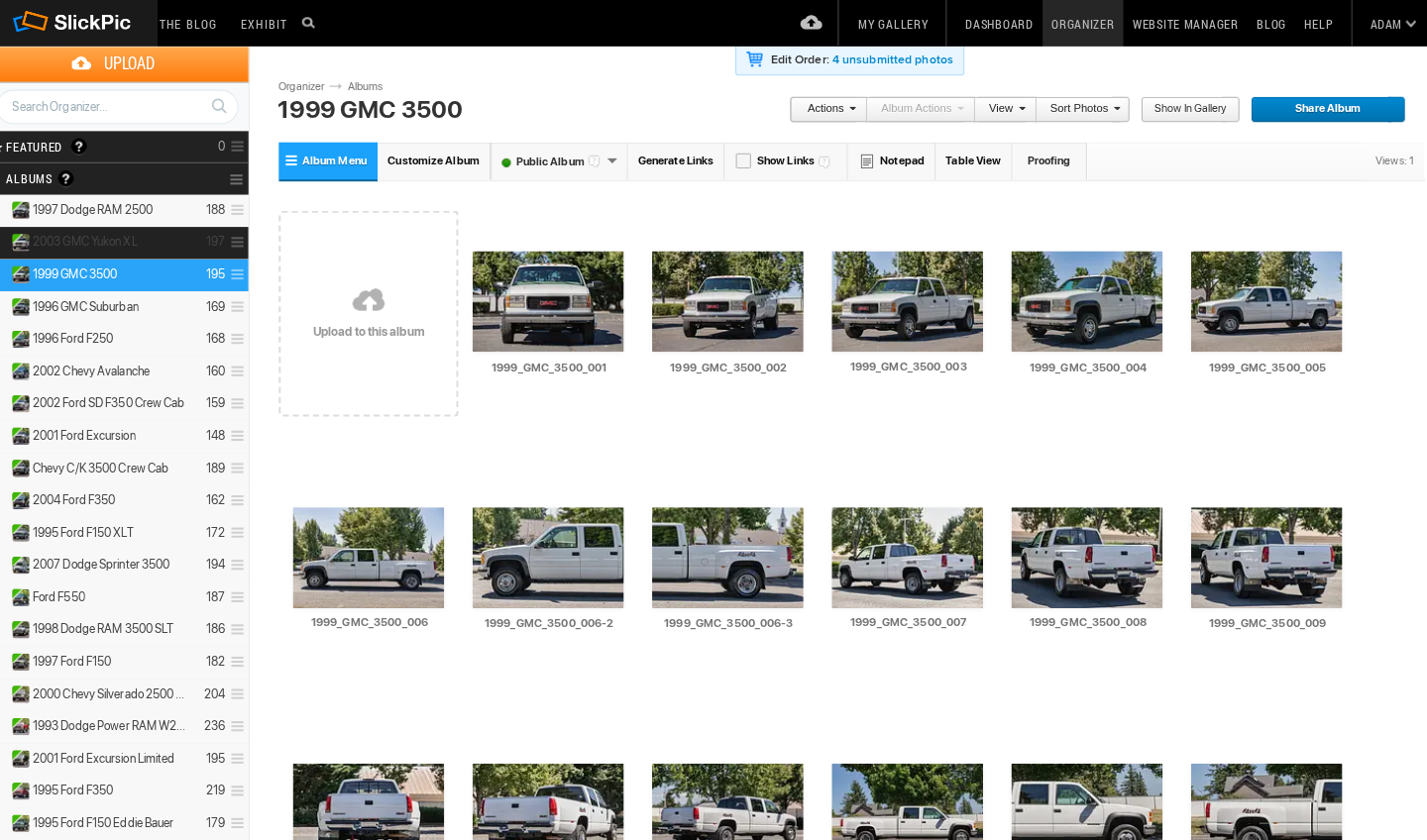 scroll, scrollTop: 0, scrollLeft: 0, axis: both 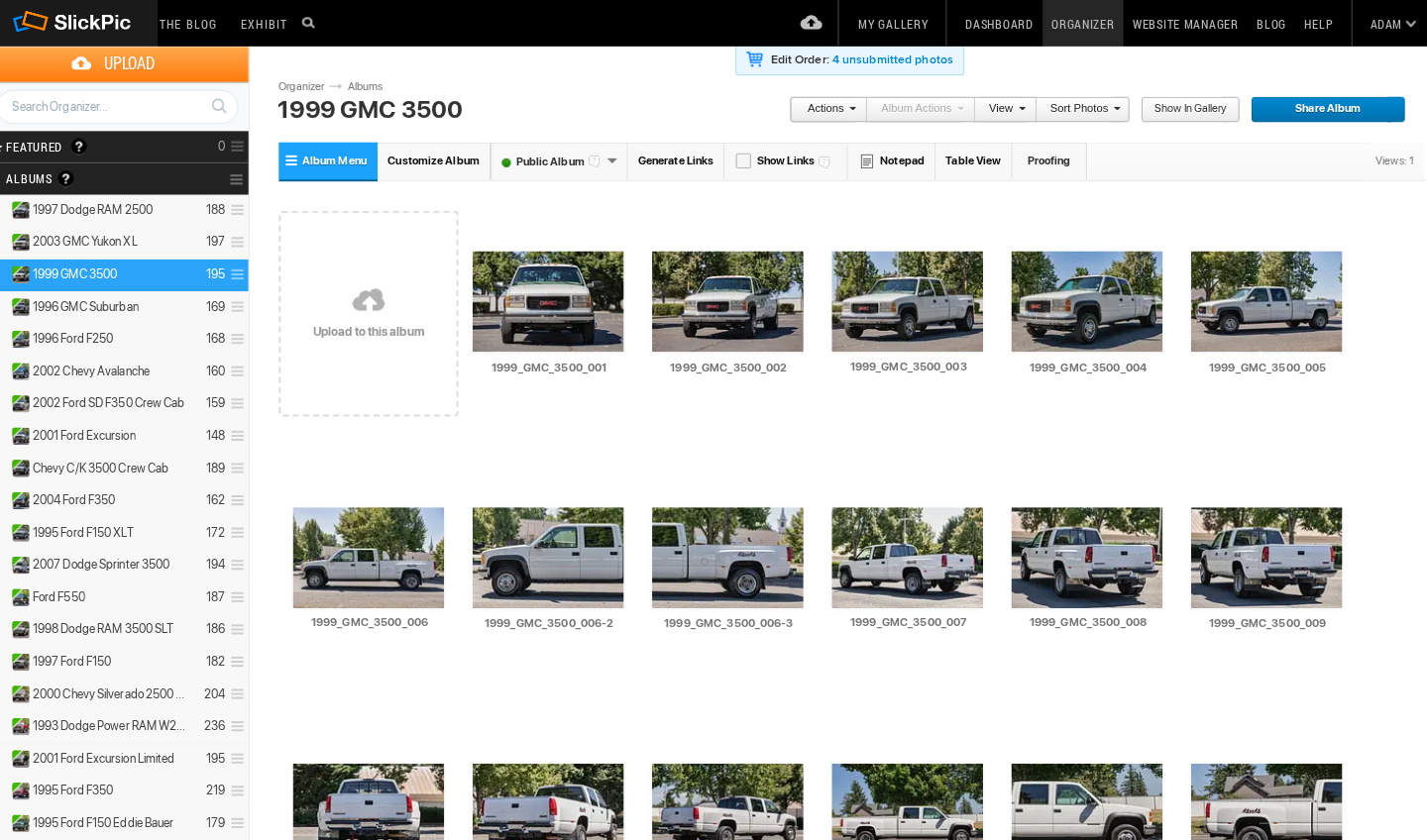 click on "Albums
Albums are your presentation gallery and where your photos and videos are physically stored. SlickPic makes things simple. Upload your photos and videos into Albums and Share them (or your entire gallery) immediately.
Organize photos here, in Organizer. Move them around, drag and drop them from one album to another, create sub-albums inside albums and do more with your photos.
View and showcase your photos in your “Gallery” — find it on the top menu. Share your albums or entire gallery publicly or privately only with the people you want by clicking the green Share button - you can see it now on the right side.
Make sure you learn about privacy. You can make albums Public, Private or Unlisted. Click the Help menu to read more about privacy and other topics." at bounding box center [103, 175] 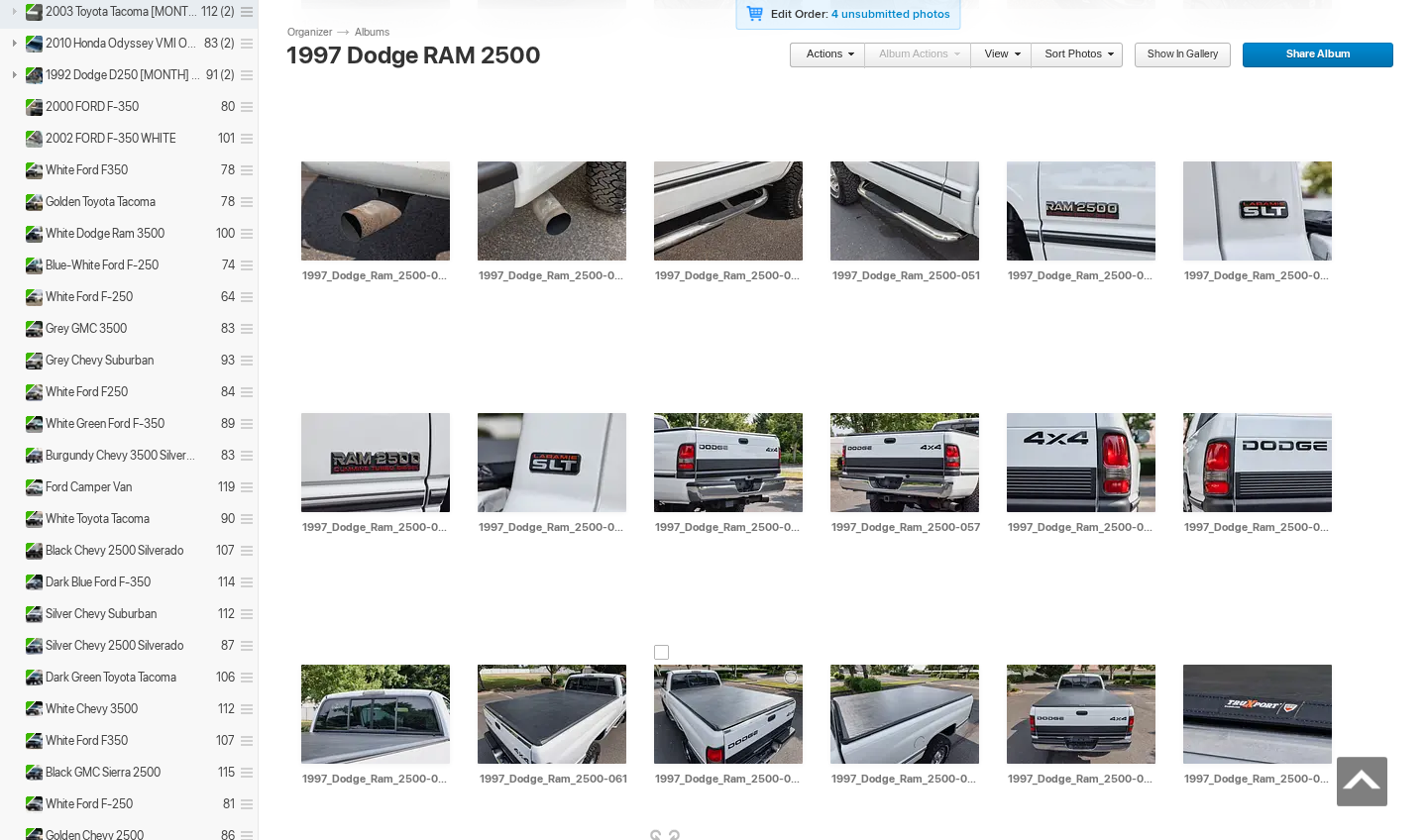 scroll, scrollTop: 2246, scrollLeft: 0, axis: vertical 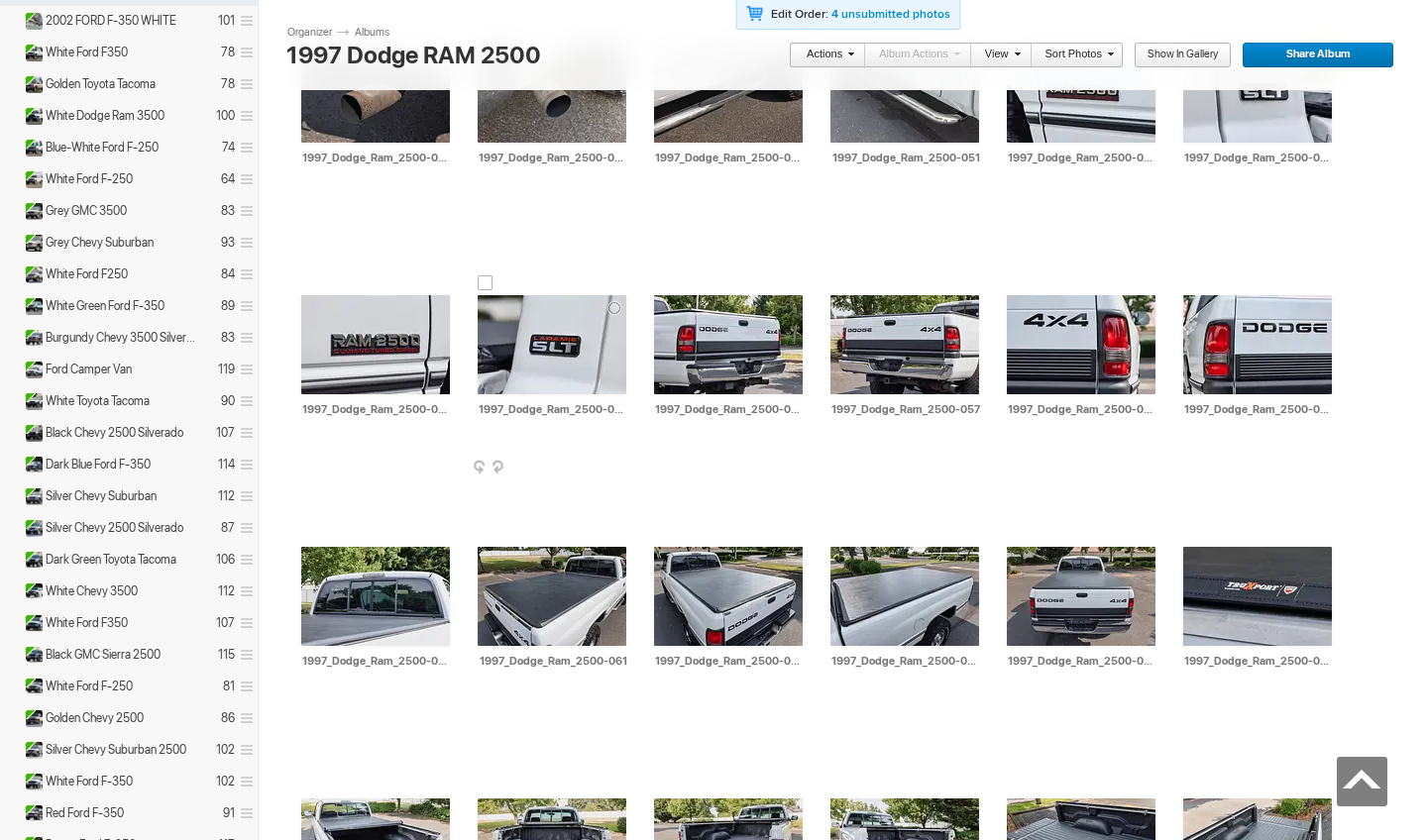click on "AI 1997_Dodge_Ram_2500-055
HTML:
Direct:
Forum:
Photo ID:
[NUMBER]
More...
Order Print Submit For Edit" at bounding box center [552, 357] 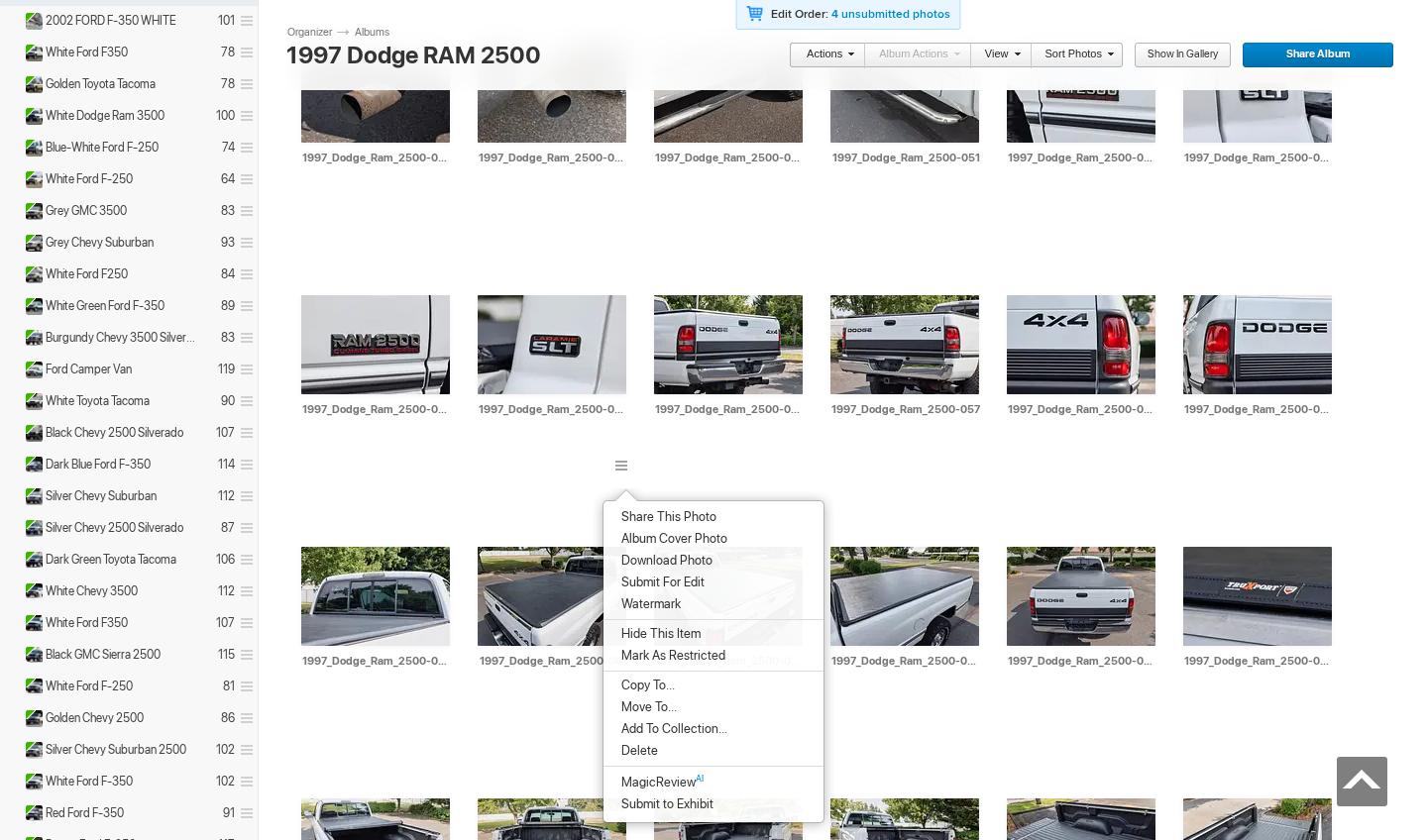 click on "Delete" at bounding box center (714, 751) 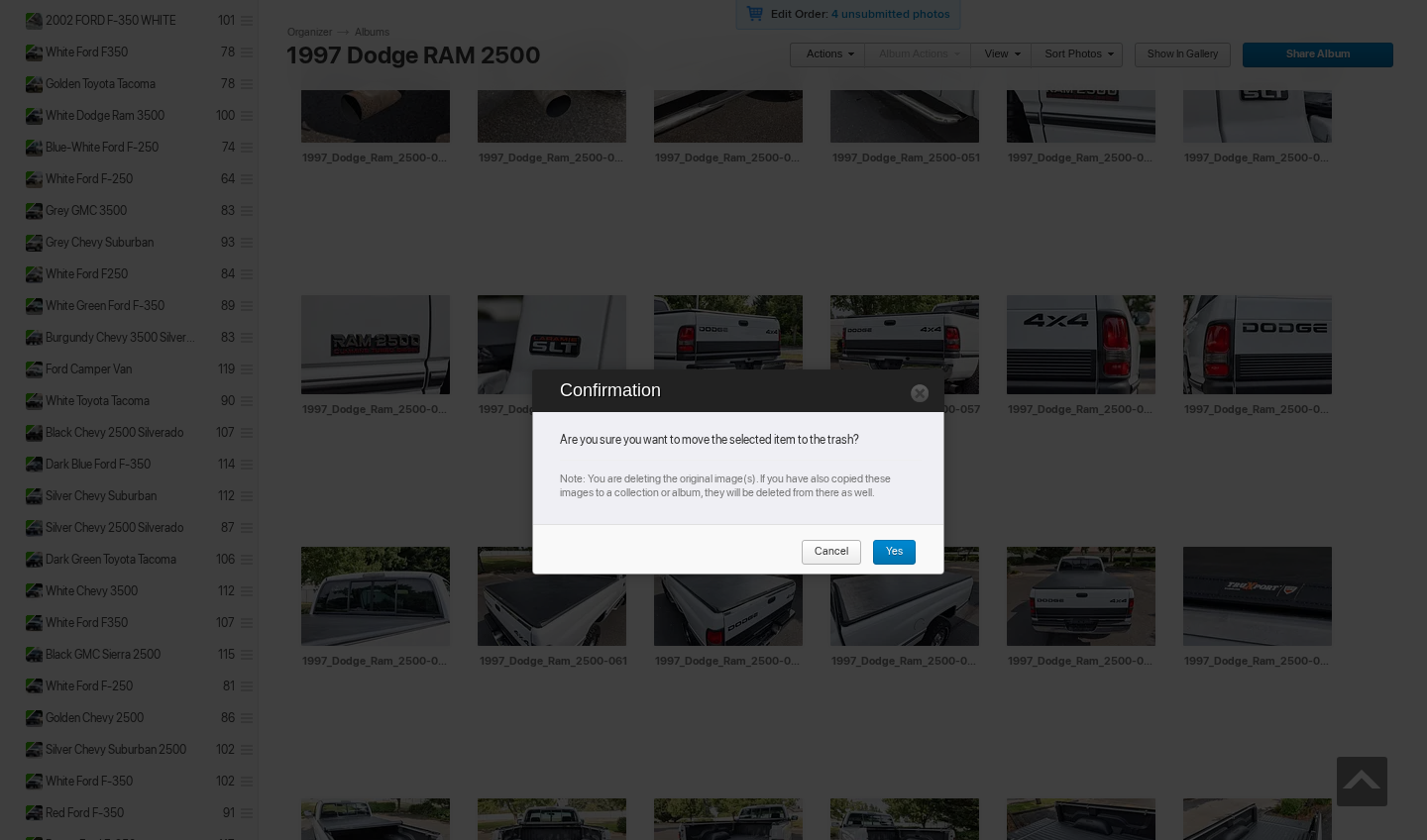 click on "Yes" at bounding box center (887, 553) 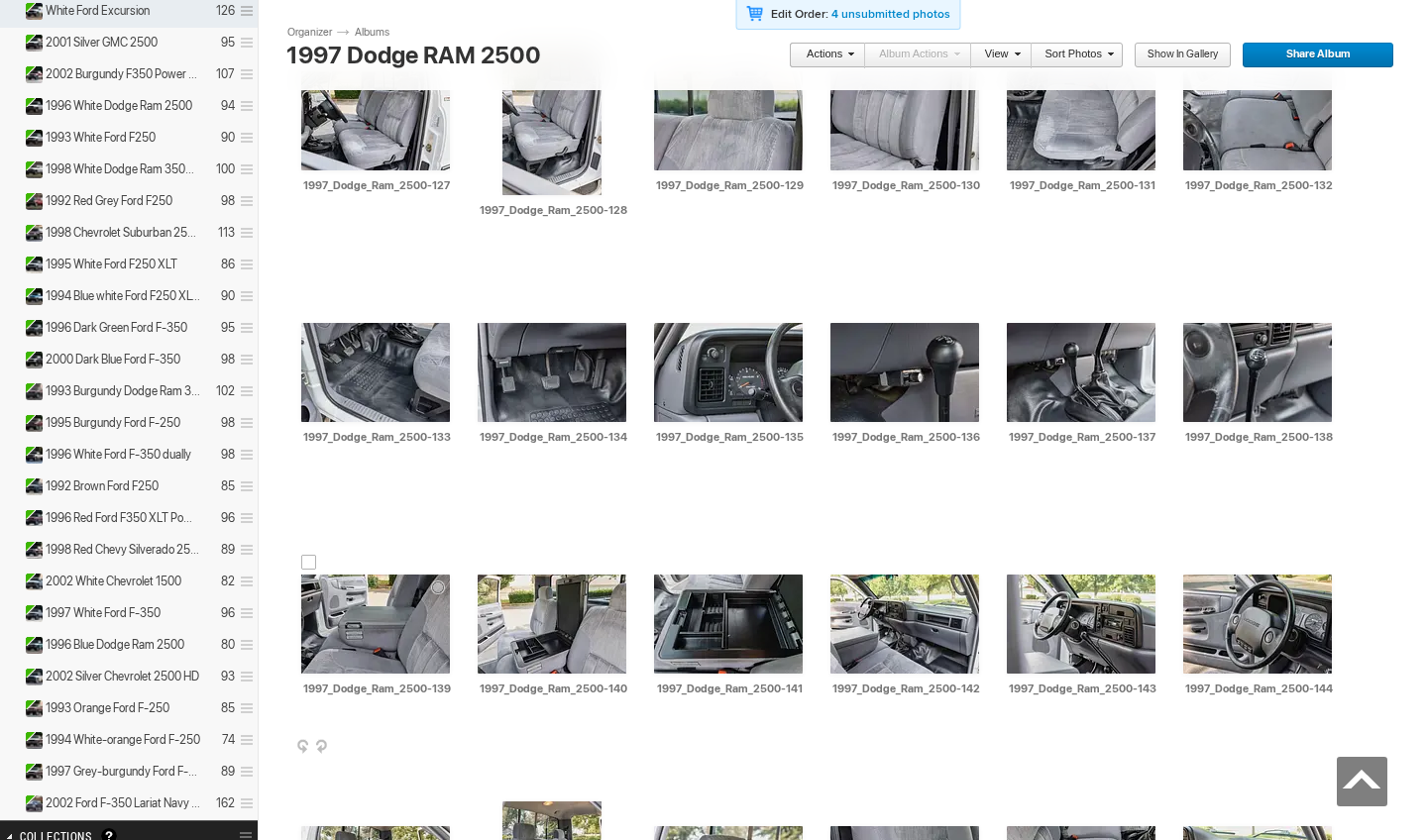 scroll, scrollTop: 5556, scrollLeft: 0, axis: vertical 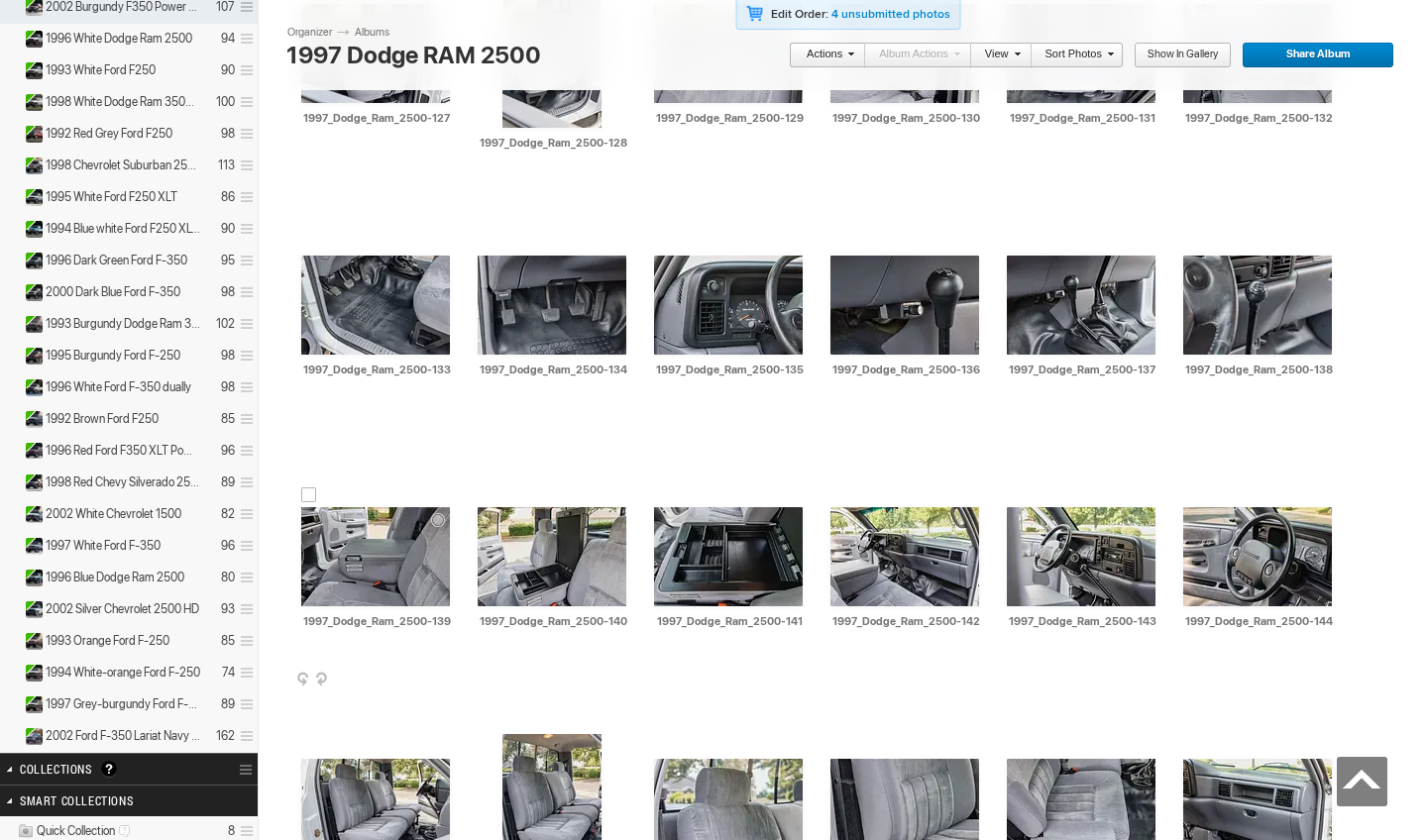 click at bounding box center [448, 681] 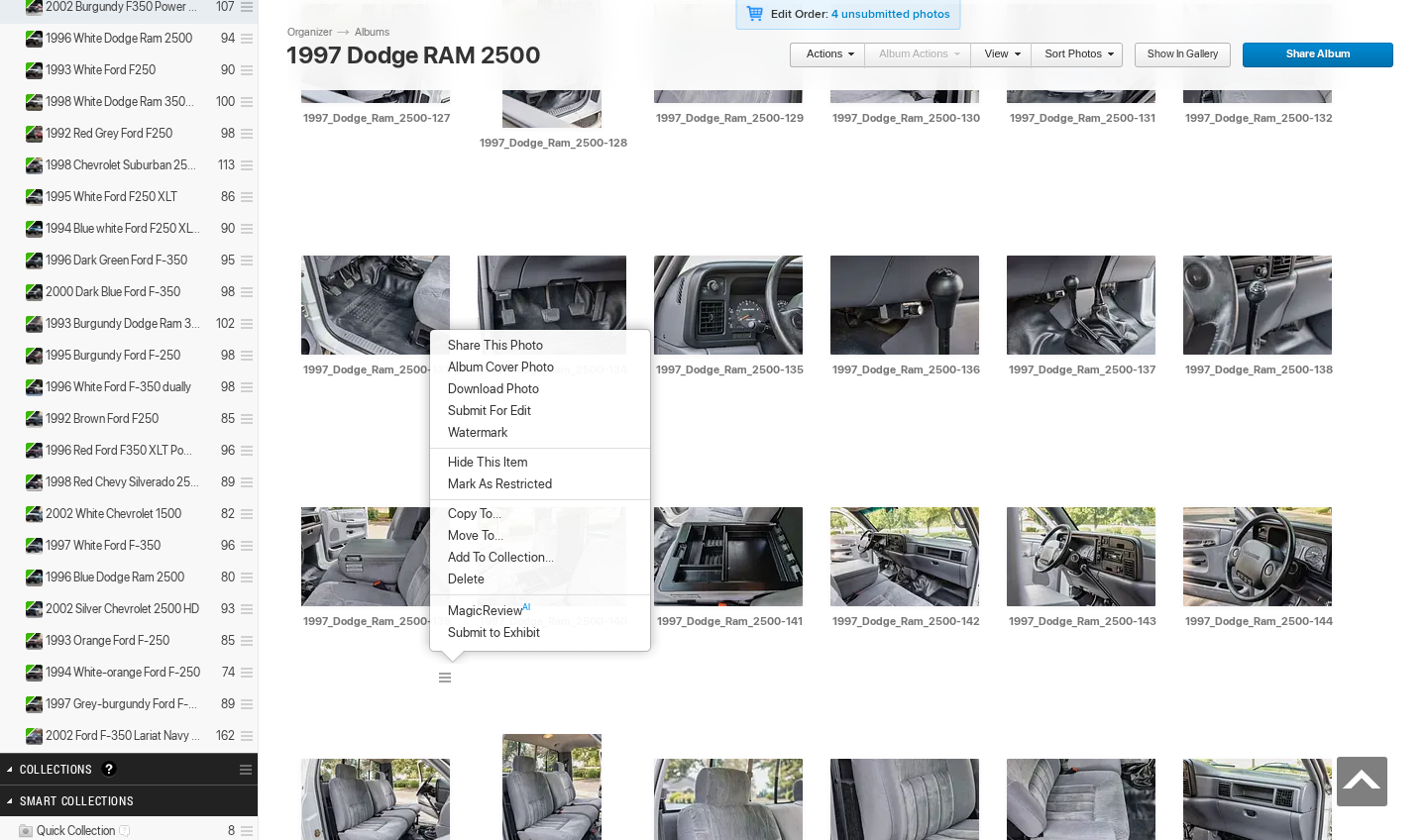 click on "Delete" at bounding box center [540, 579] 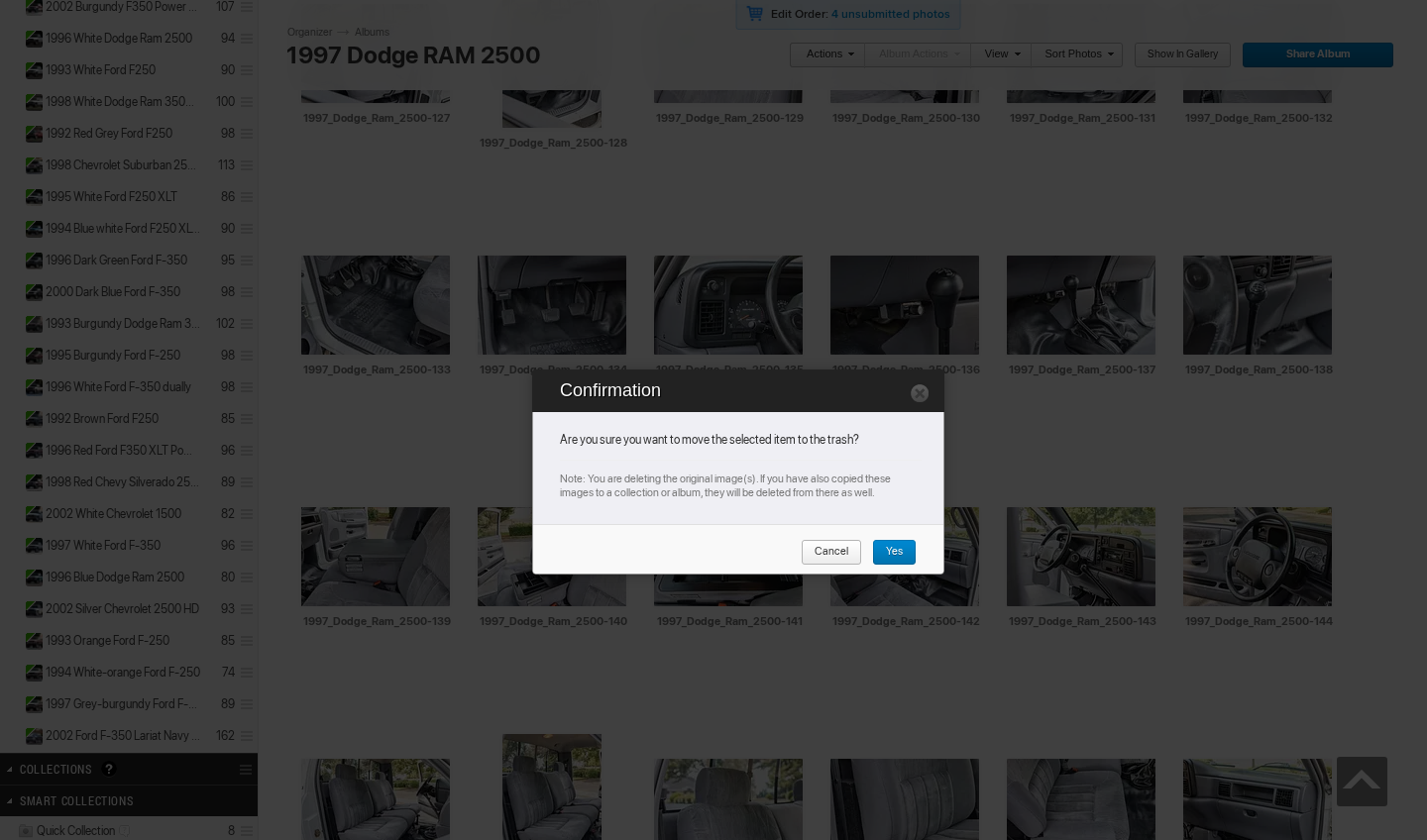 click on "Yes" at bounding box center (887, 553) 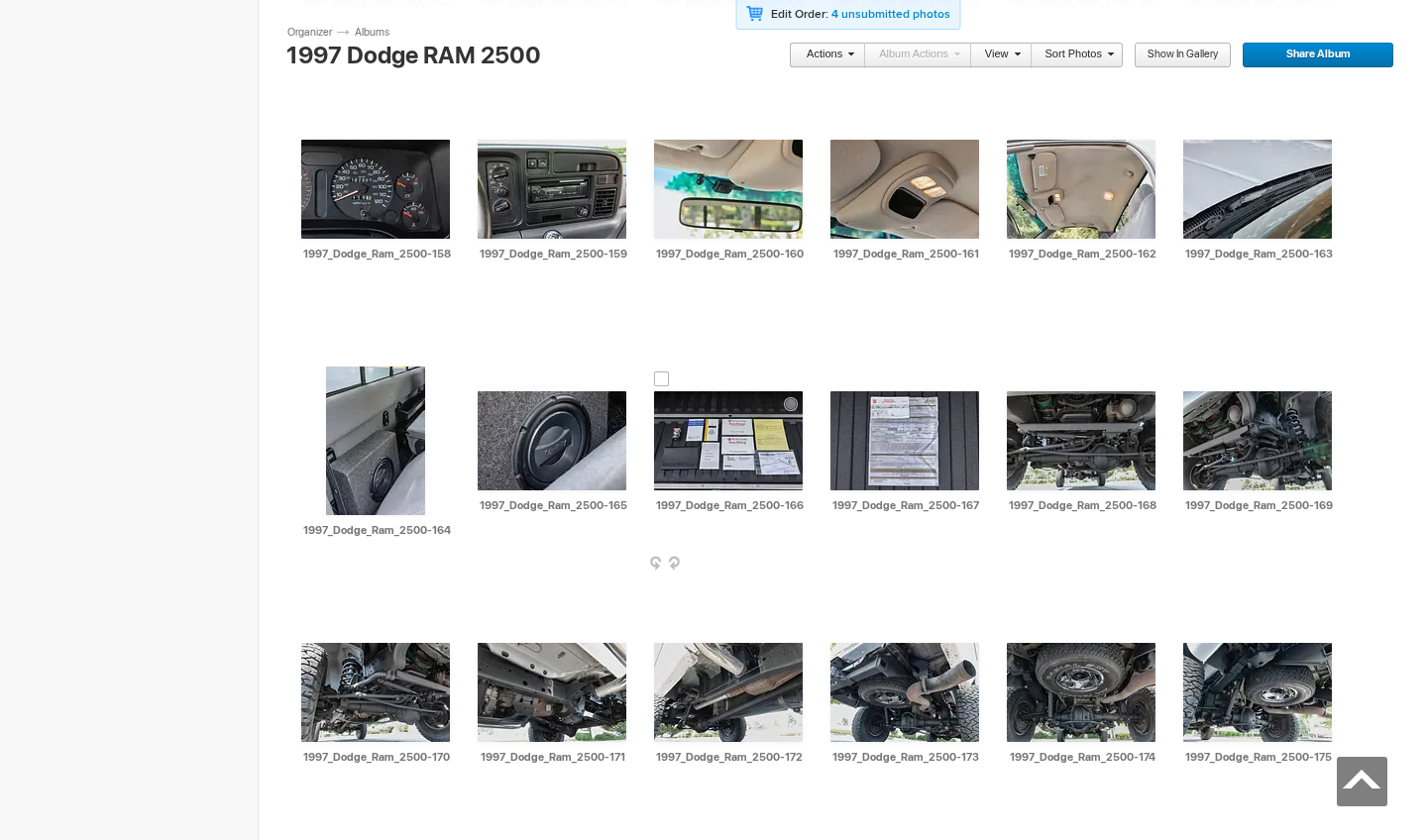 scroll, scrollTop: 6677, scrollLeft: 0, axis: vertical 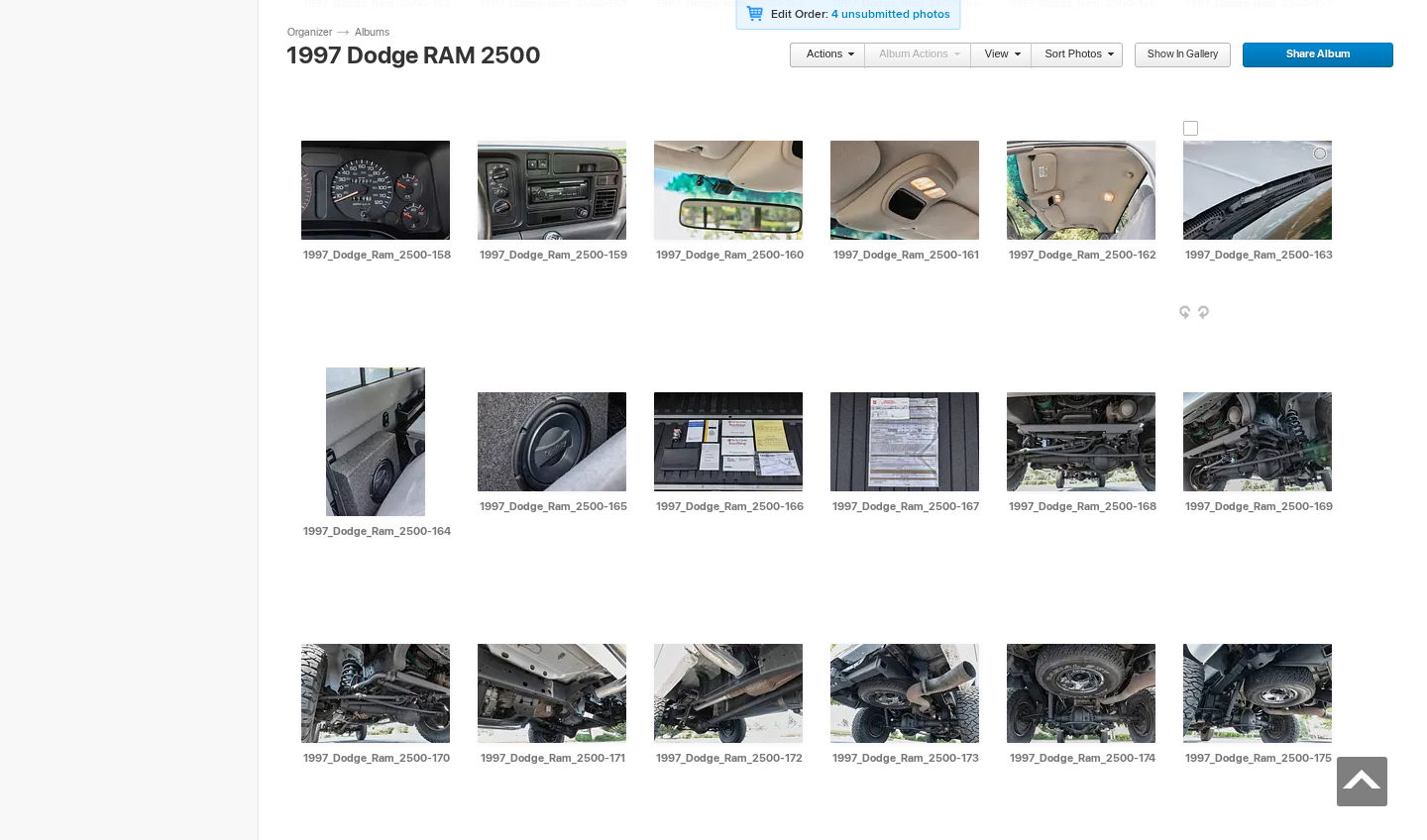click at bounding box center (1330, 314) 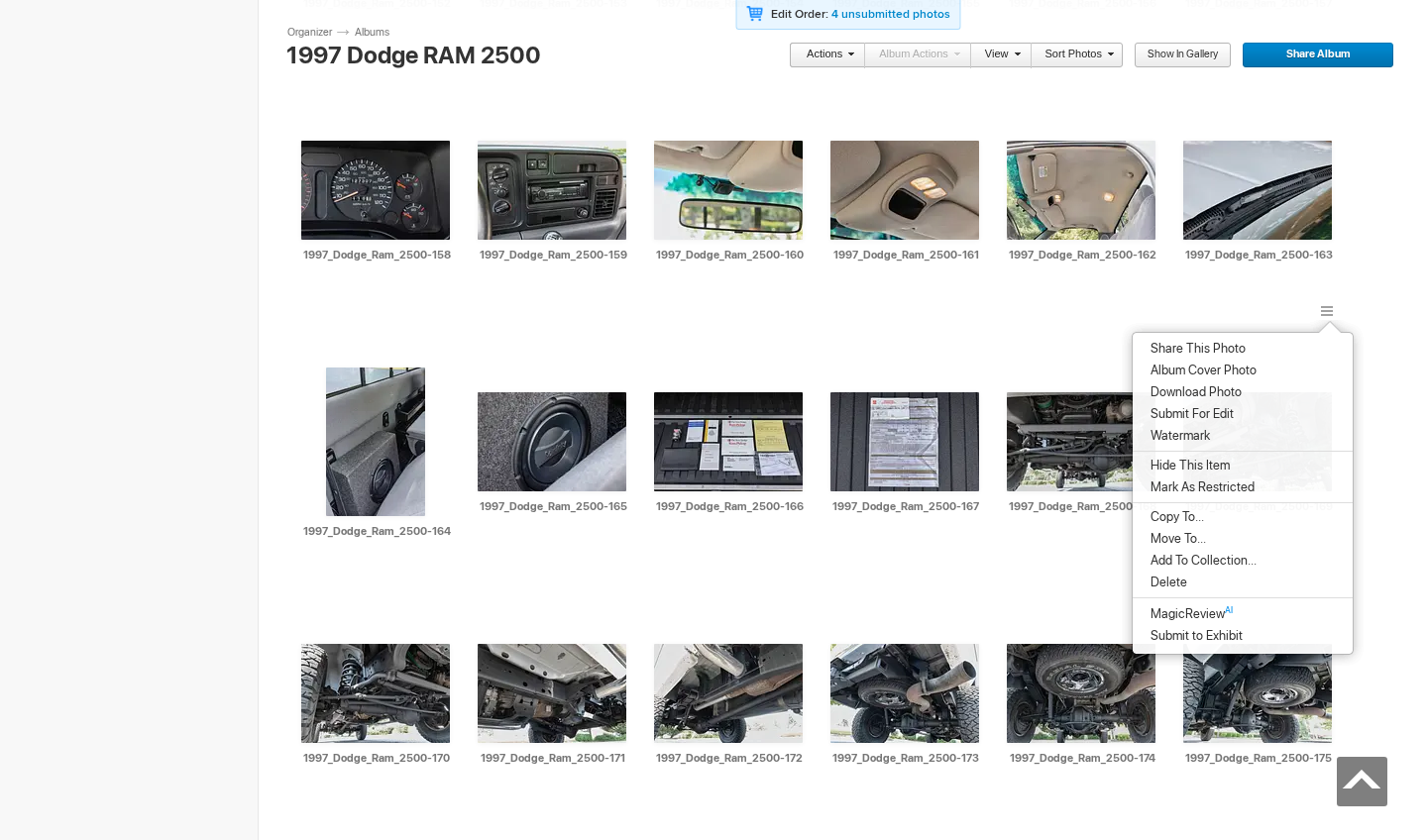 click on "Delete" at bounding box center (1243, 582) 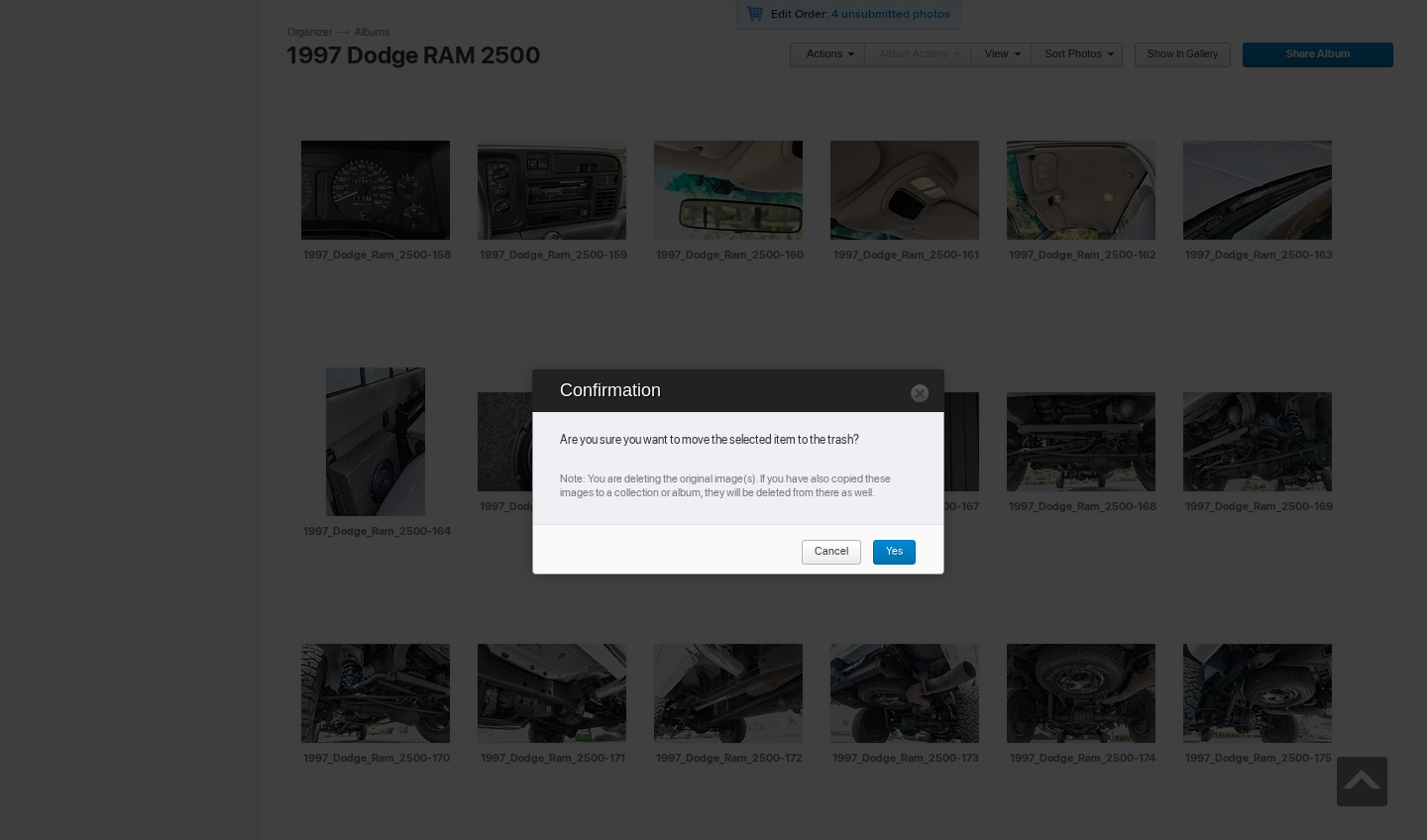 click on "Yes" at bounding box center [887, 553] 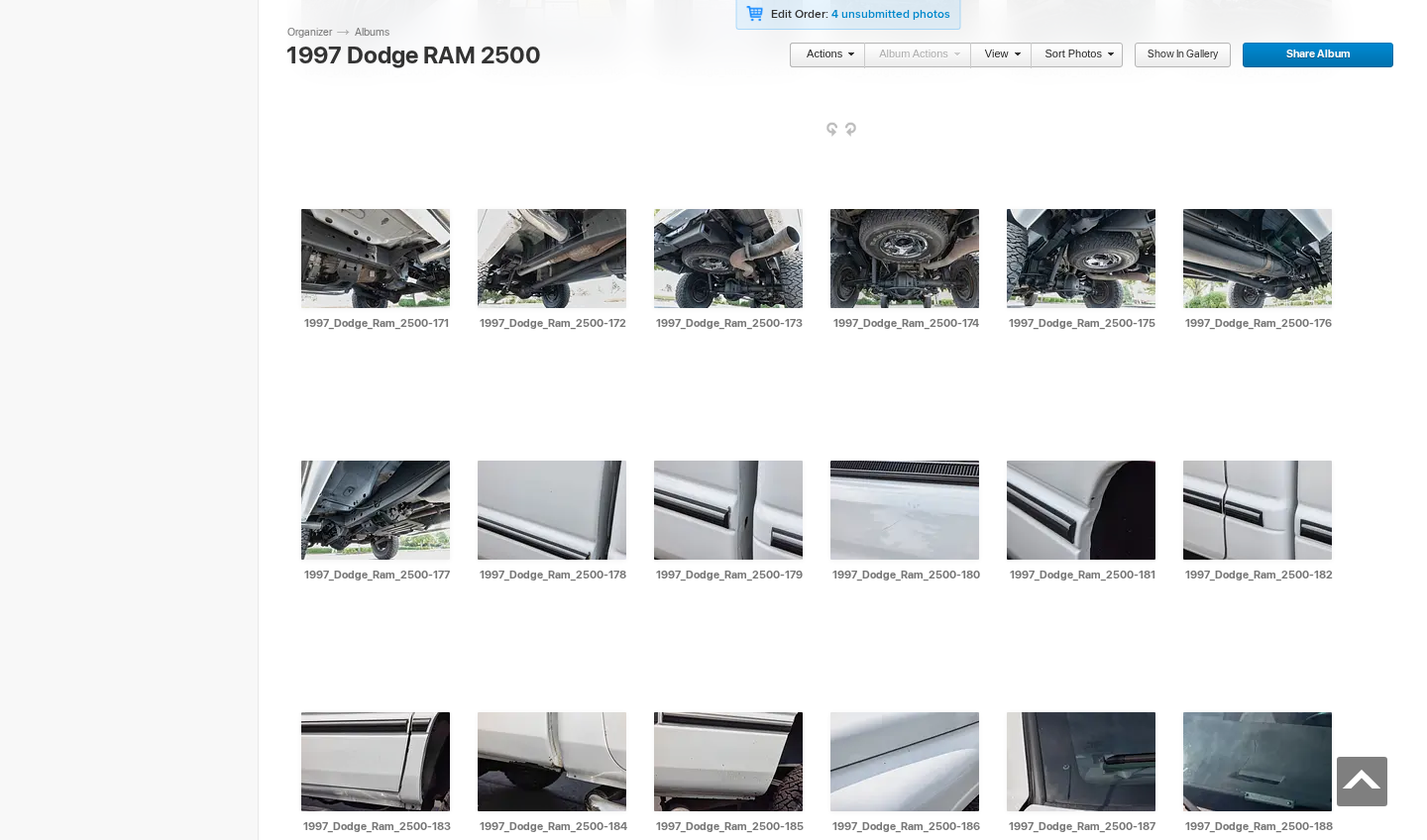 scroll, scrollTop: 7261, scrollLeft: 0, axis: vertical 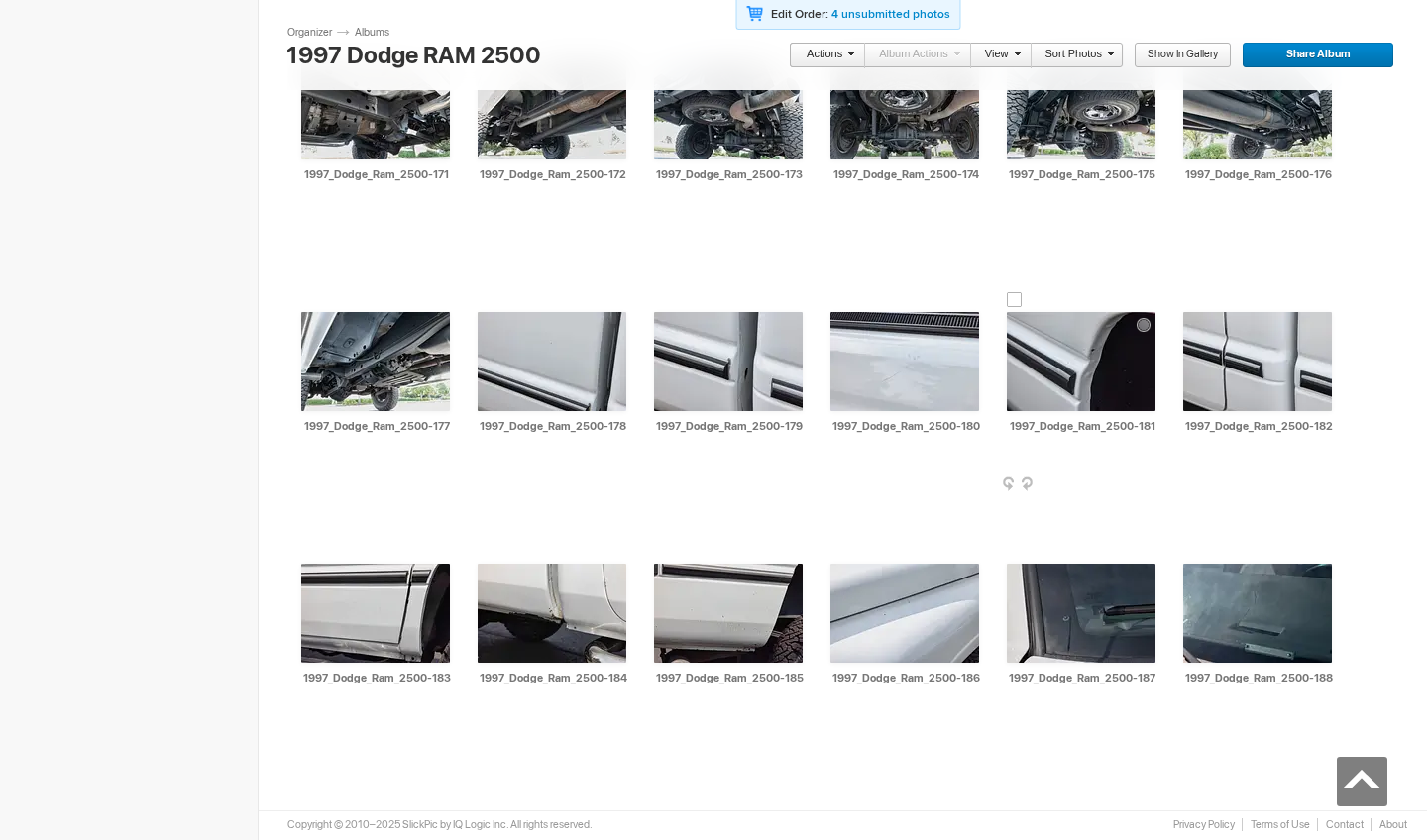 click at bounding box center [1153, 485] 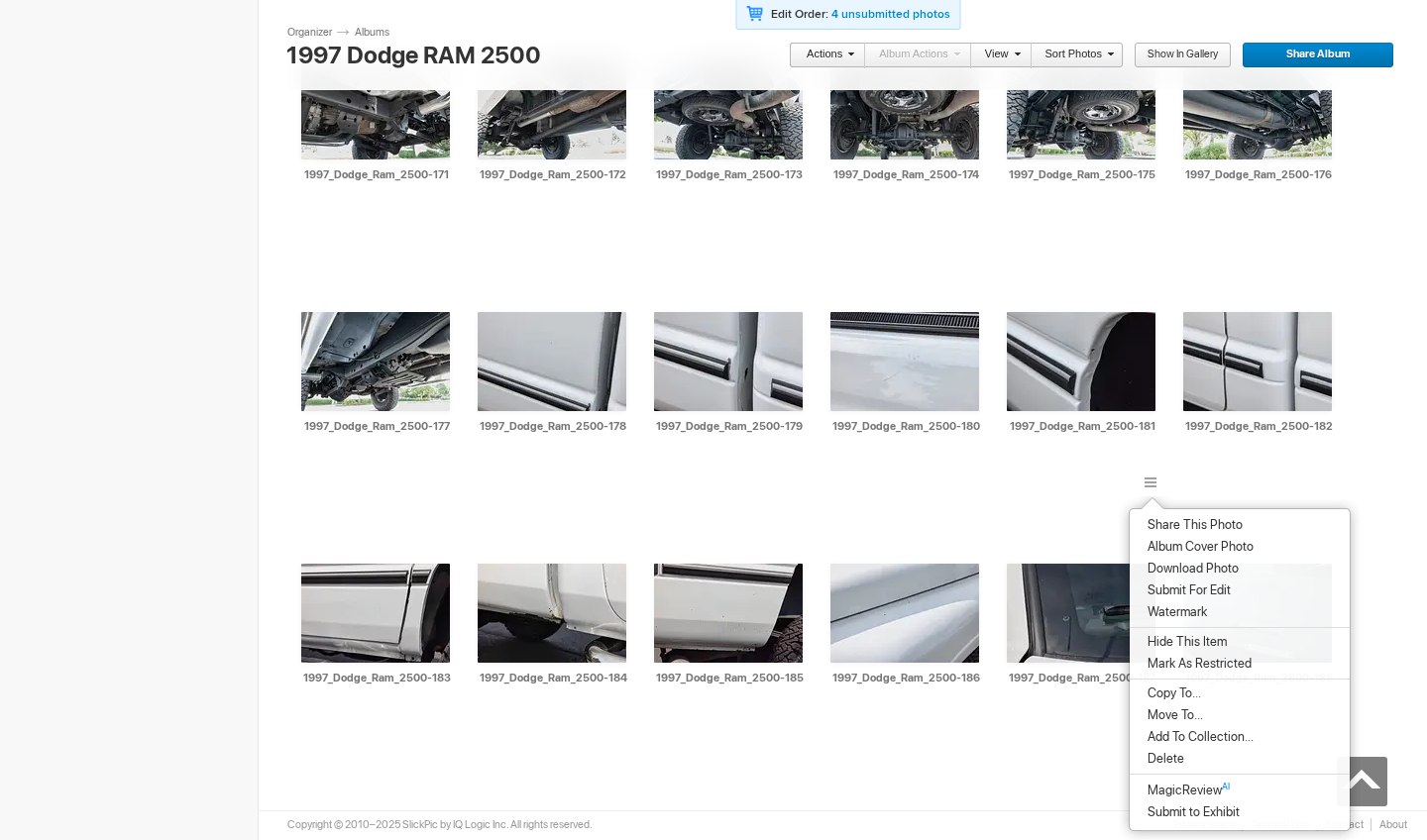 click on "Delete" at bounding box center [1240, 759] 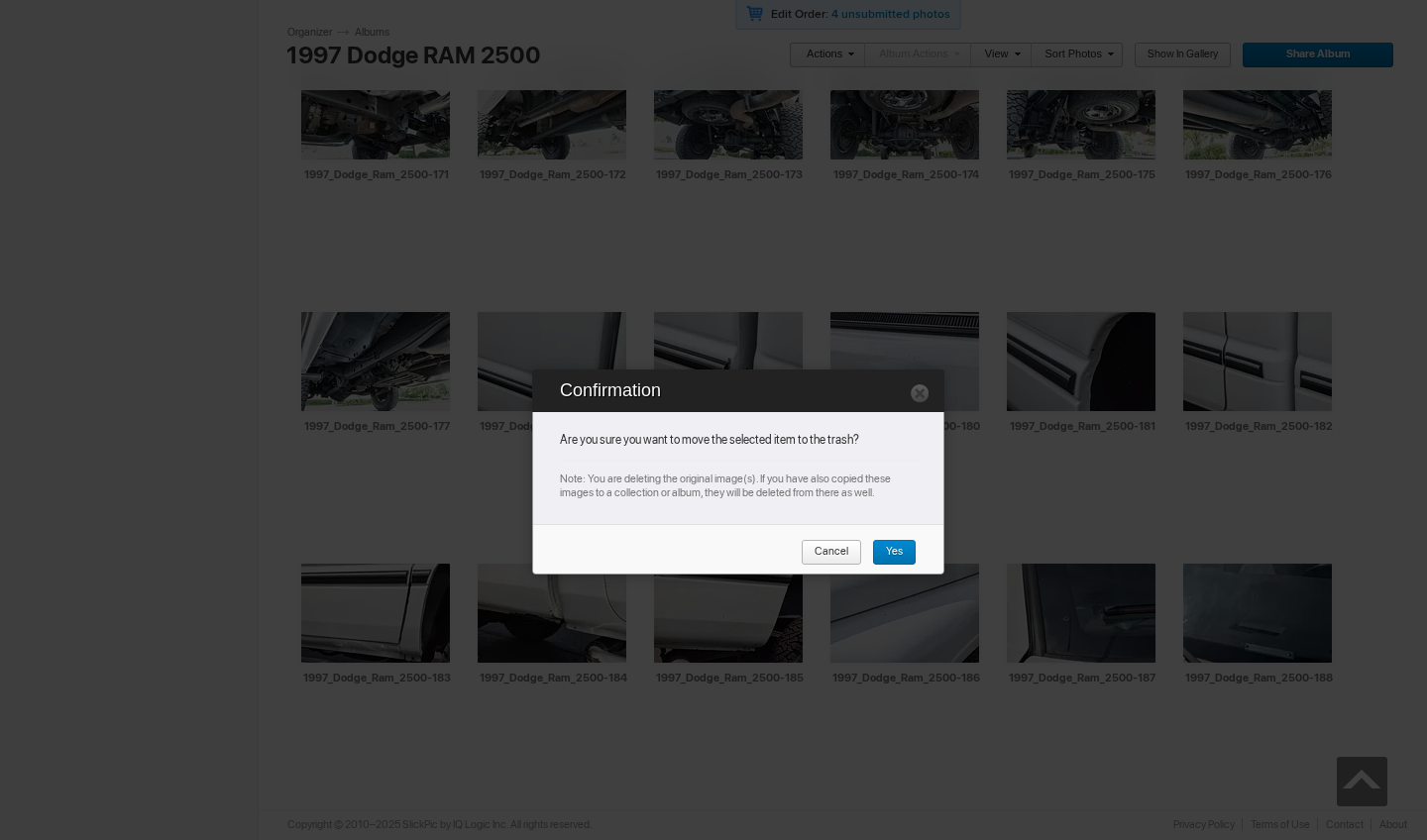 click on "Yes" at bounding box center [894, 553] 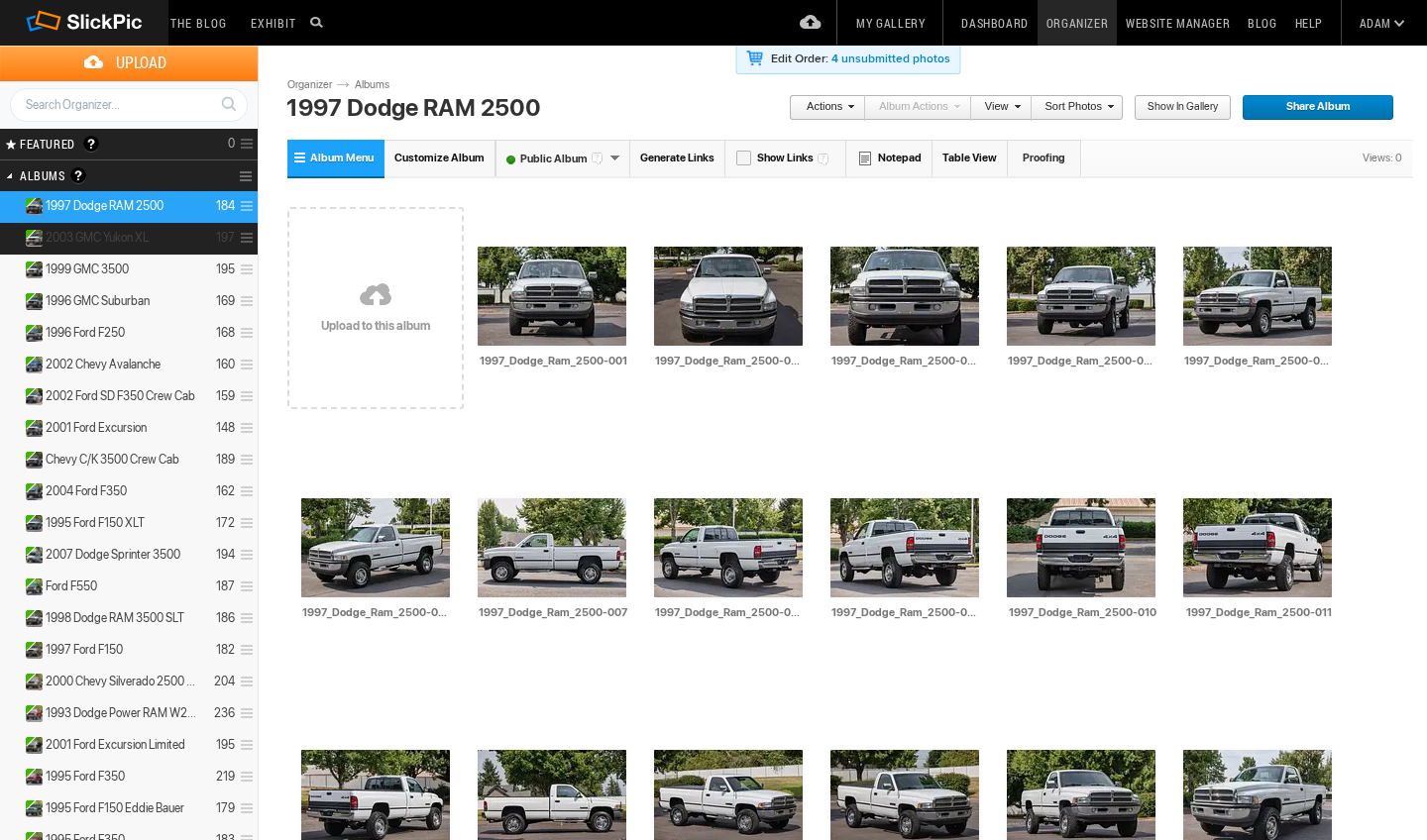 scroll, scrollTop: 0, scrollLeft: 0, axis: both 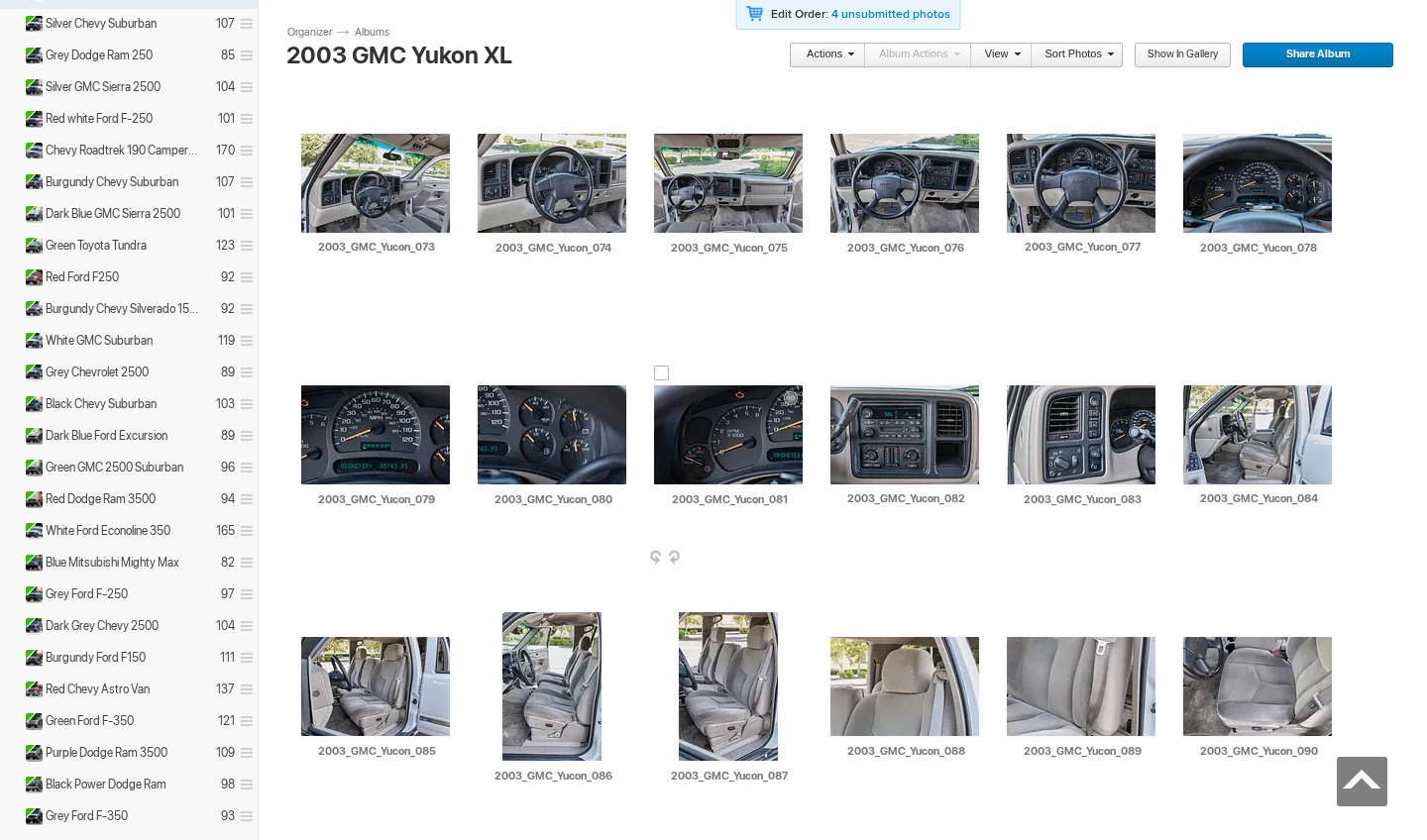 click at bounding box center [728, 435] 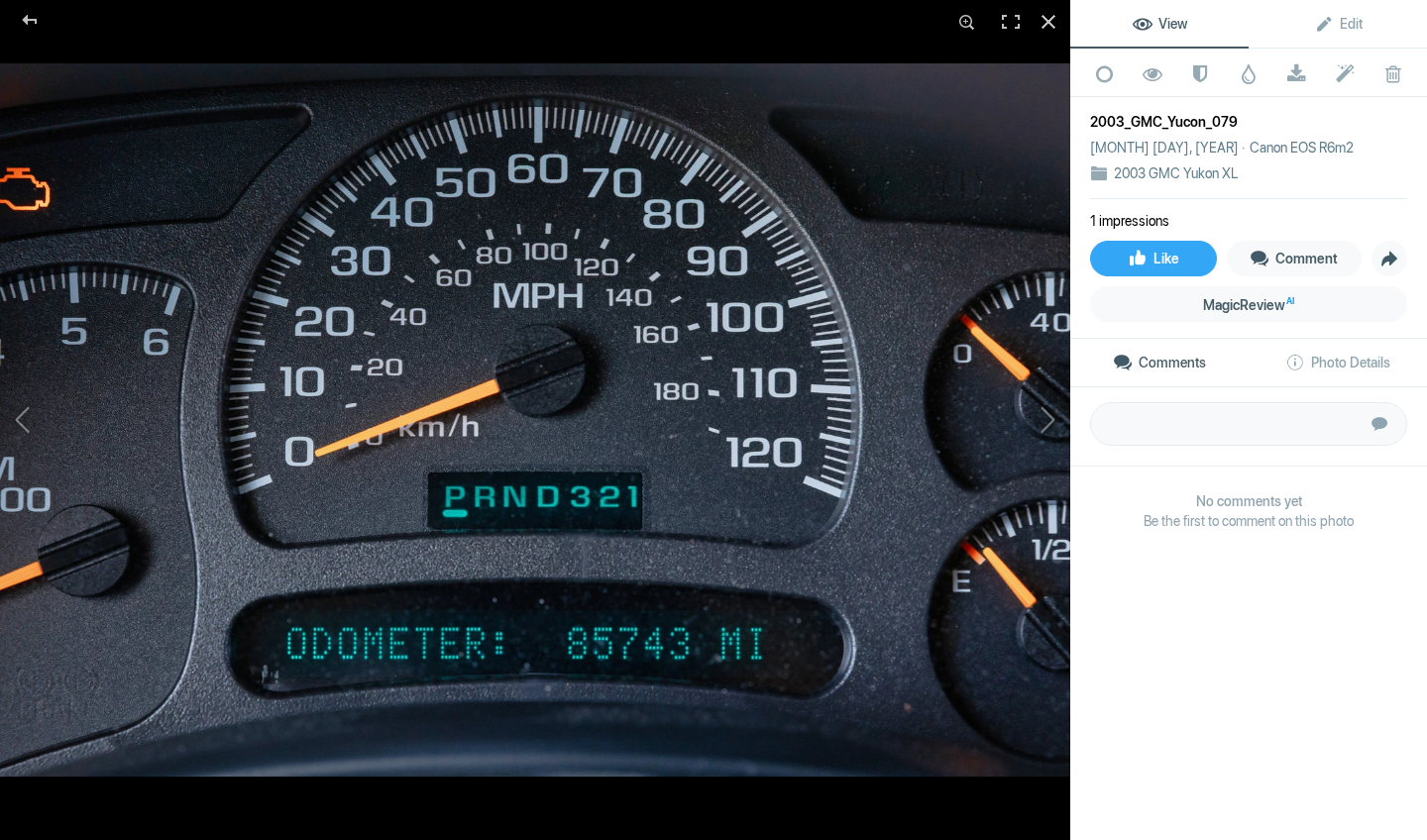 click 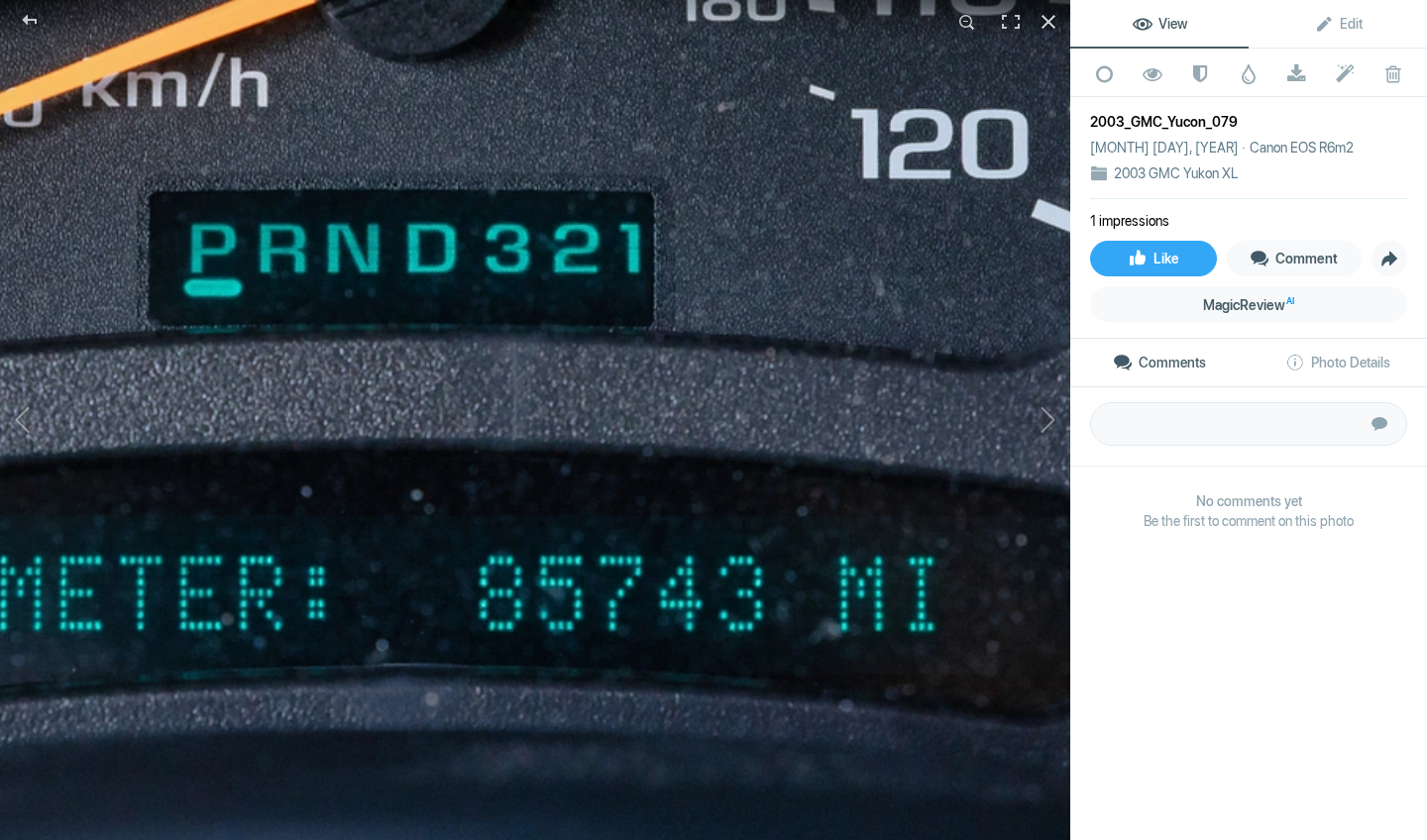 click on "View" 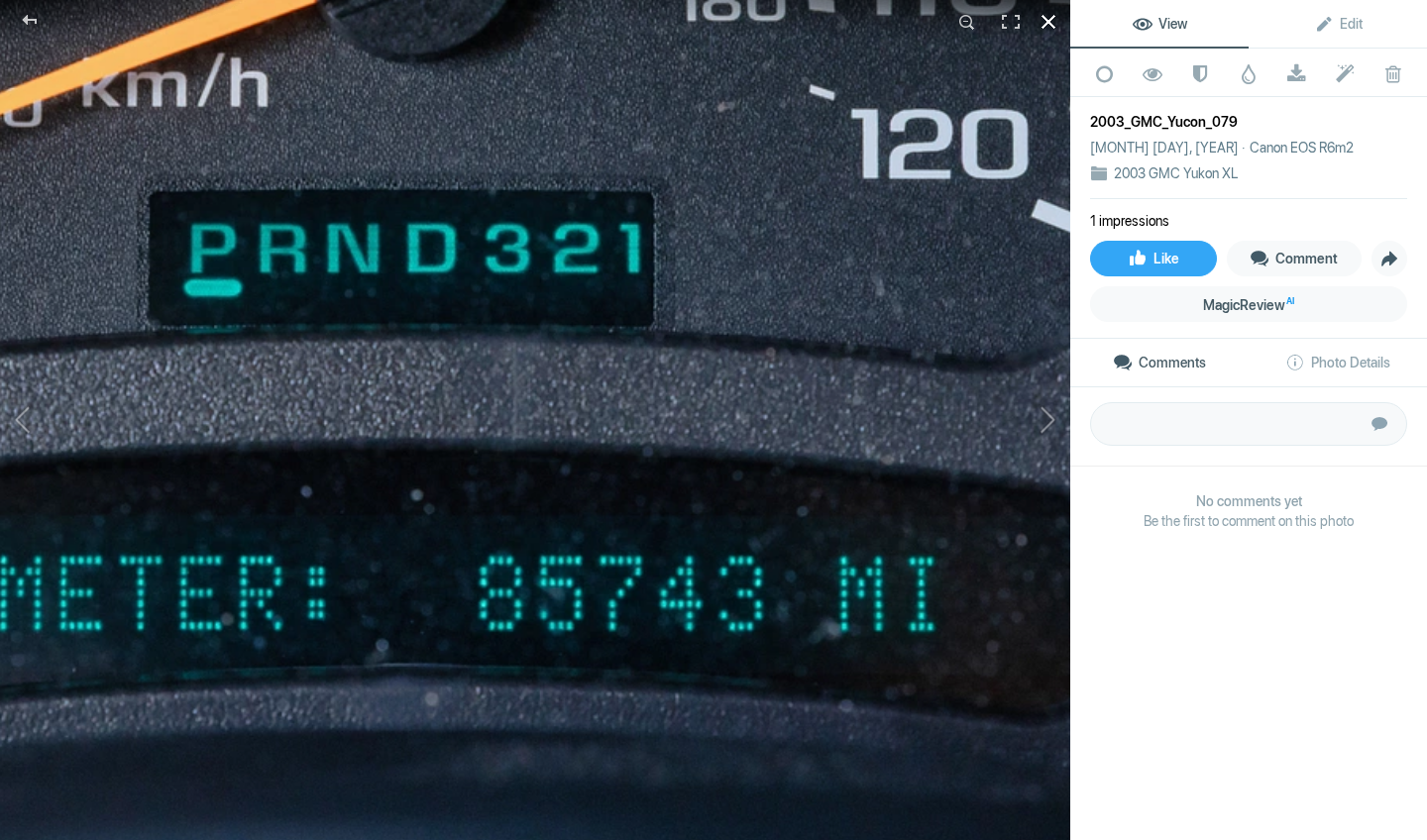 click 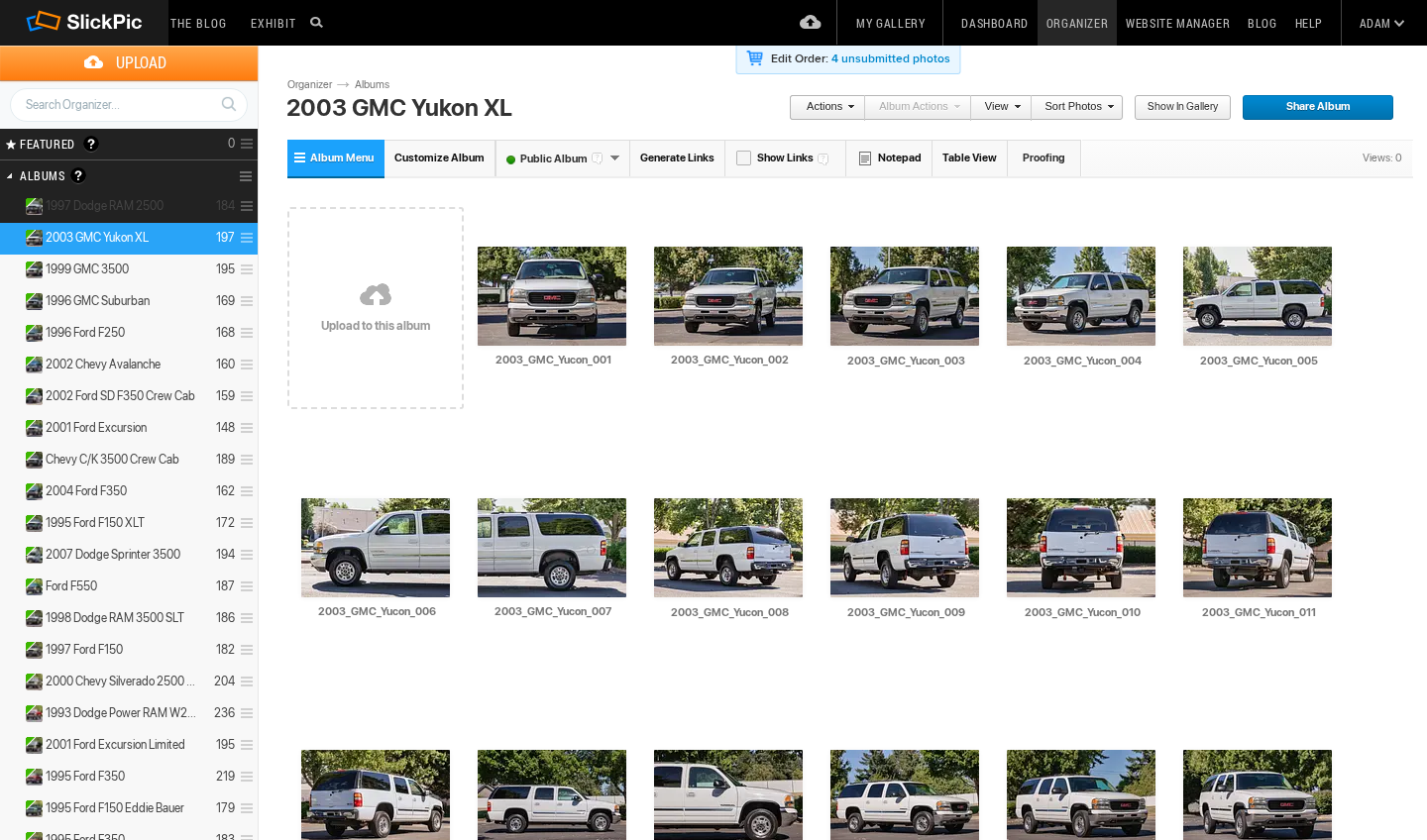 scroll, scrollTop: 0, scrollLeft: 0, axis: both 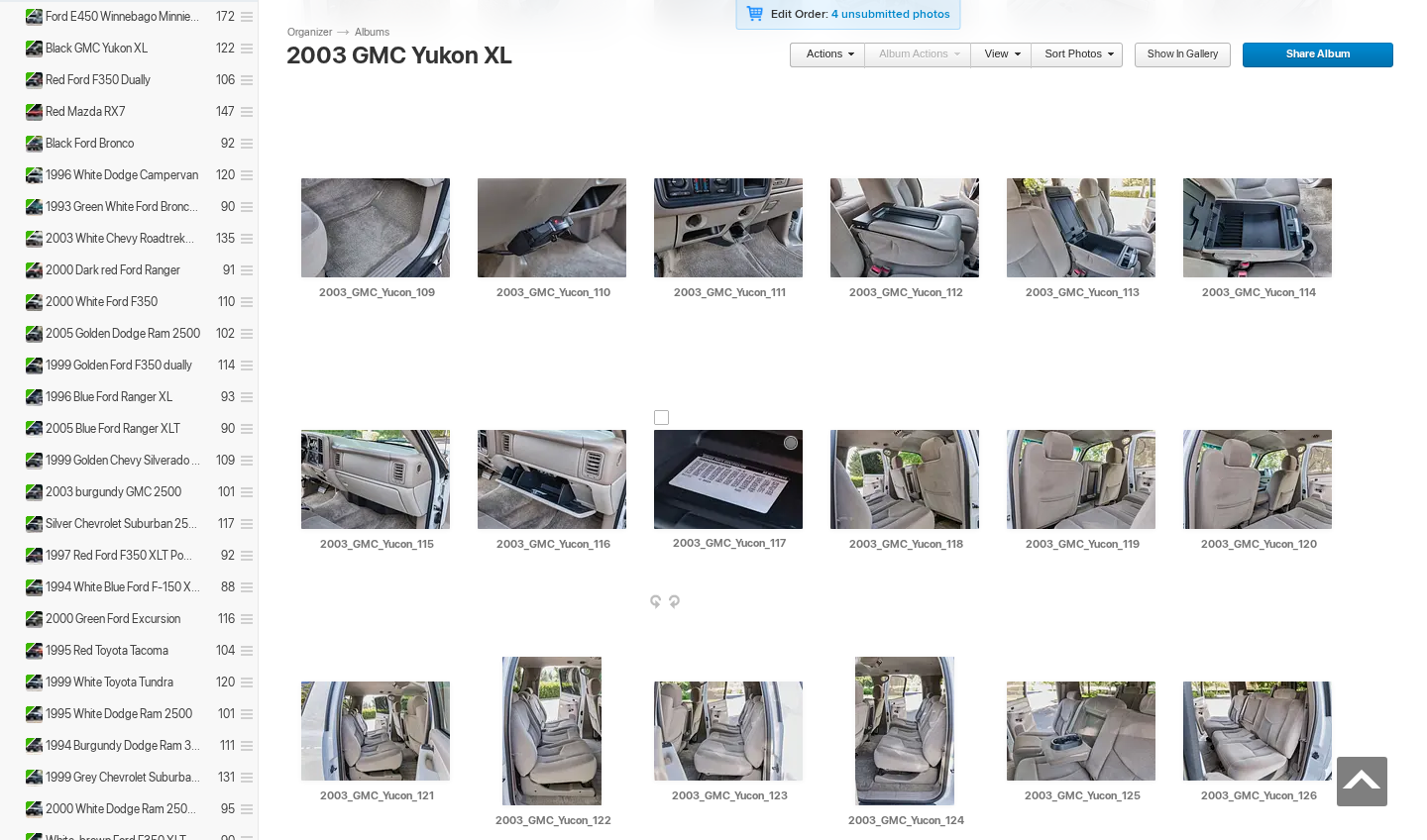 click at bounding box center (728, 479) 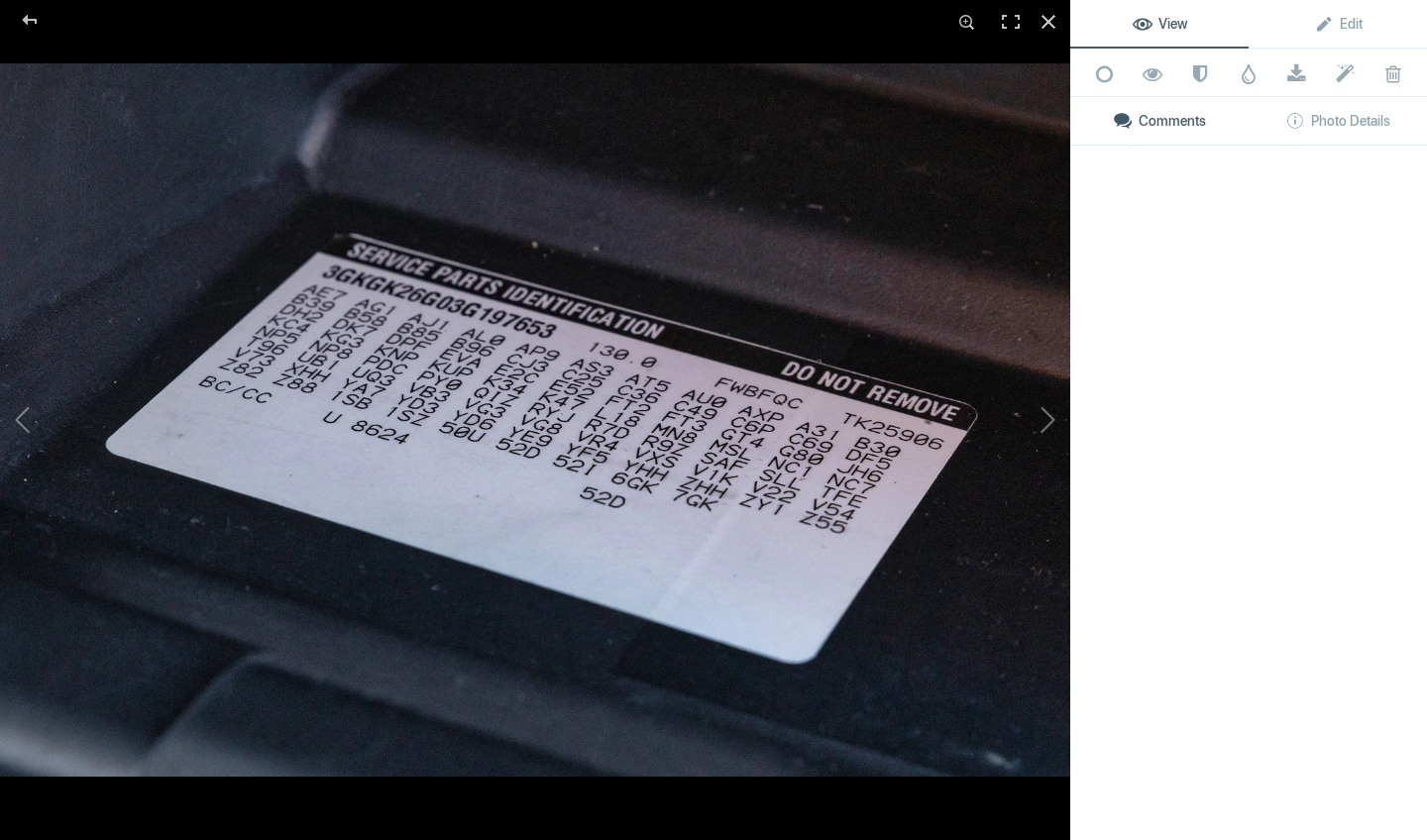 click 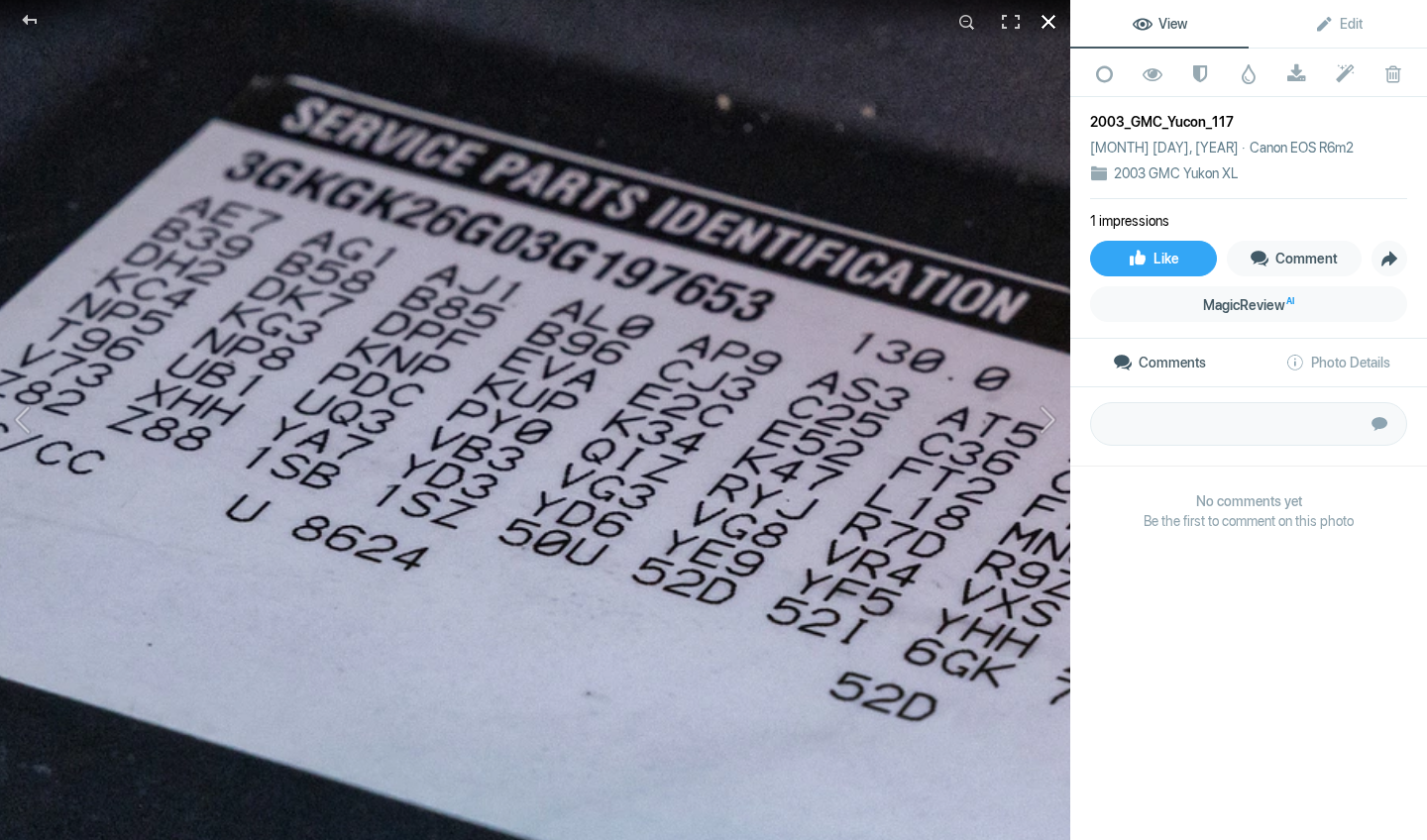 click 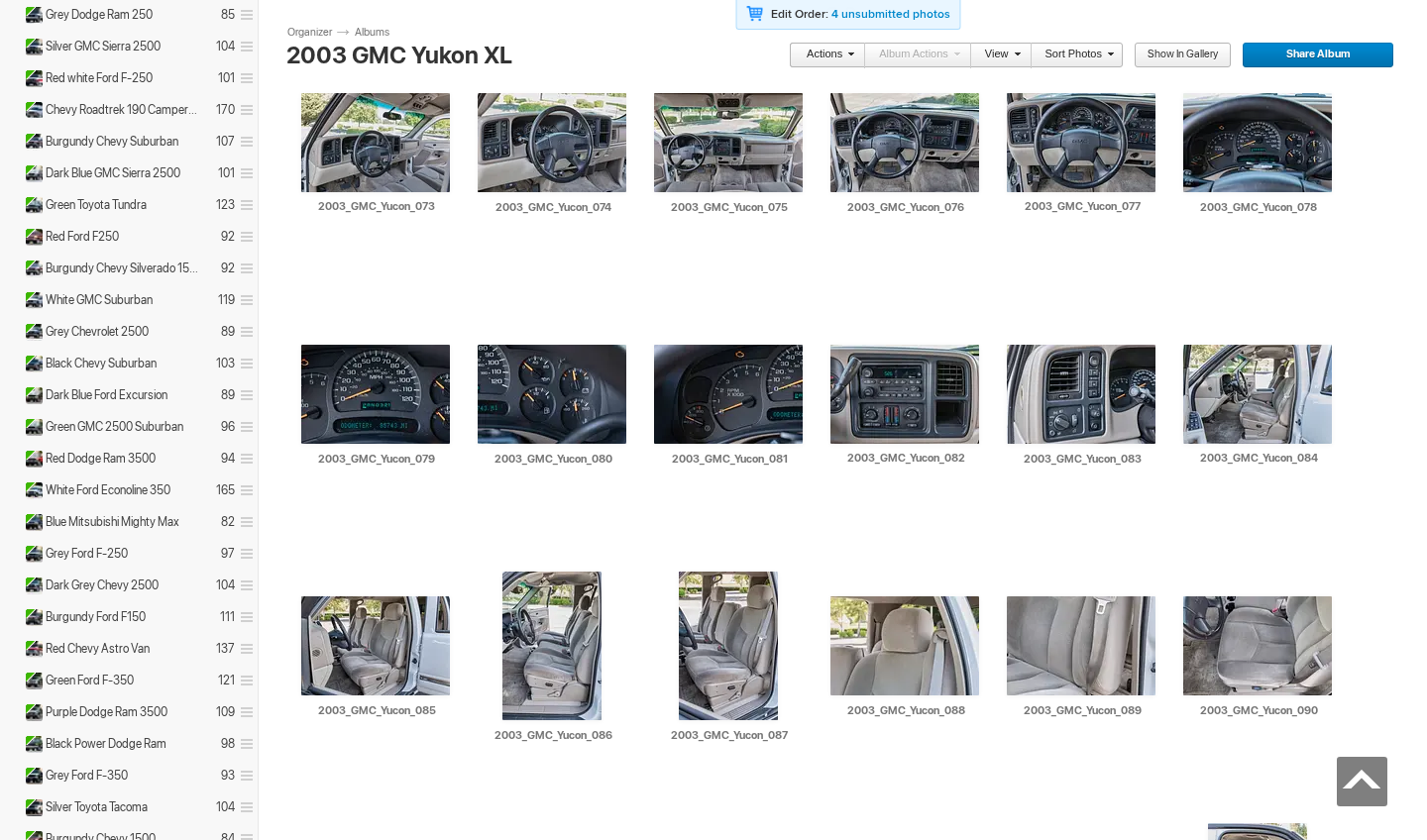 scroll, scrollTop: 3202, scrollLeft: 0, axis: vertical 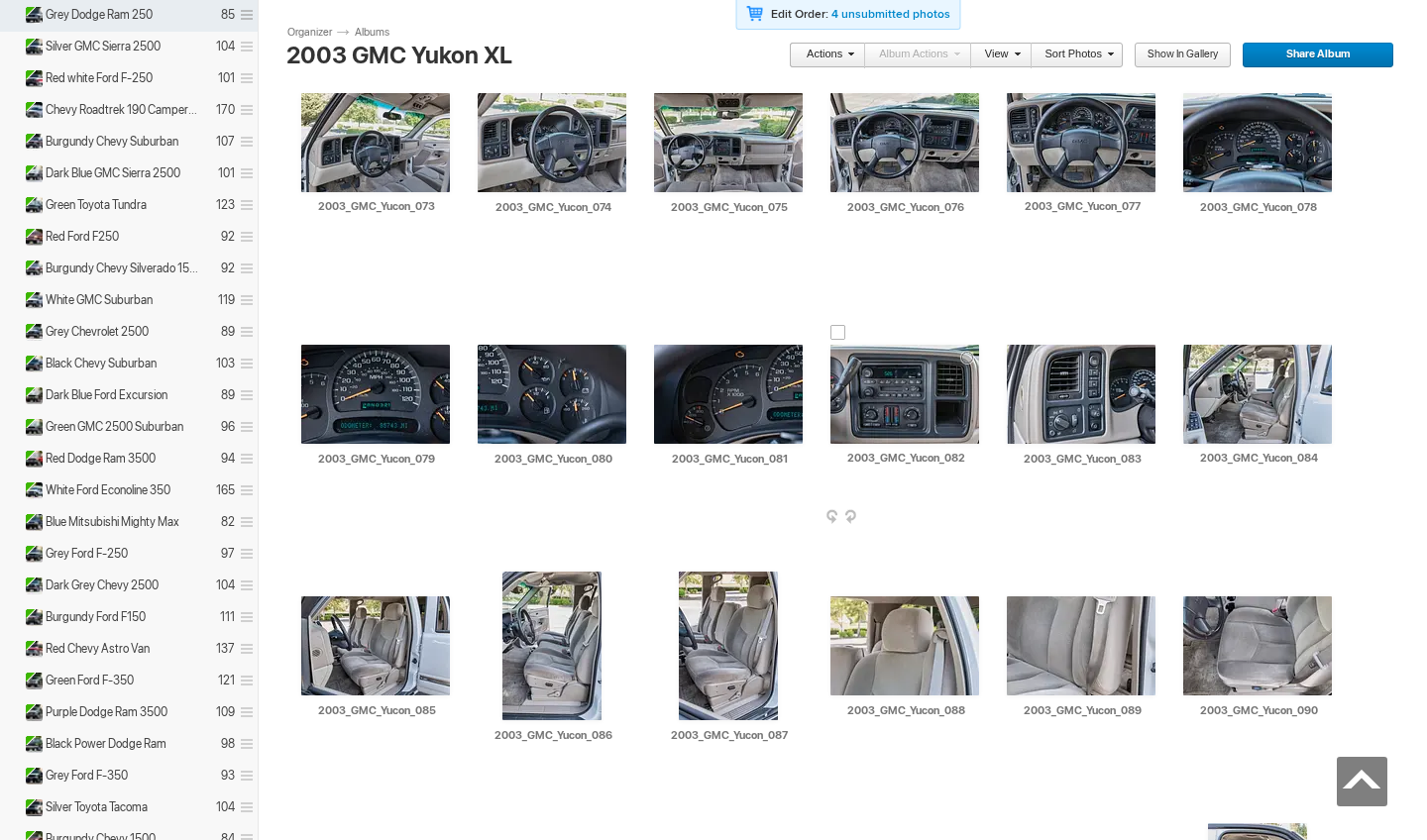 click at bounding box center (905, 394) 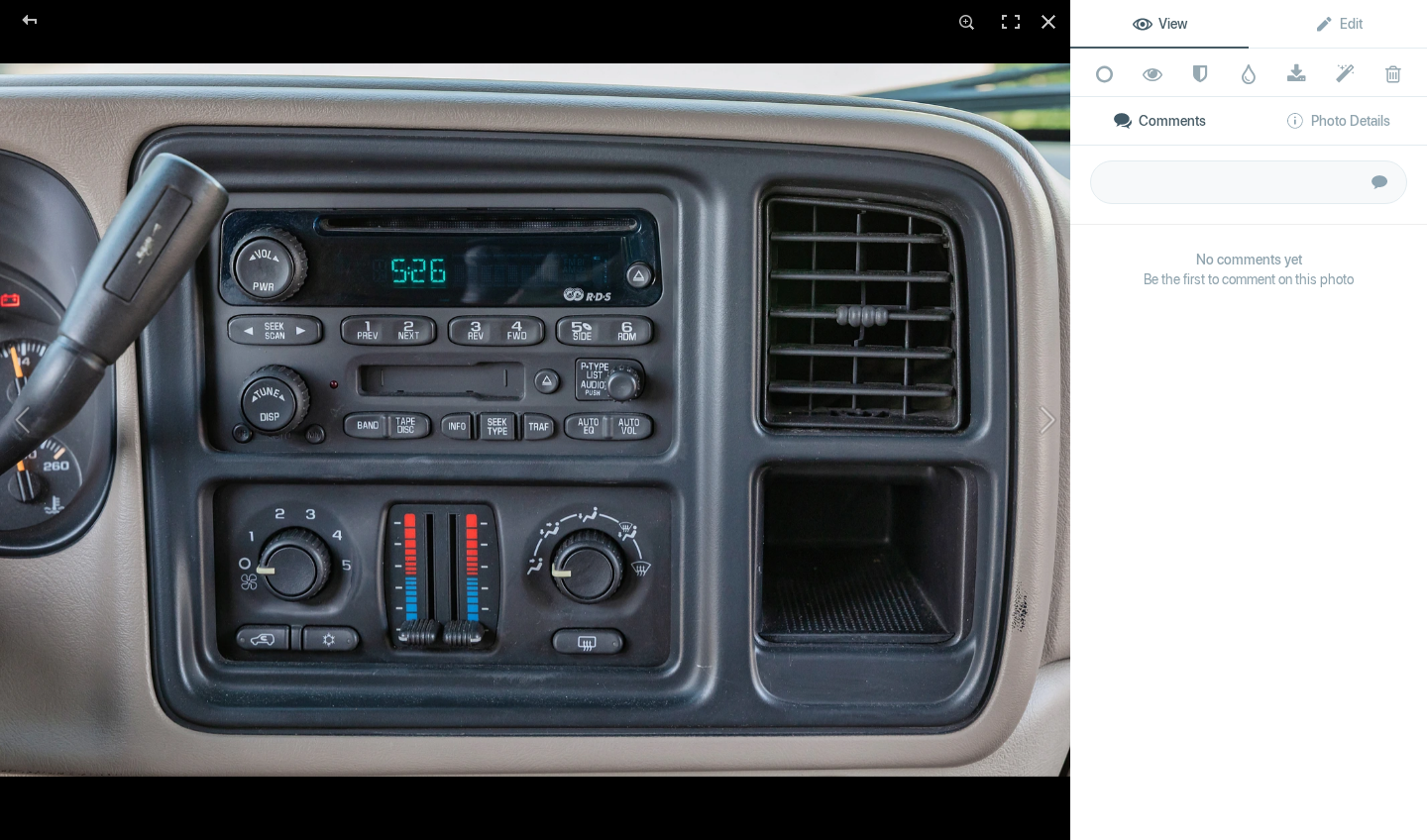click 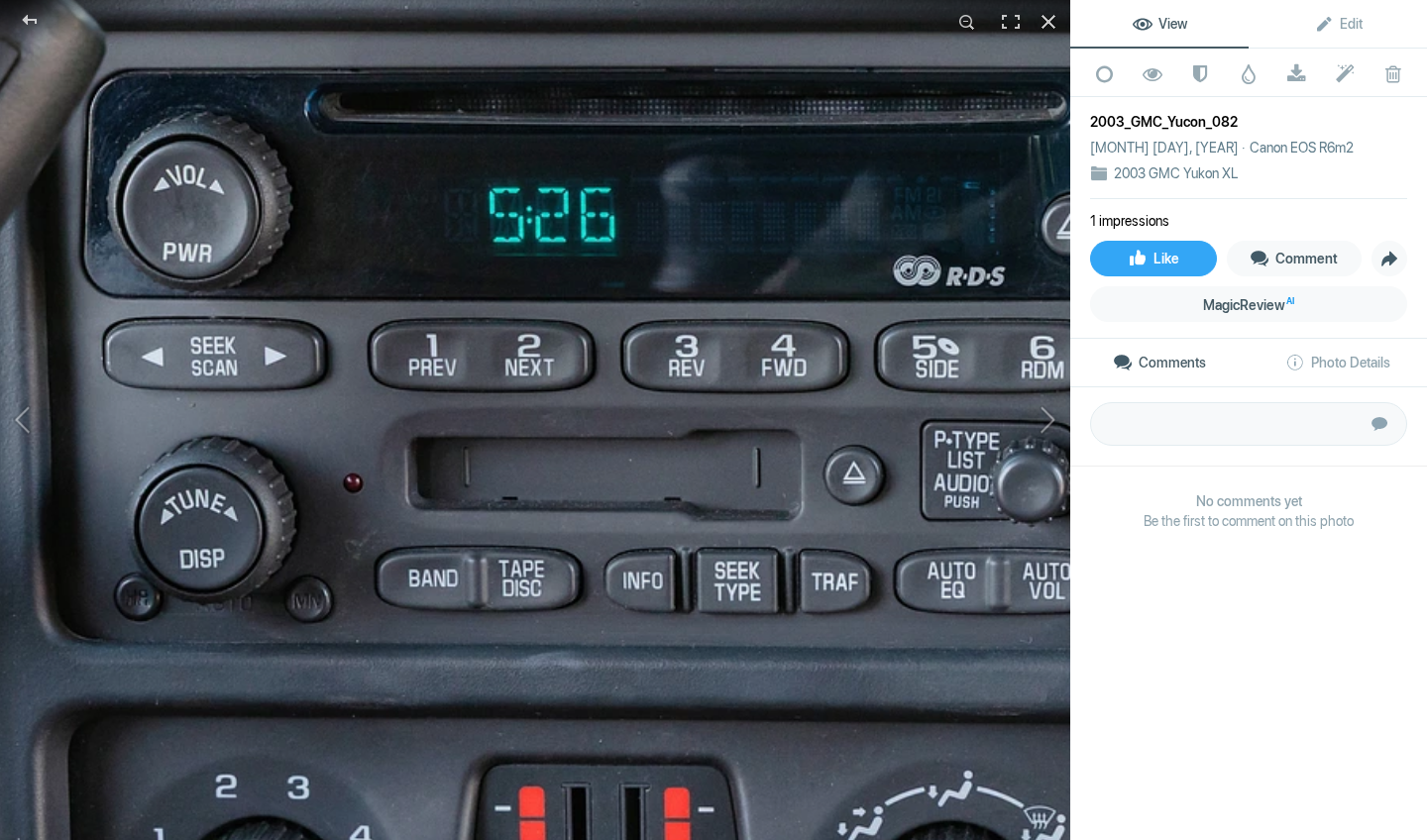 click 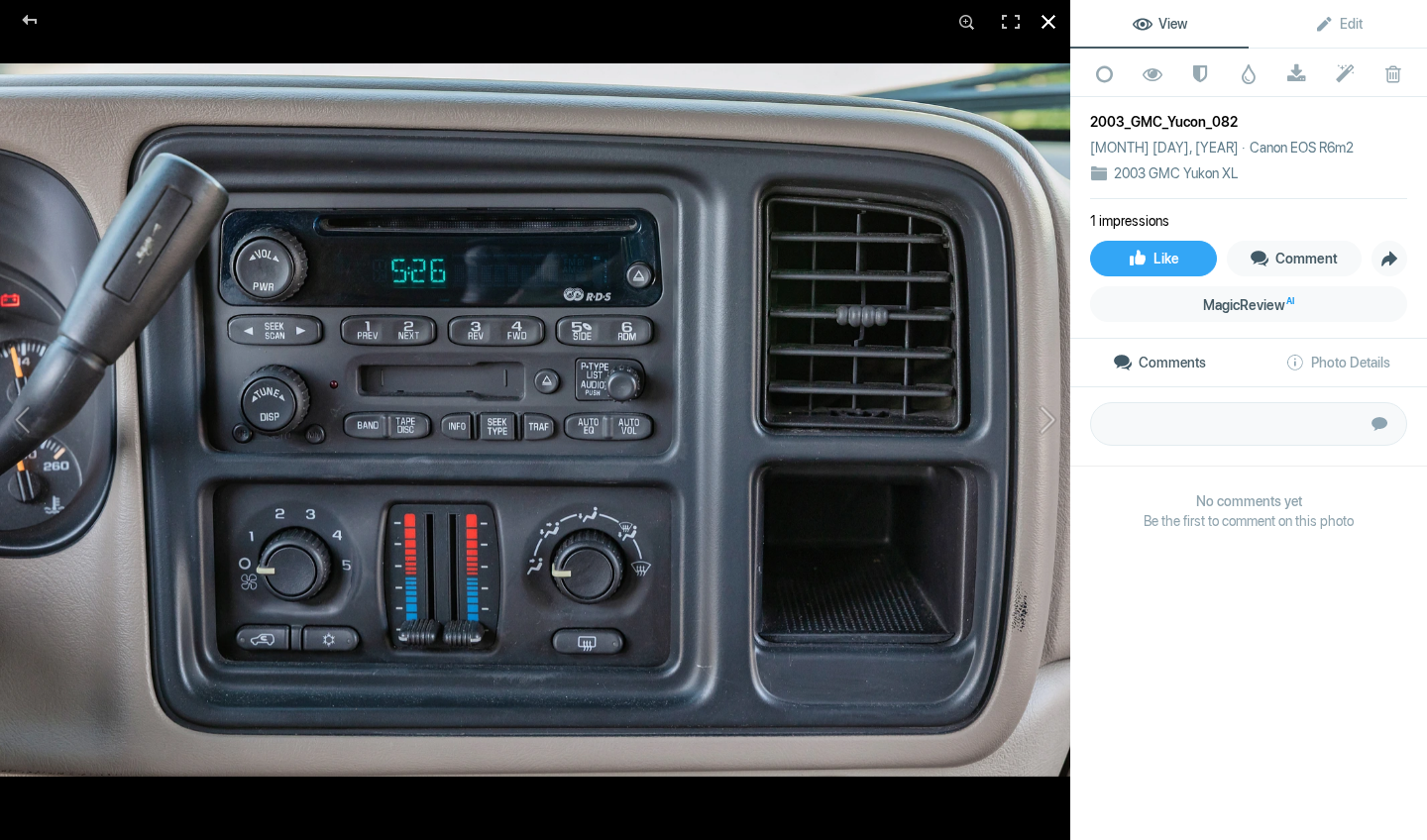 click 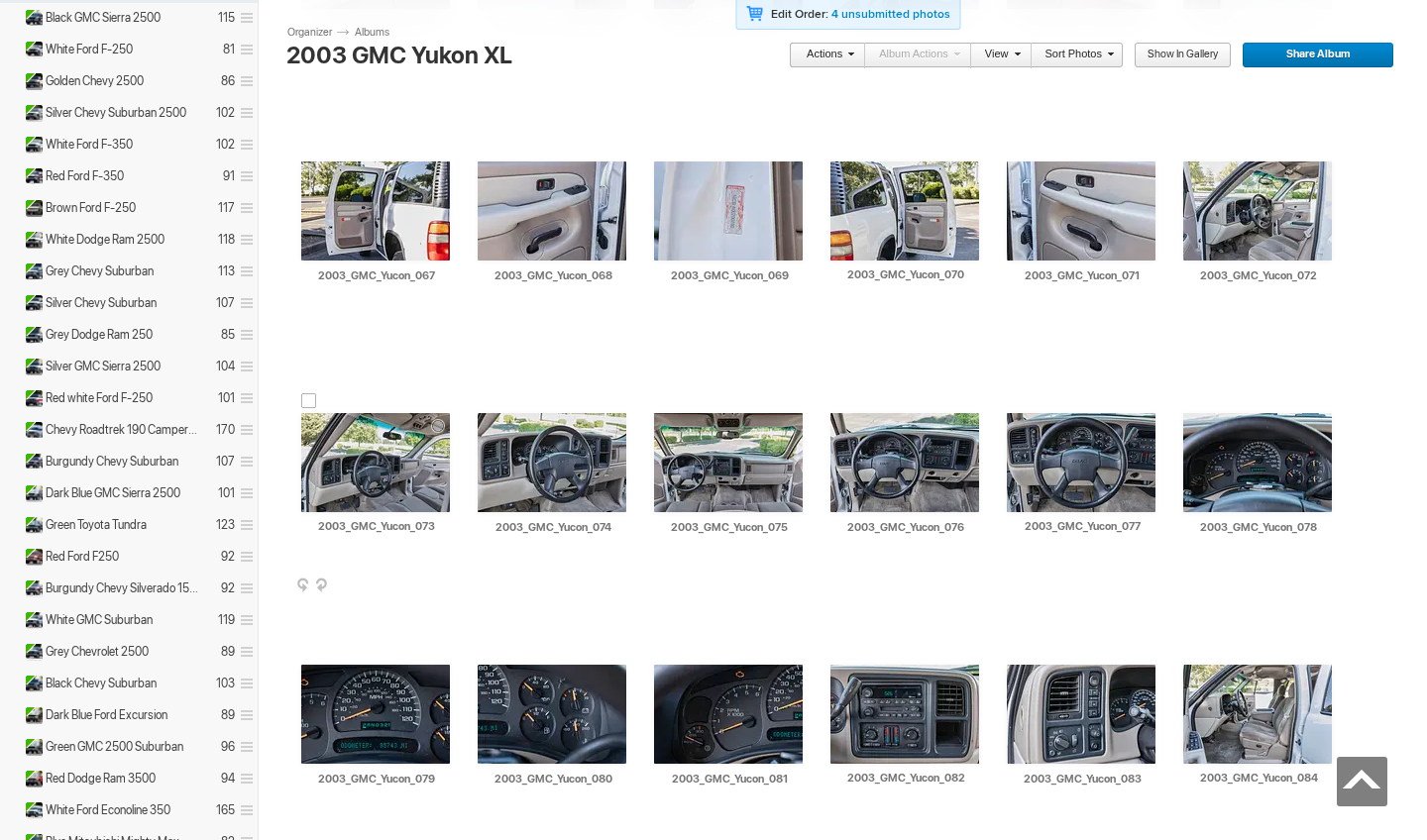 scroll, scrollTop: 2869, scrollLeft: 0, axis: vertical 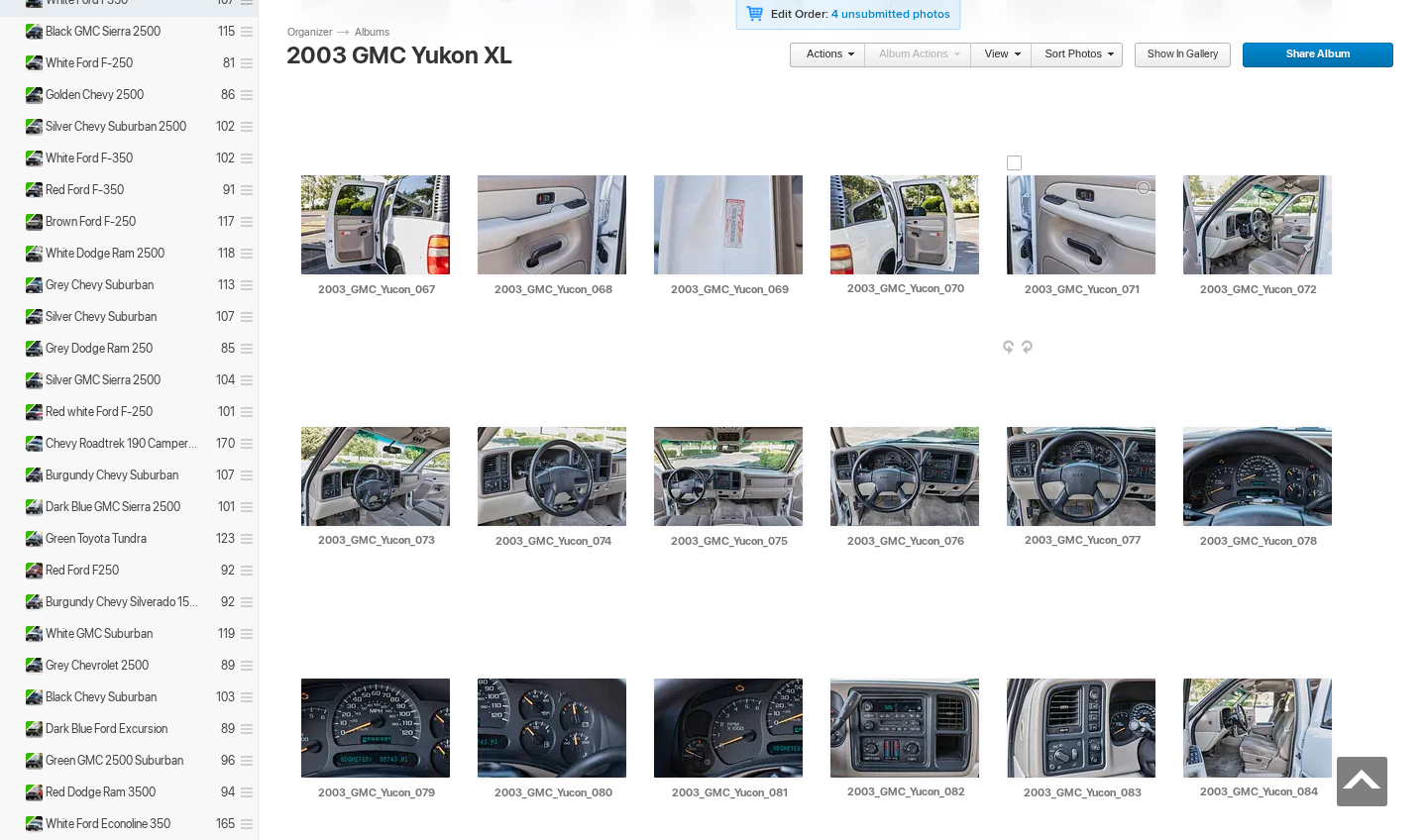 click at bounding box center (1081, 225) 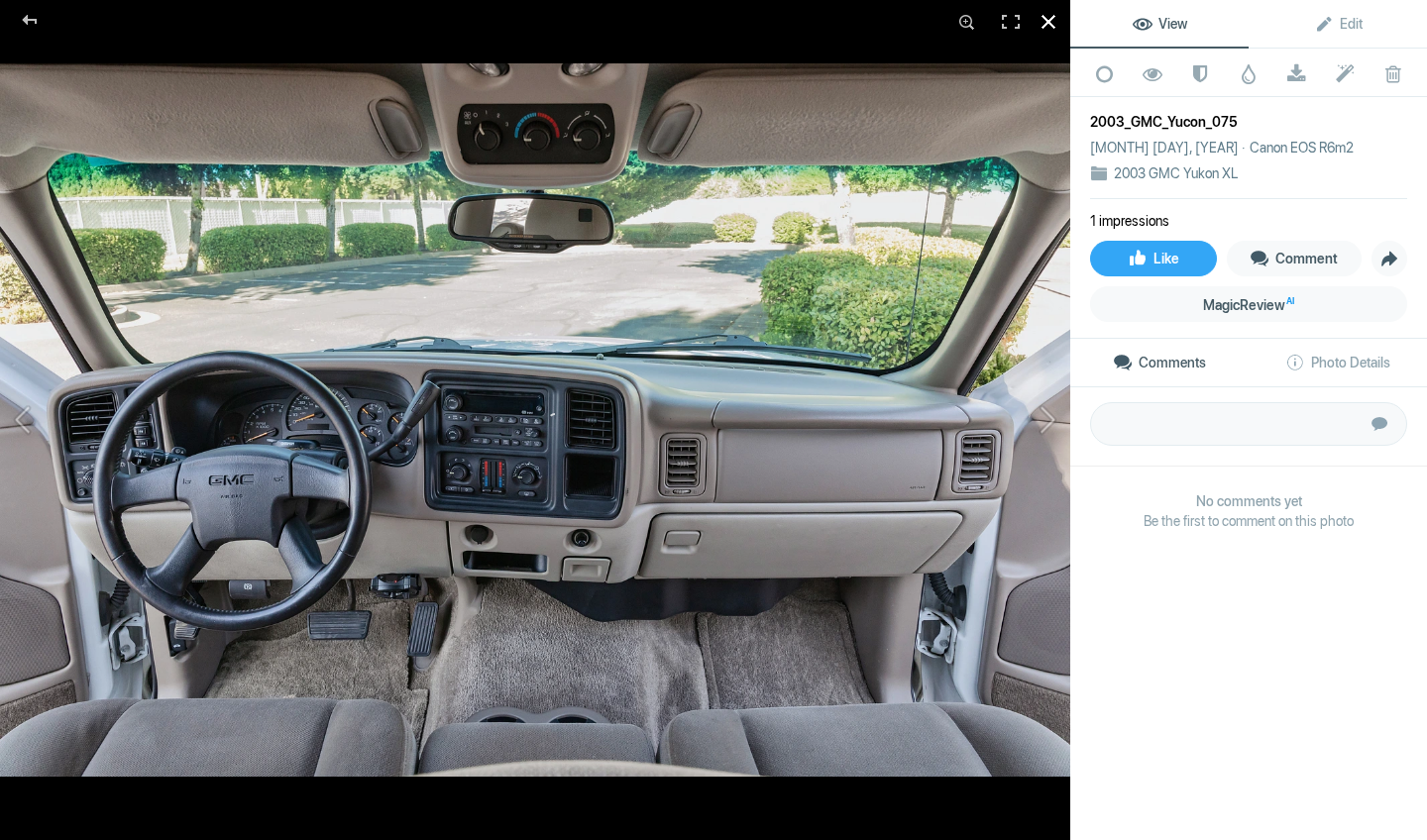 click 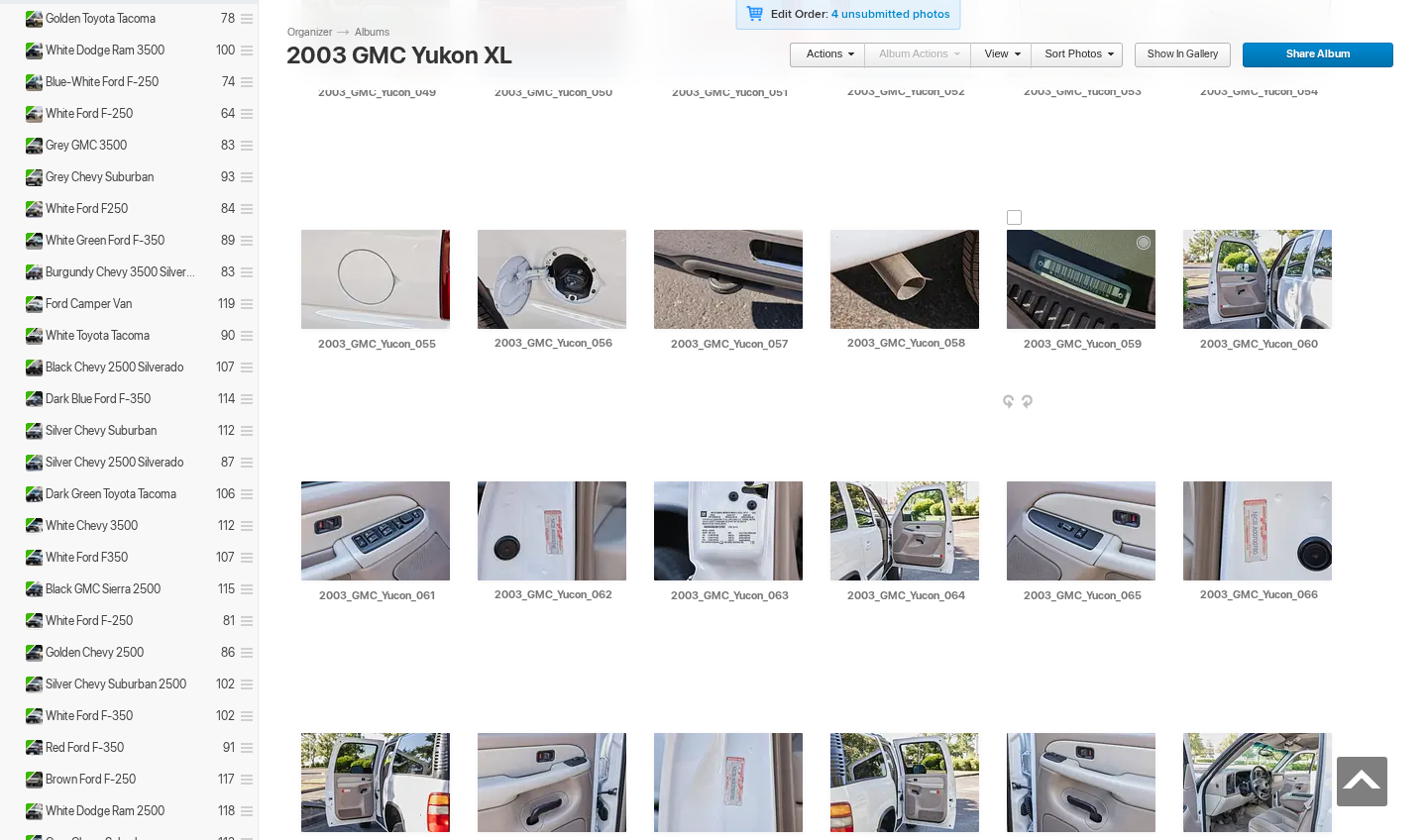 scroll, scrollTop: 2311, scrollLeft: 0, axis: vertical 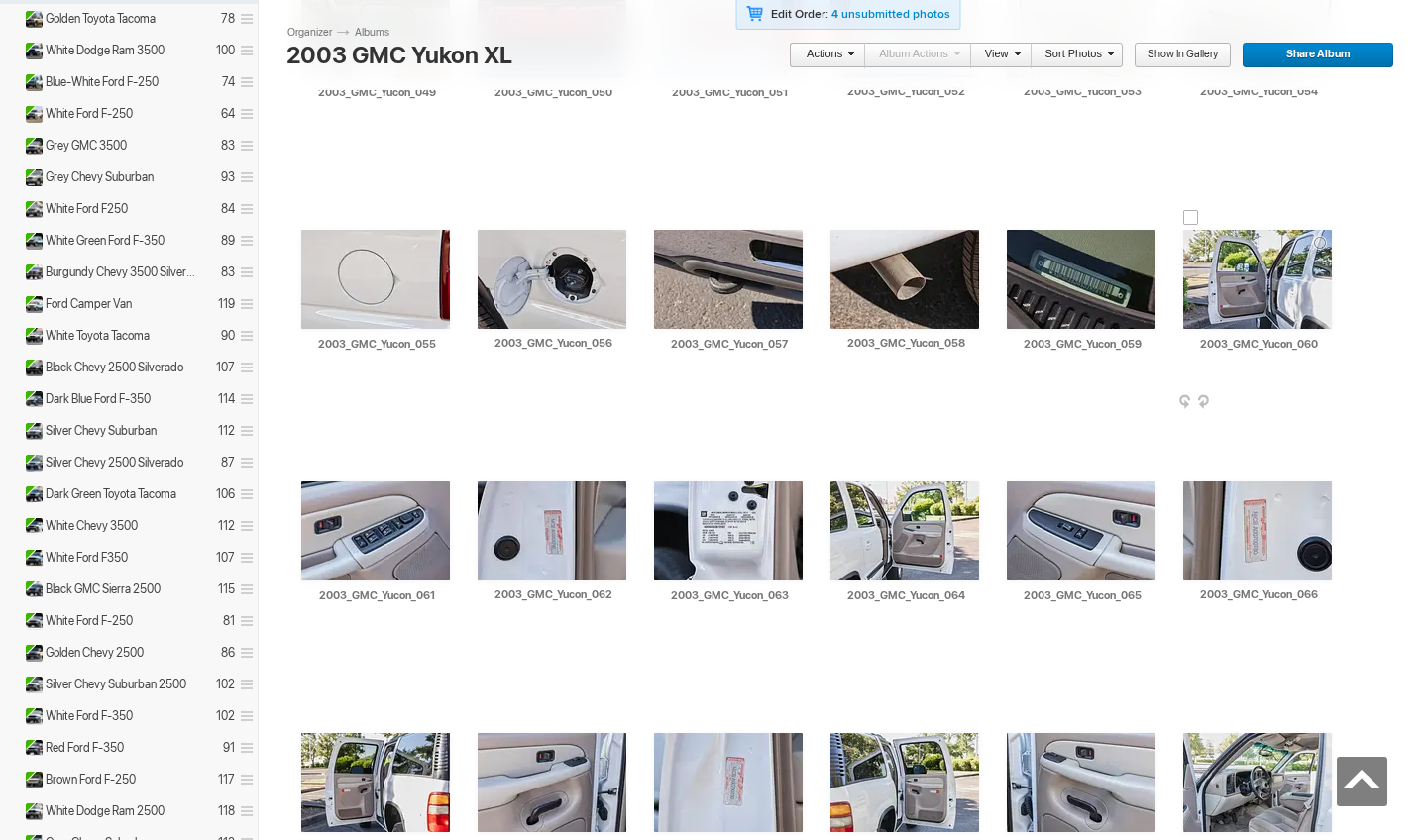 click at bounding box center (1258, 279) 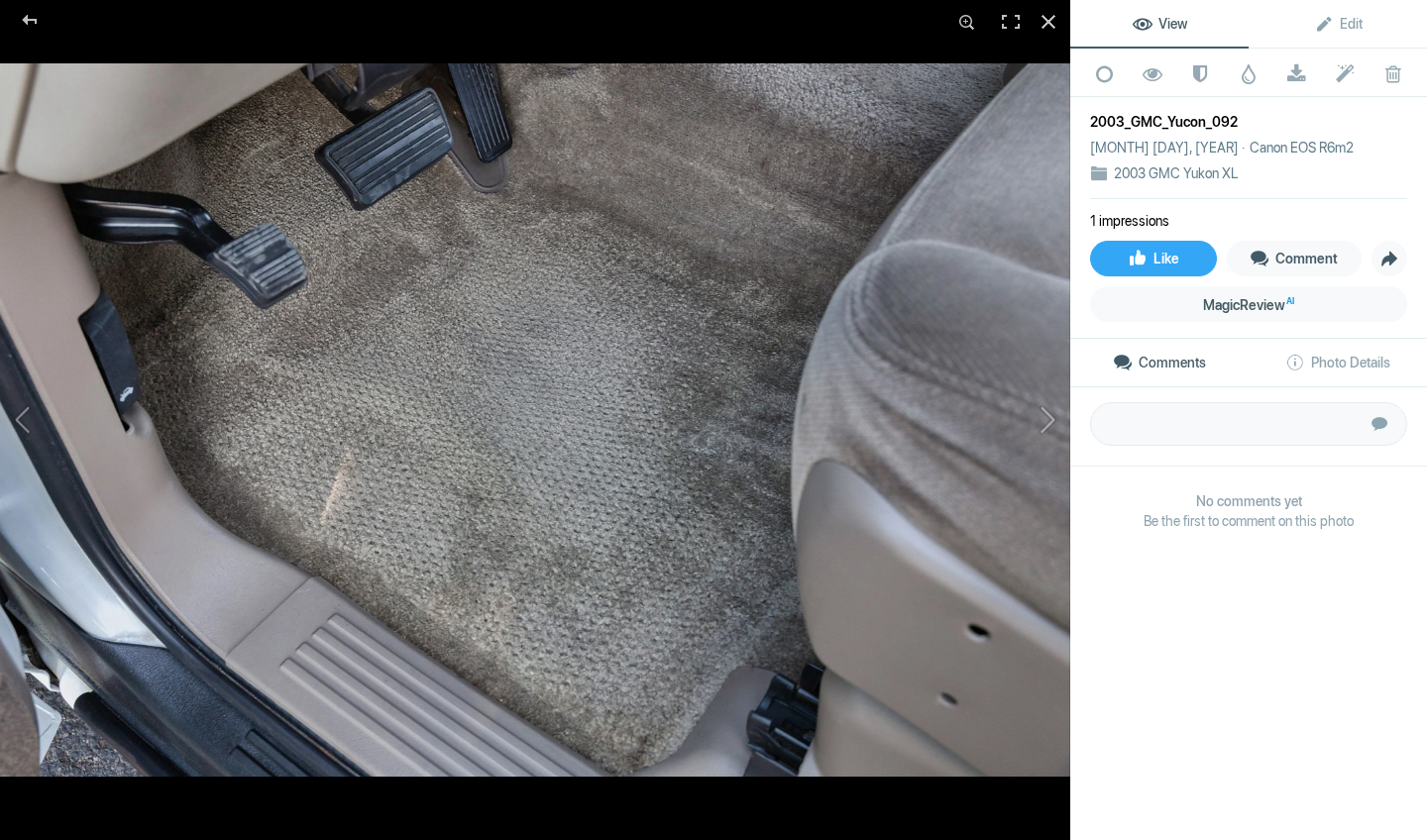click 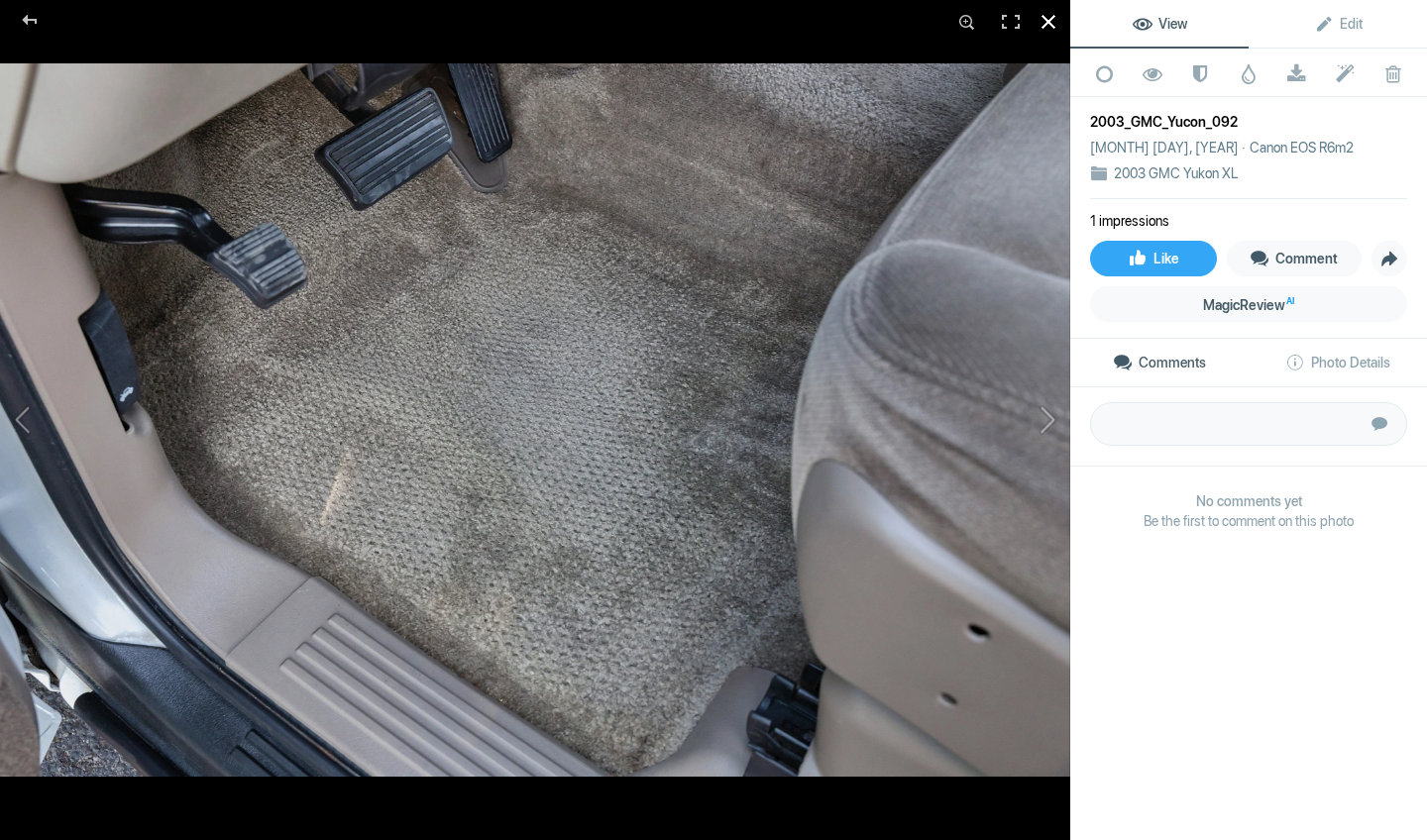click 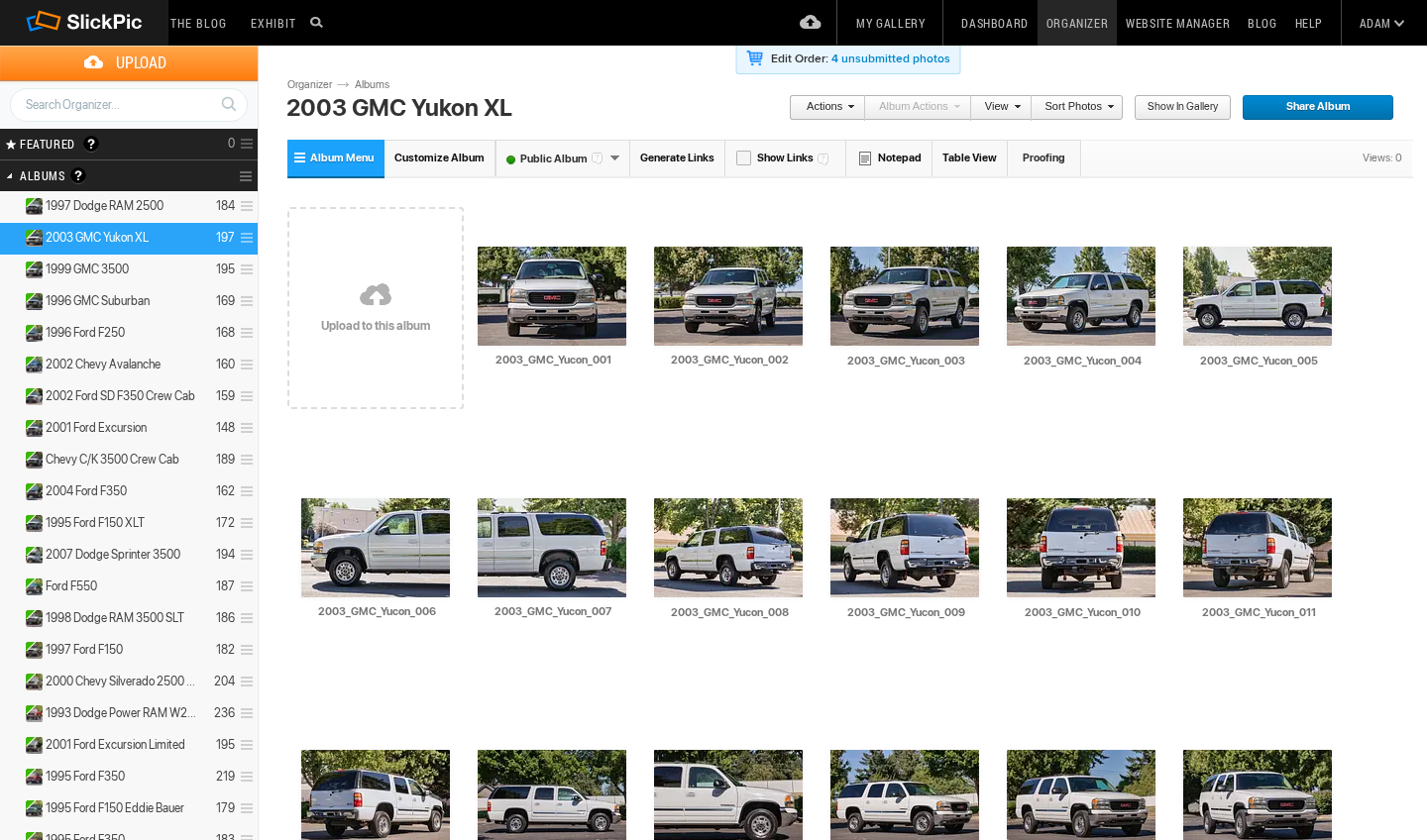 scroll, scrollTop: -1, scrollLeft: 0, axis: vertical 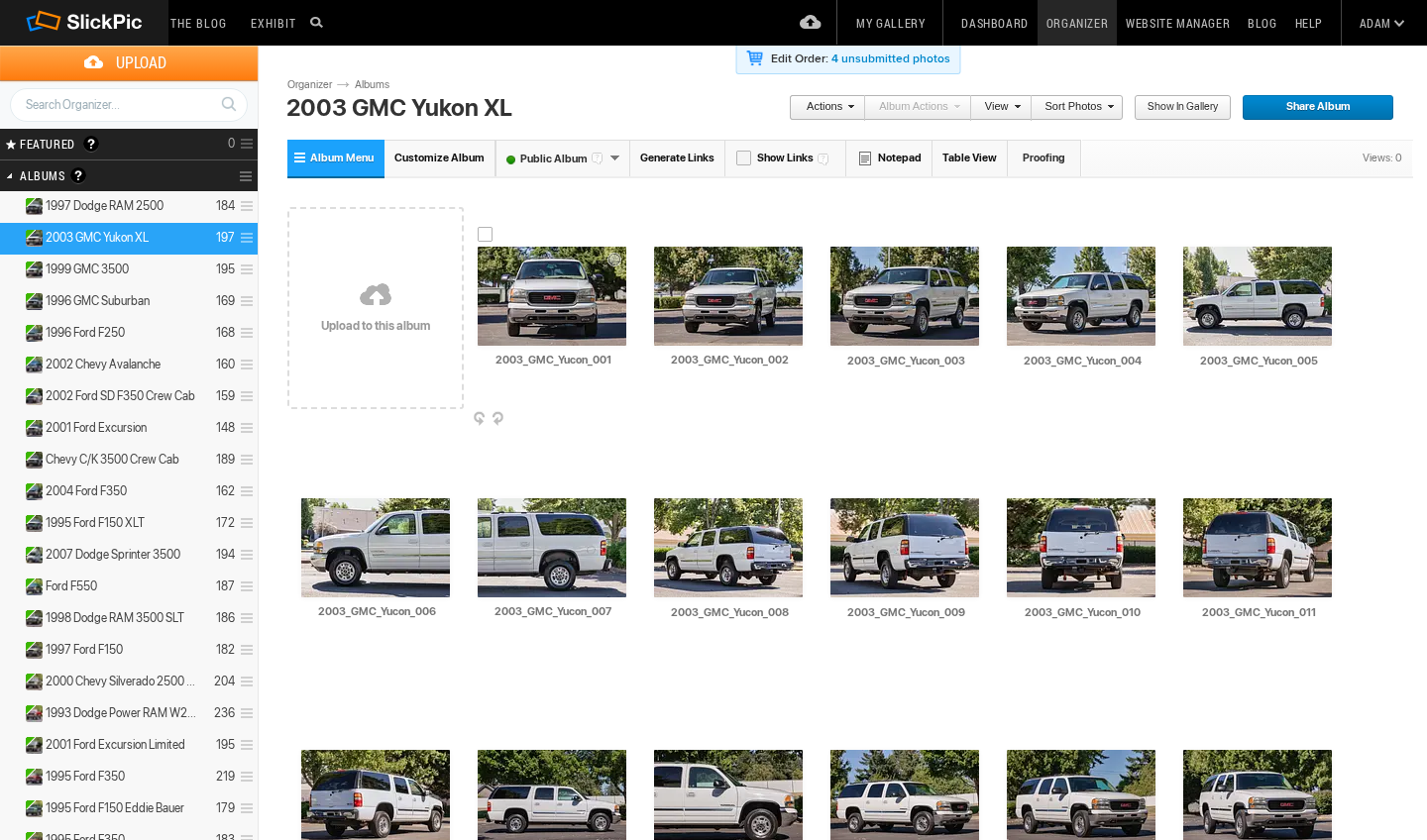 click at bounding box center [552, 296] 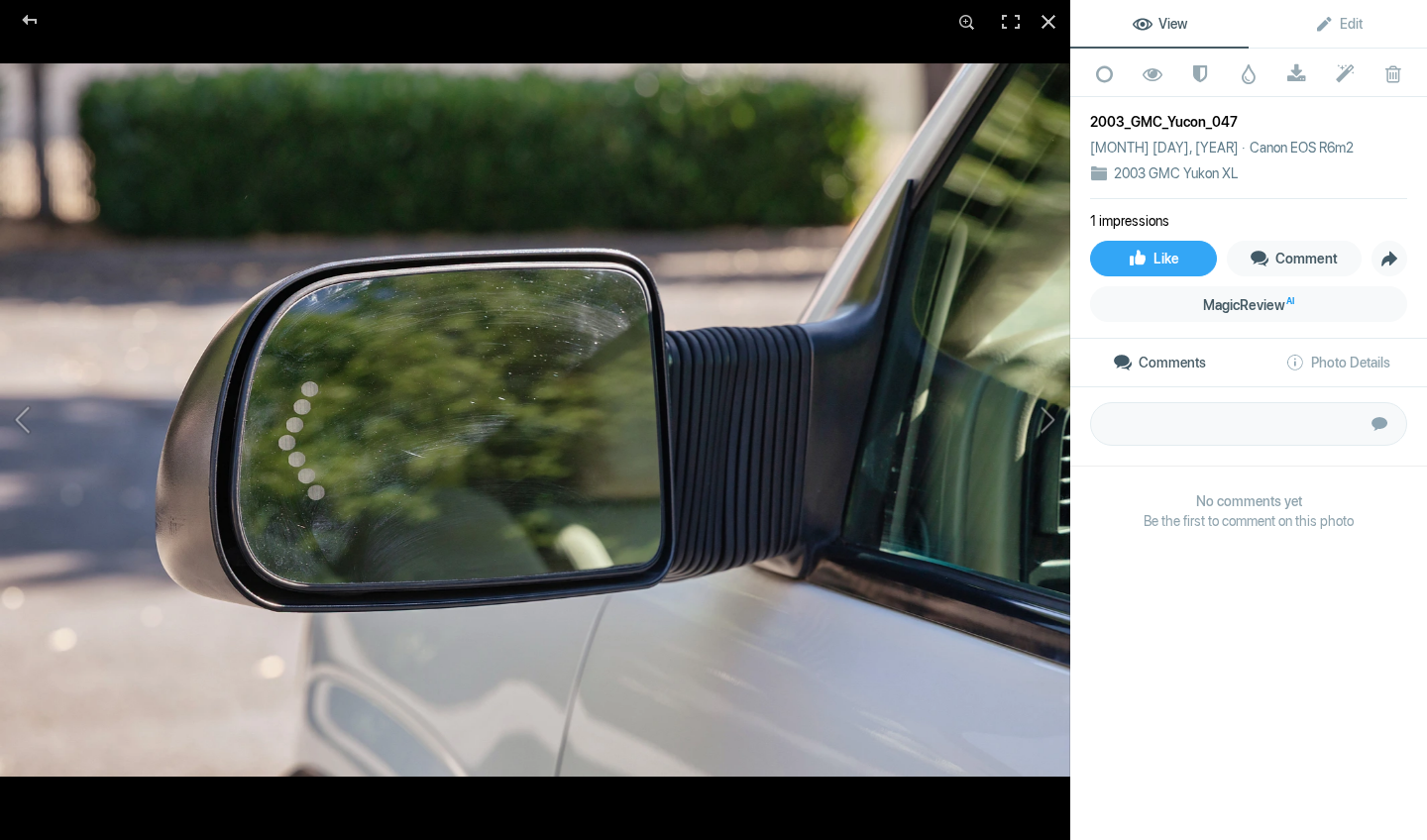click 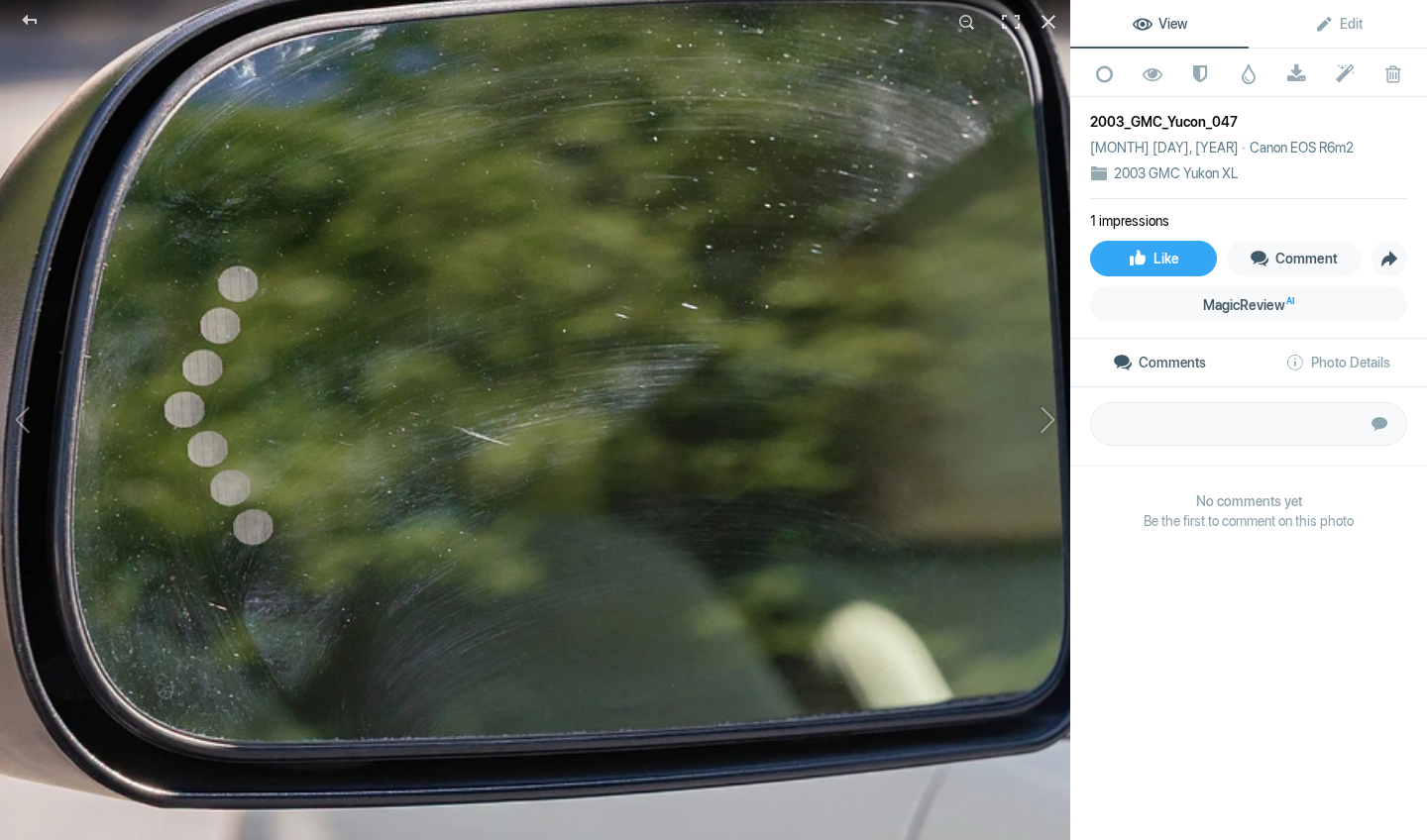 click 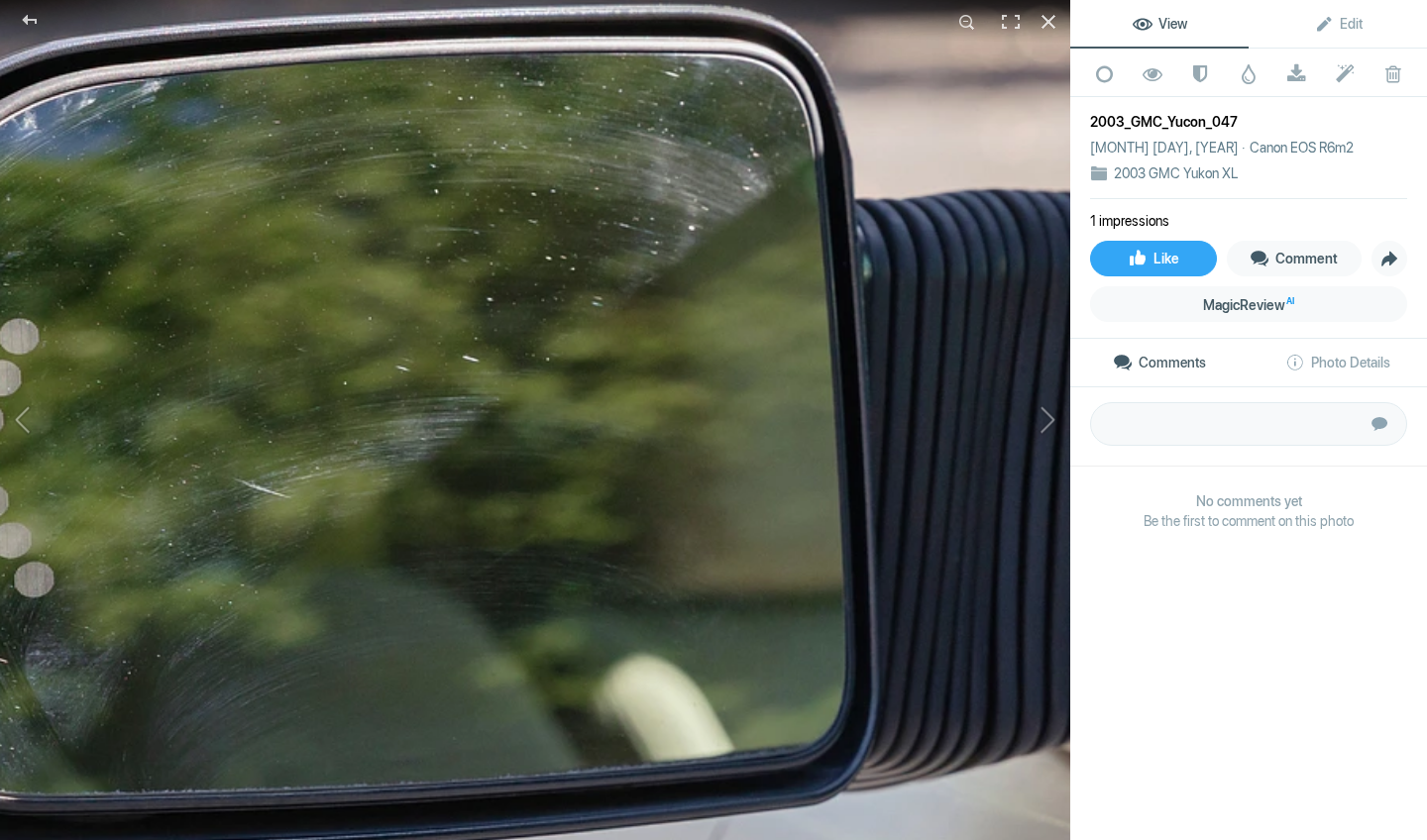 click 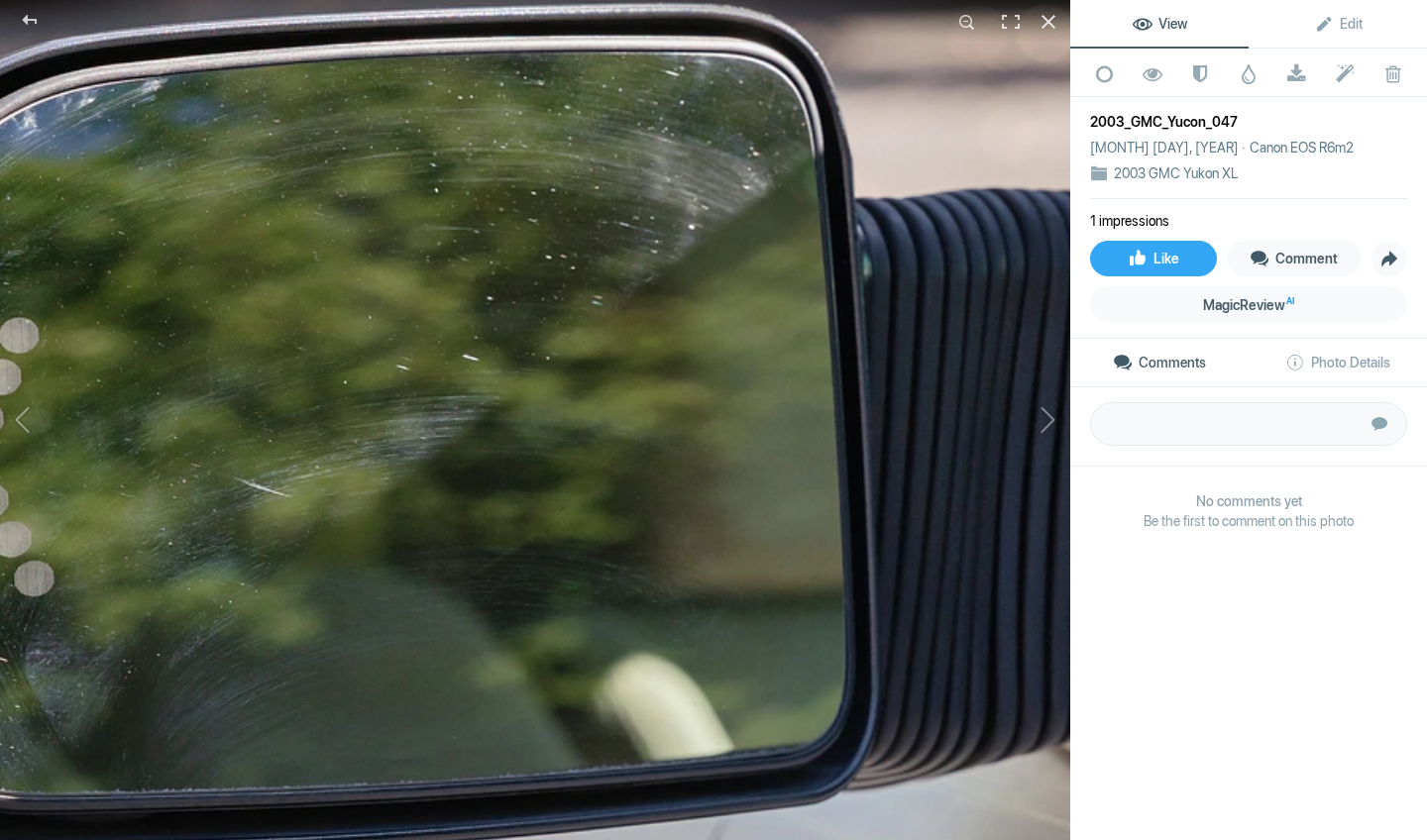 click 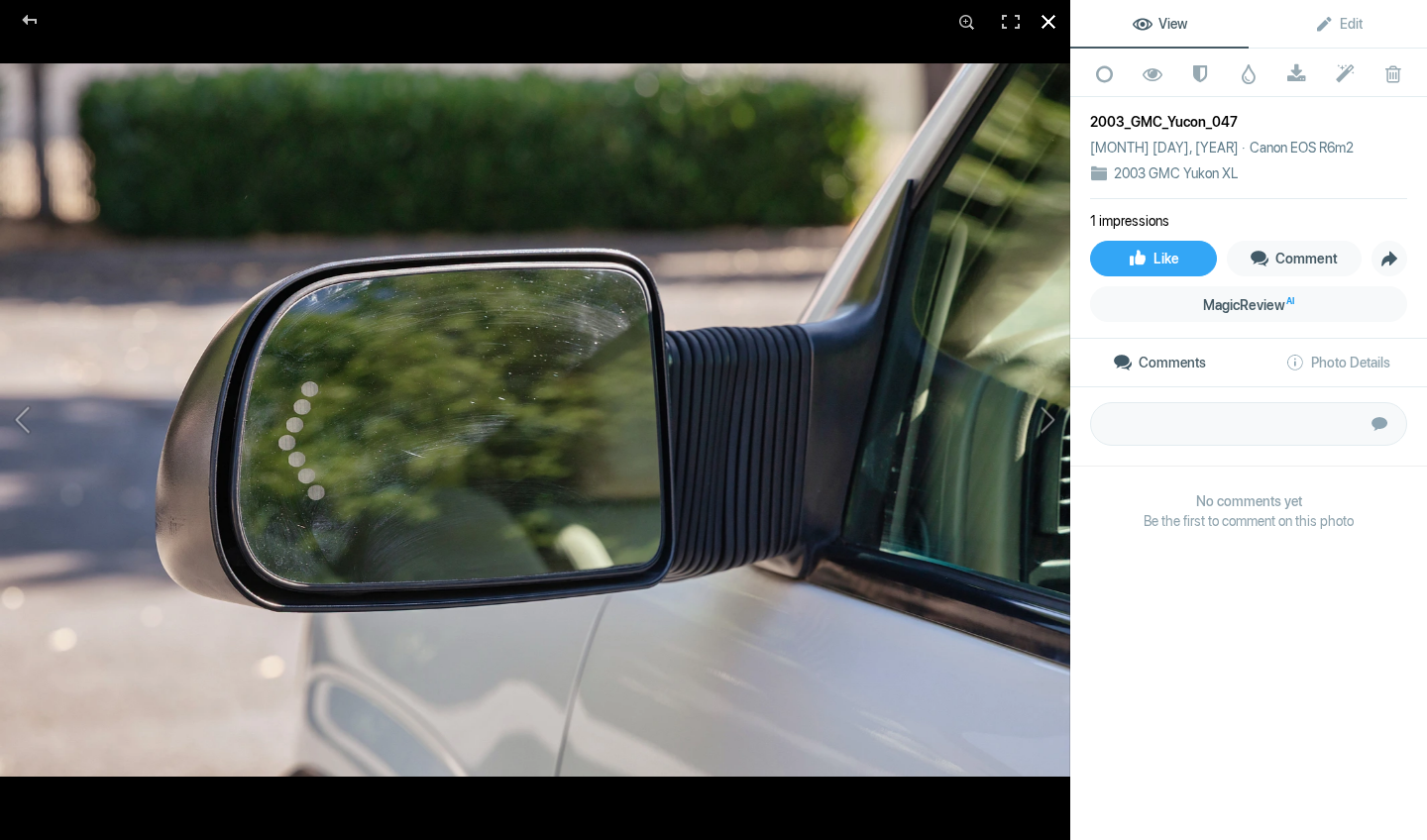 click 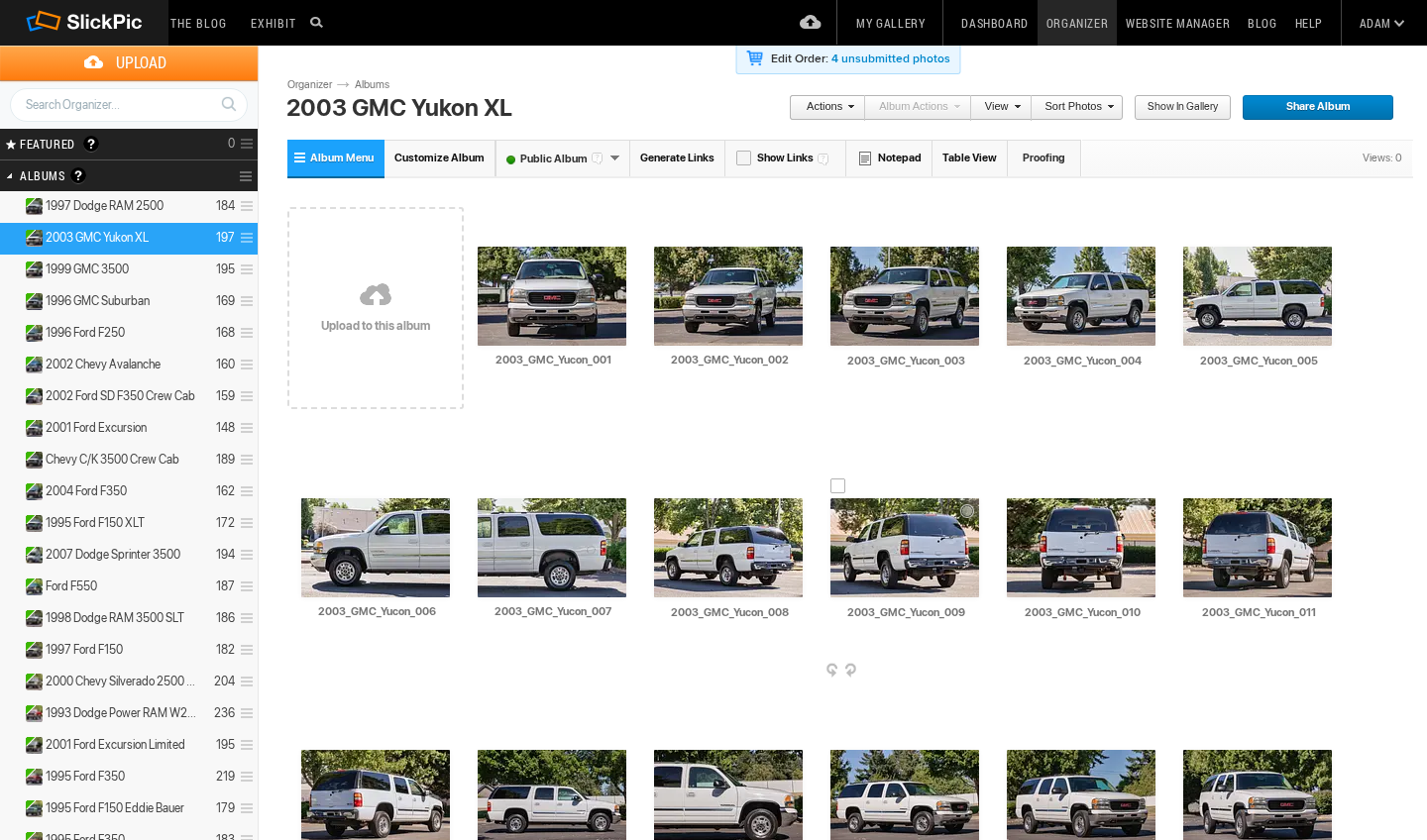 scroll, scrollTop: 0, scrollLeft: 0, axis: both 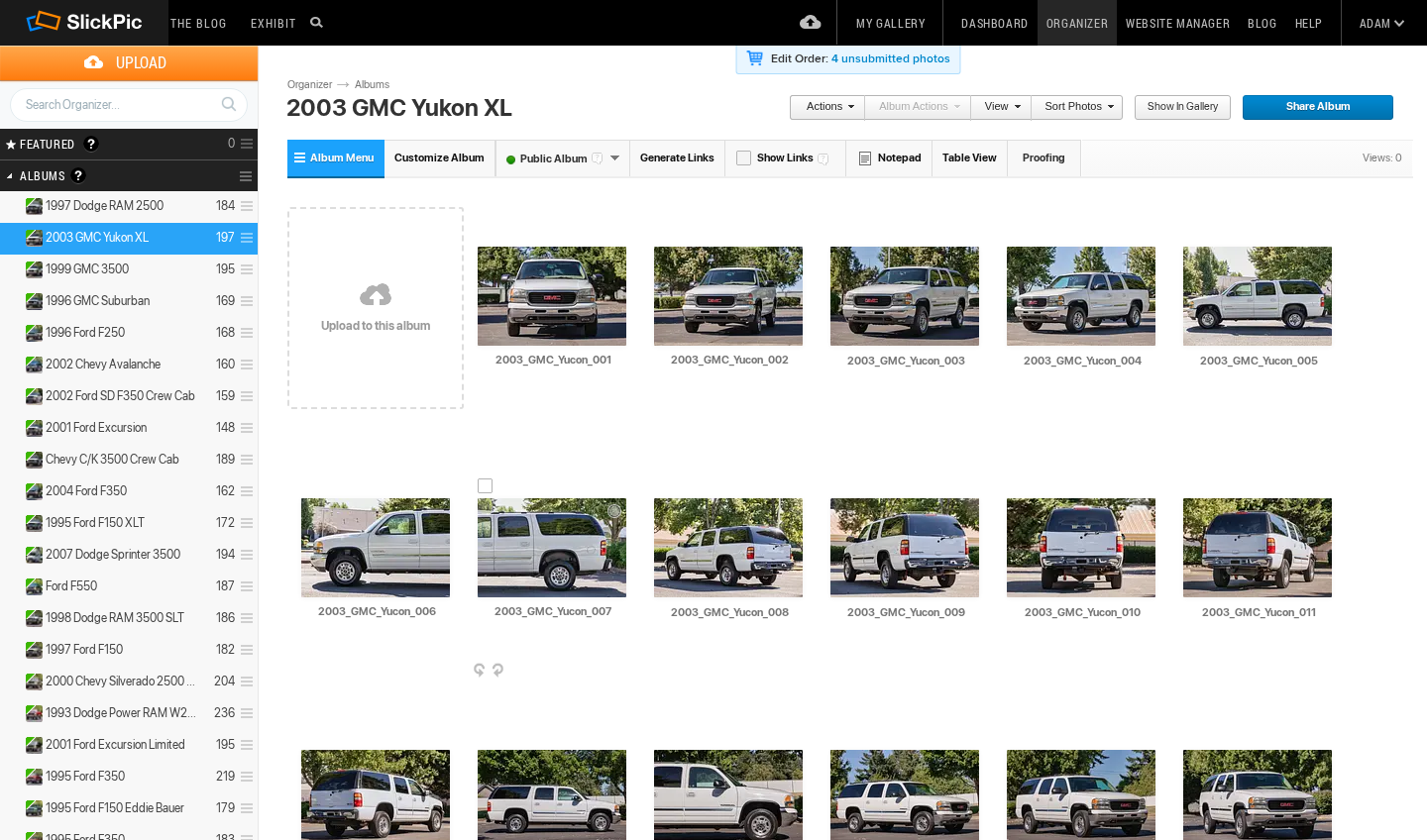 click at bounding box center (552, 548) 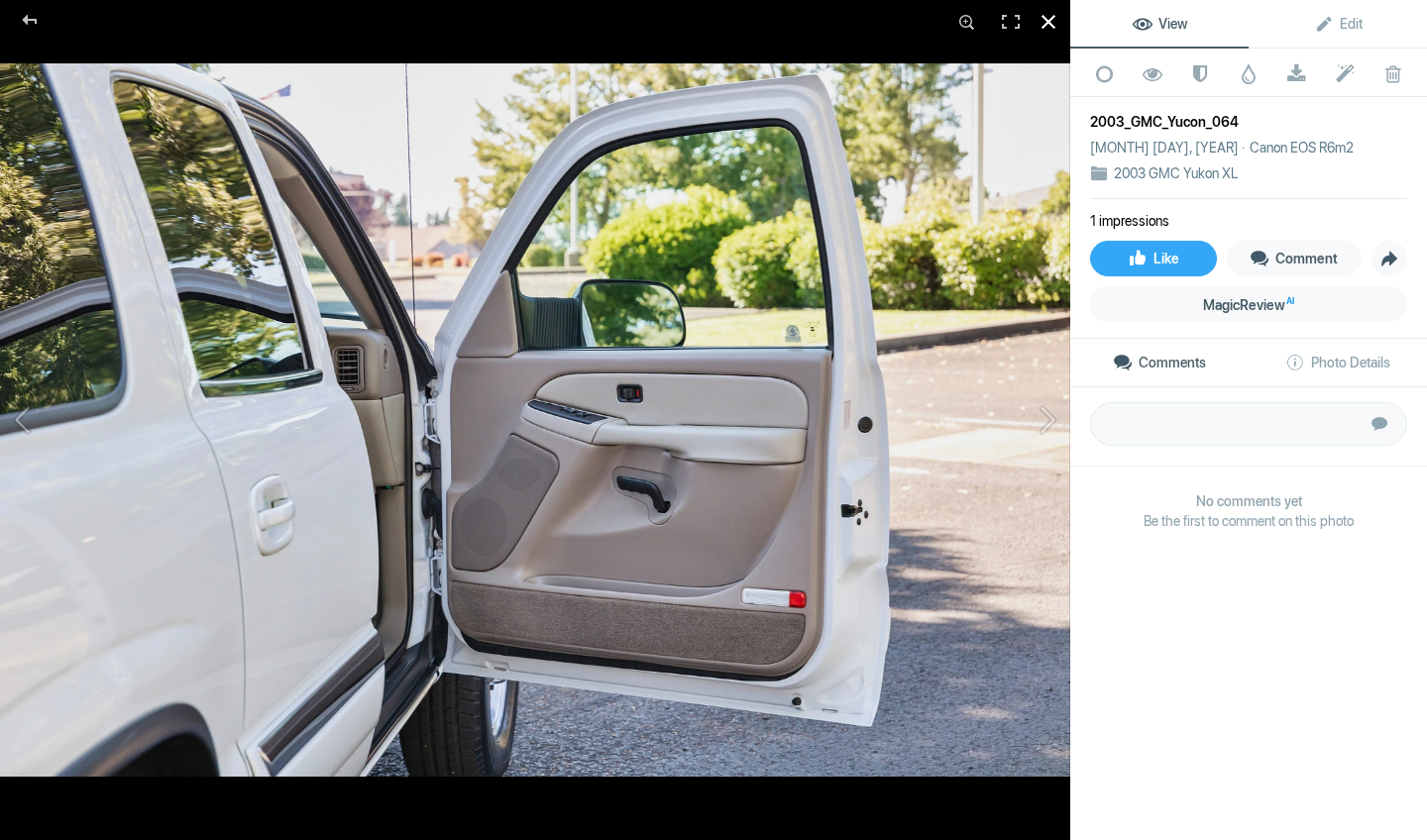 click 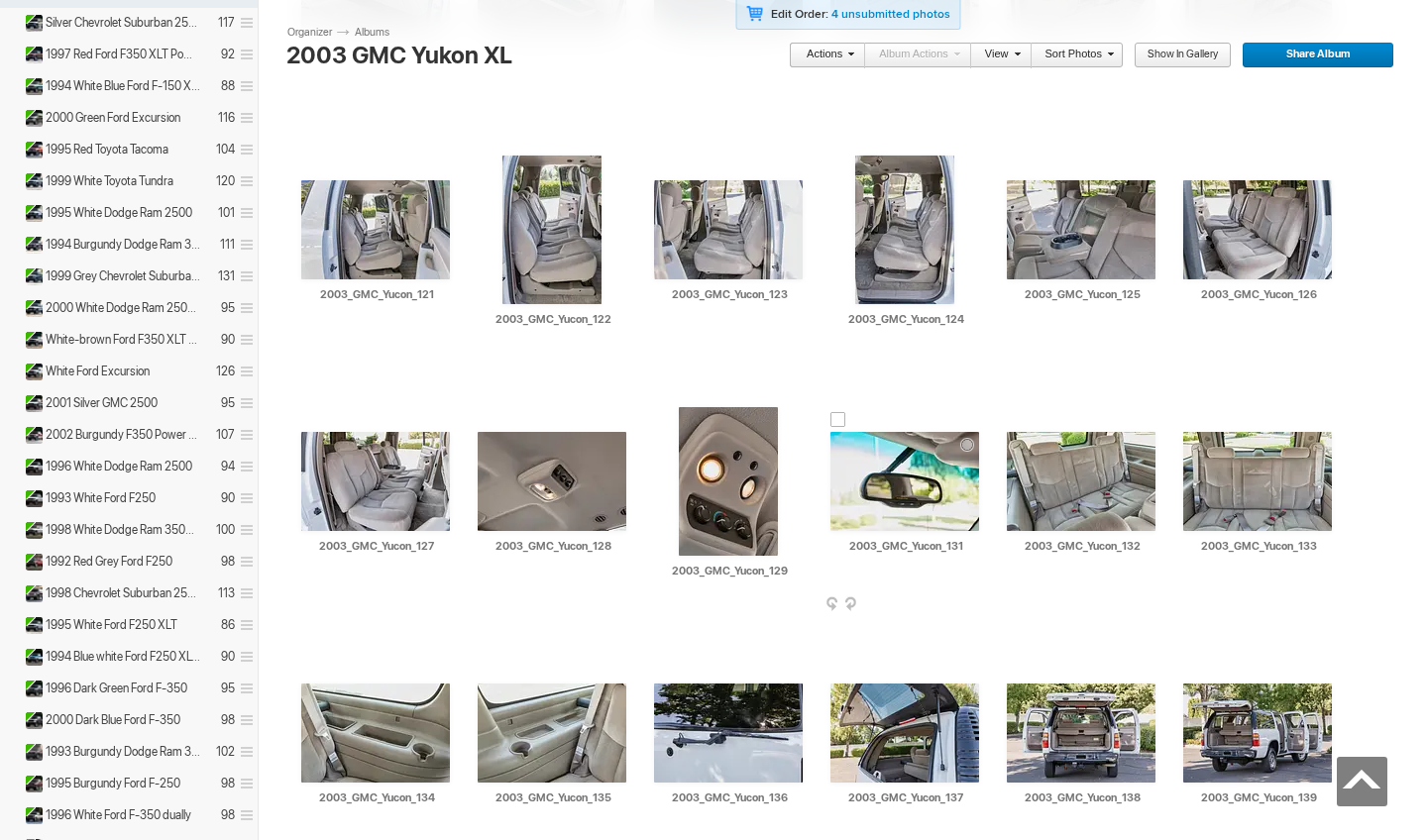 scroll, scrollTop: 4759, scrollLeft: 0, axis: vertical 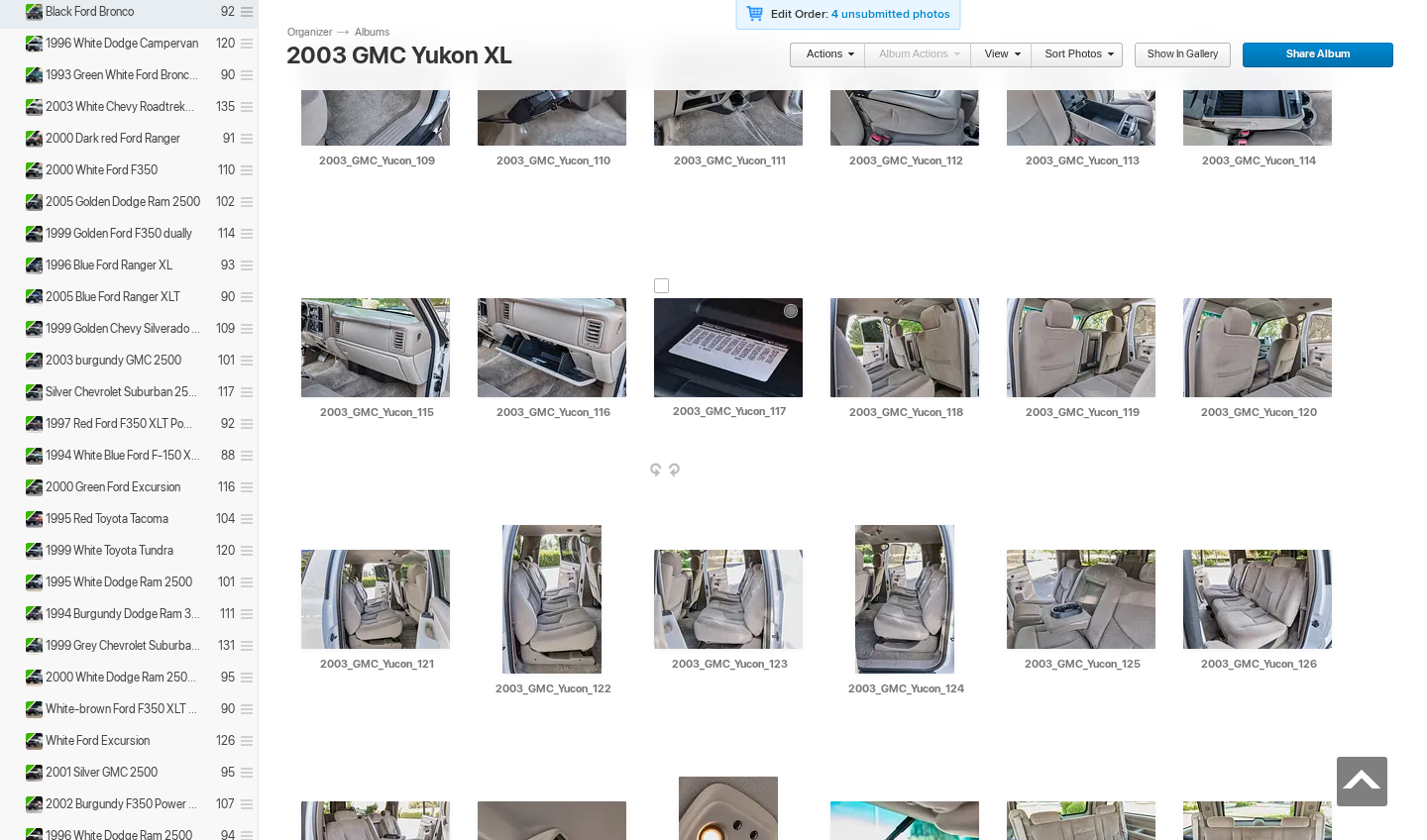 click on "AI 2003_GMC_Yucon_117
HTML:
Direct:
Forum:
Photo ID:
[NUMBER]
More..." at bounding box center (728, 348) 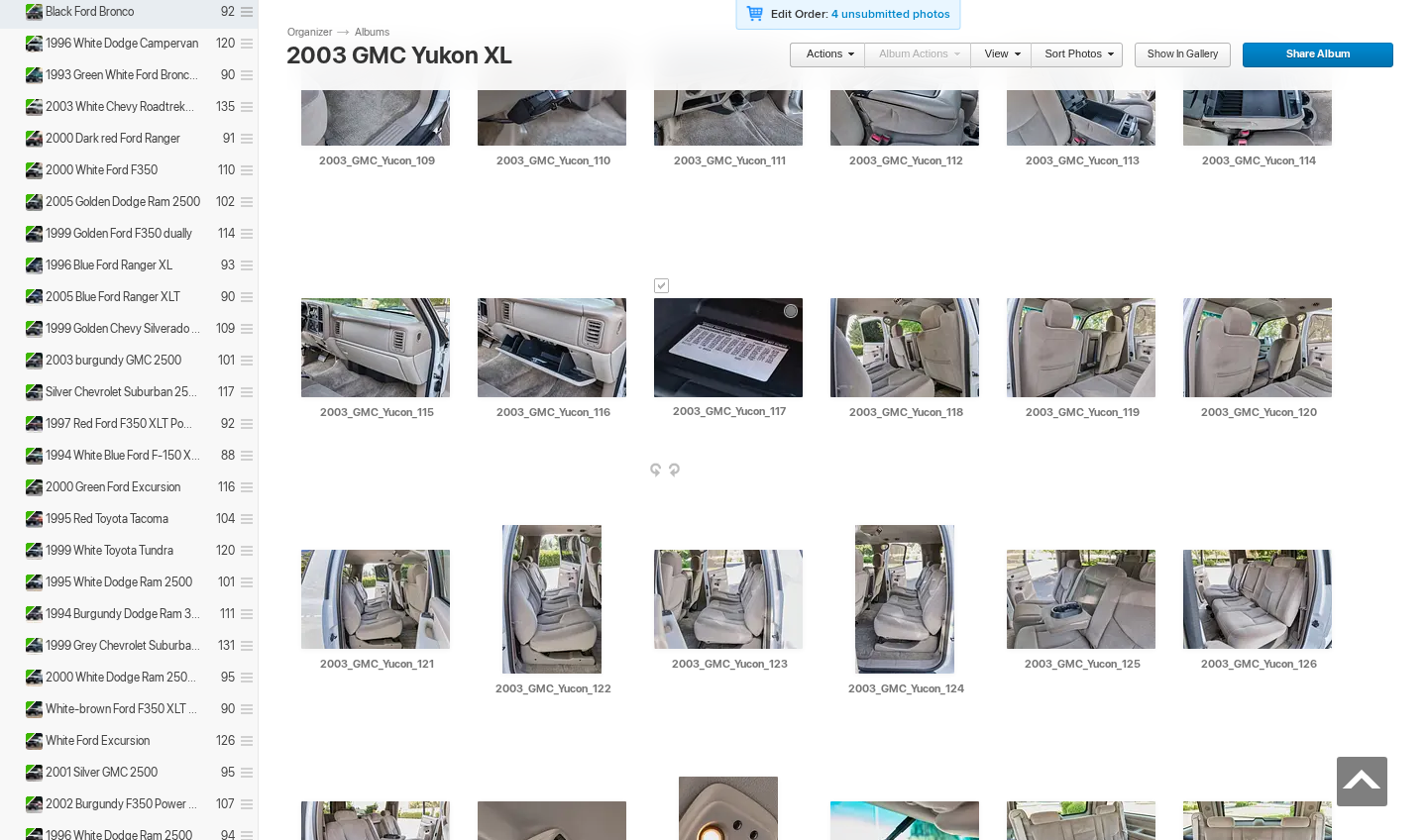 click at bounding box center (728, 348) 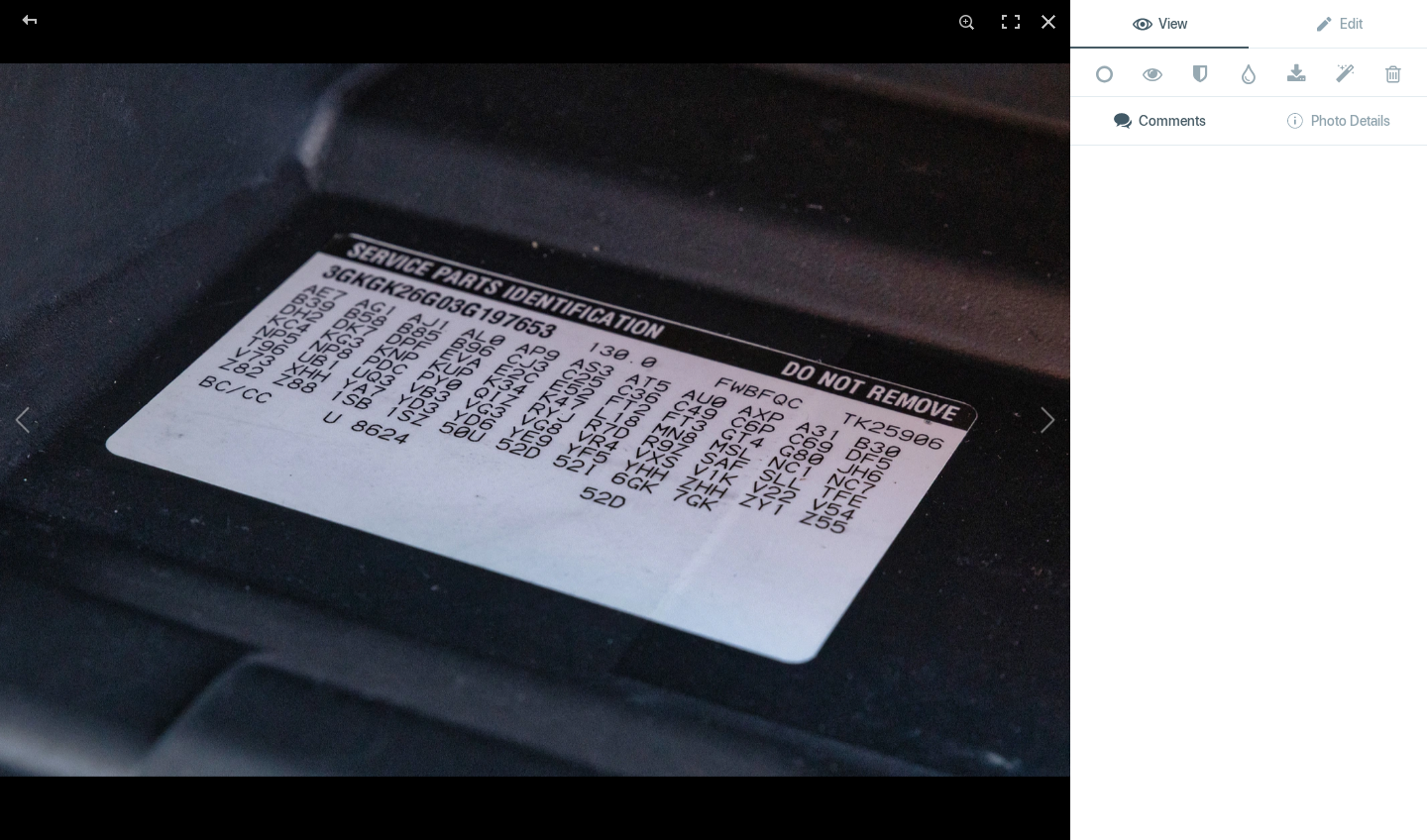 click 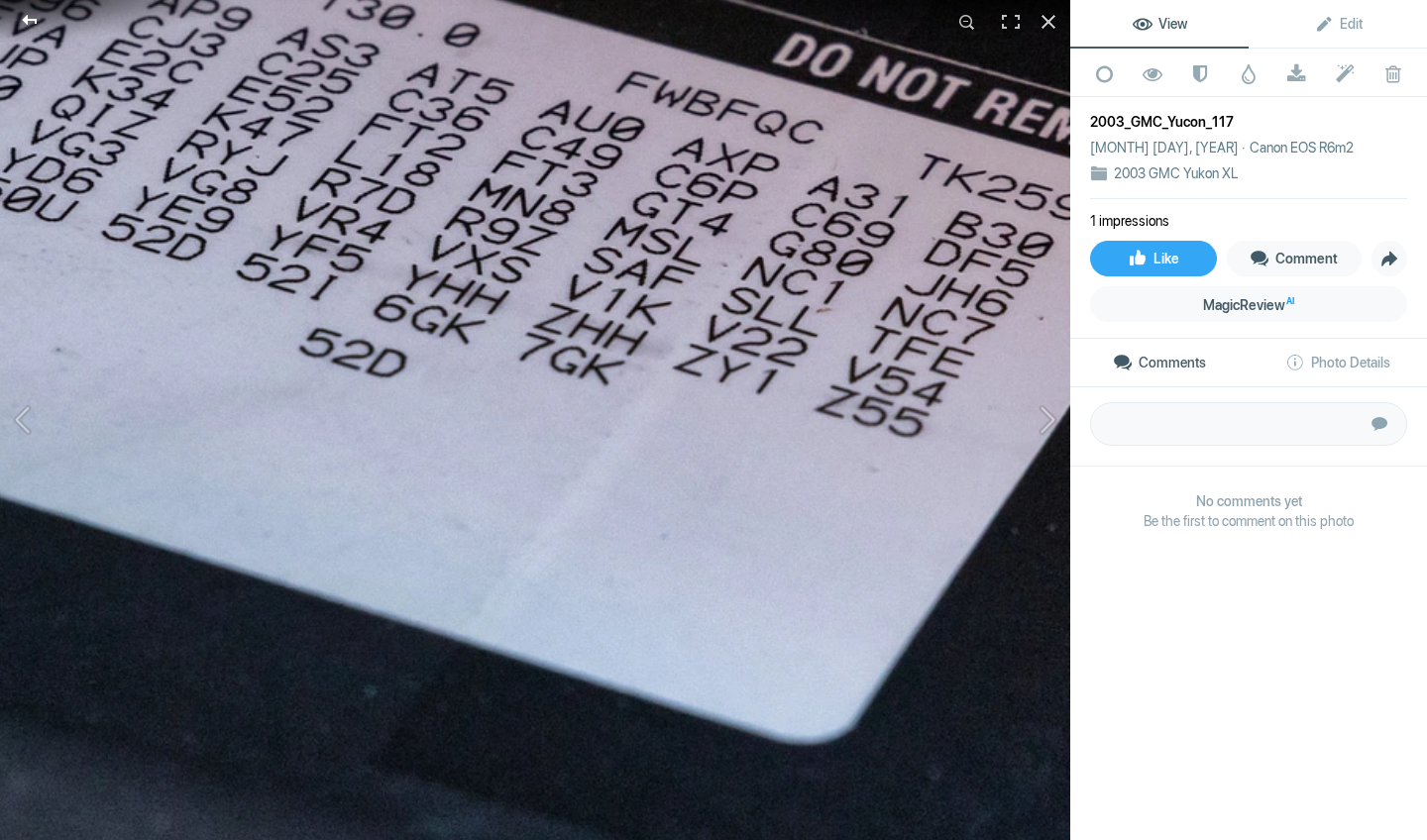 click 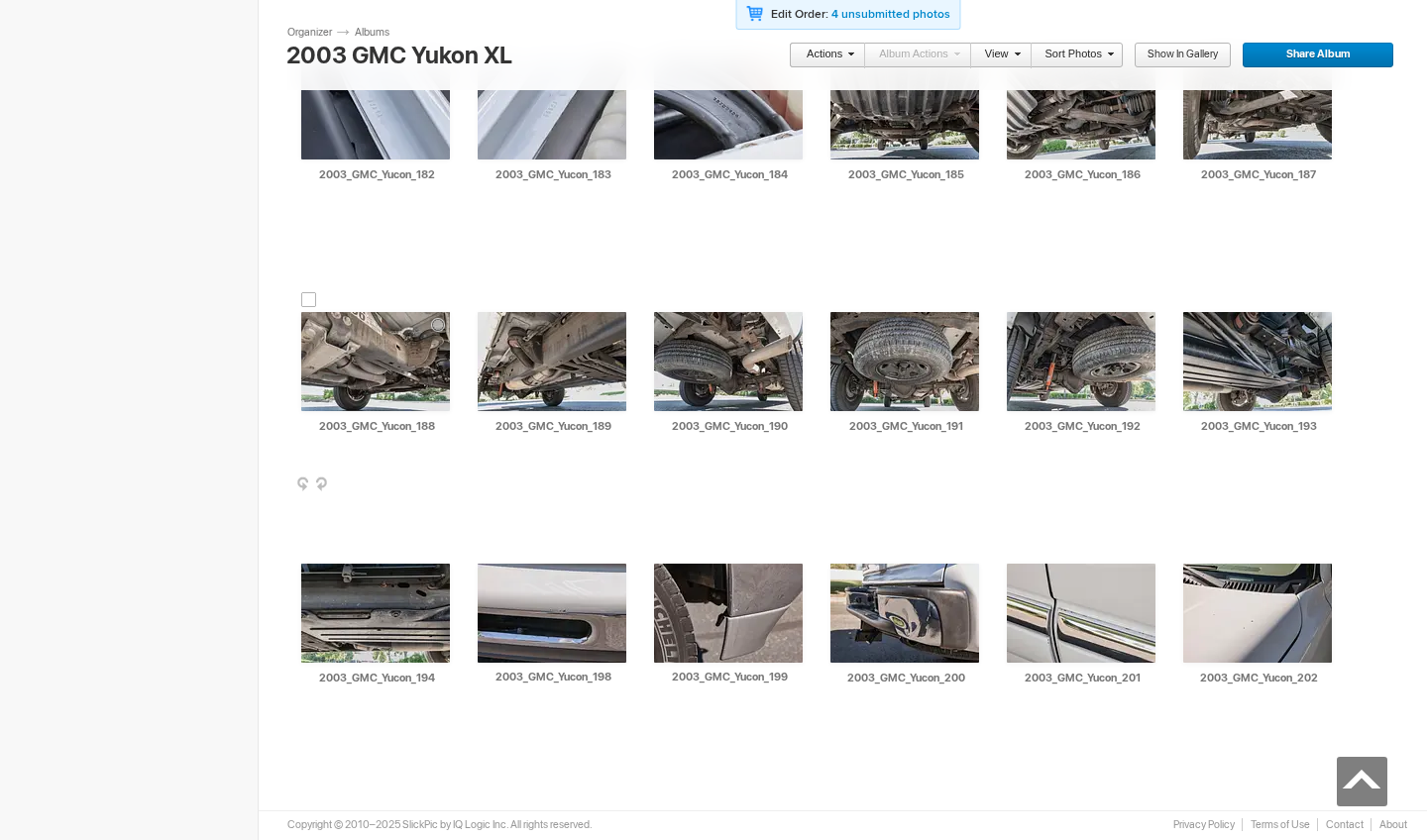 scroll, scrollTop: 7764, scrollLeft: 0, axis: vertical 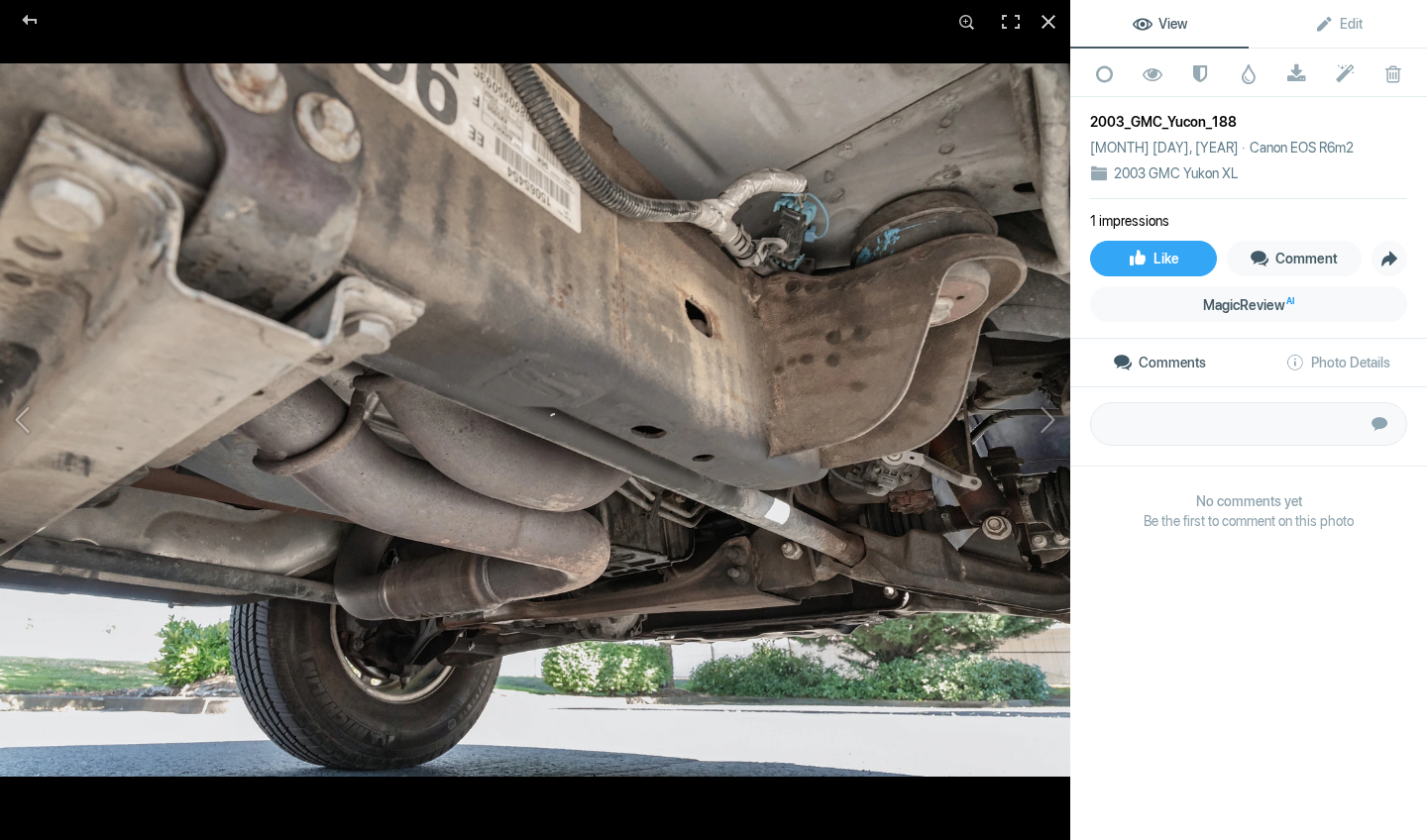 click 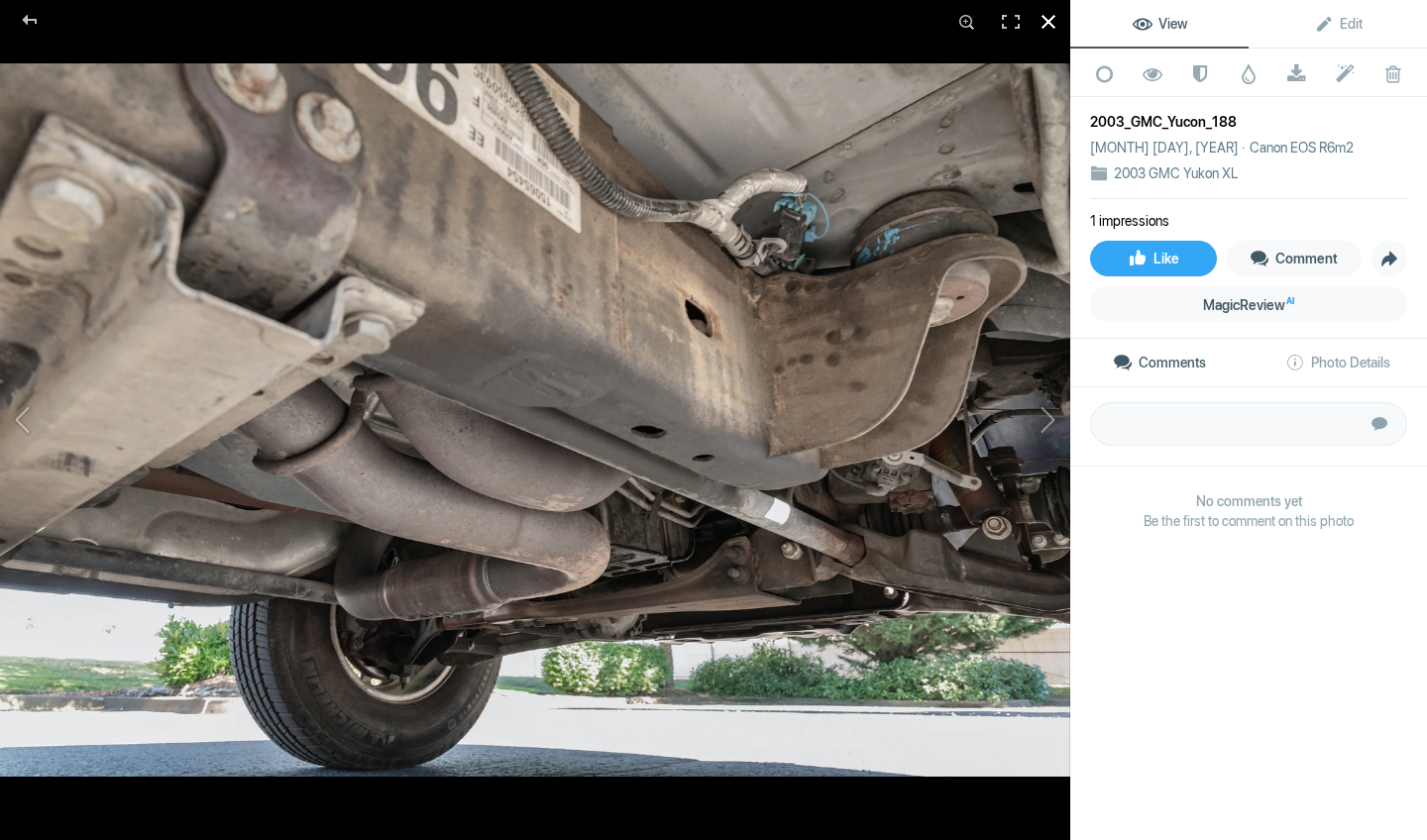 click 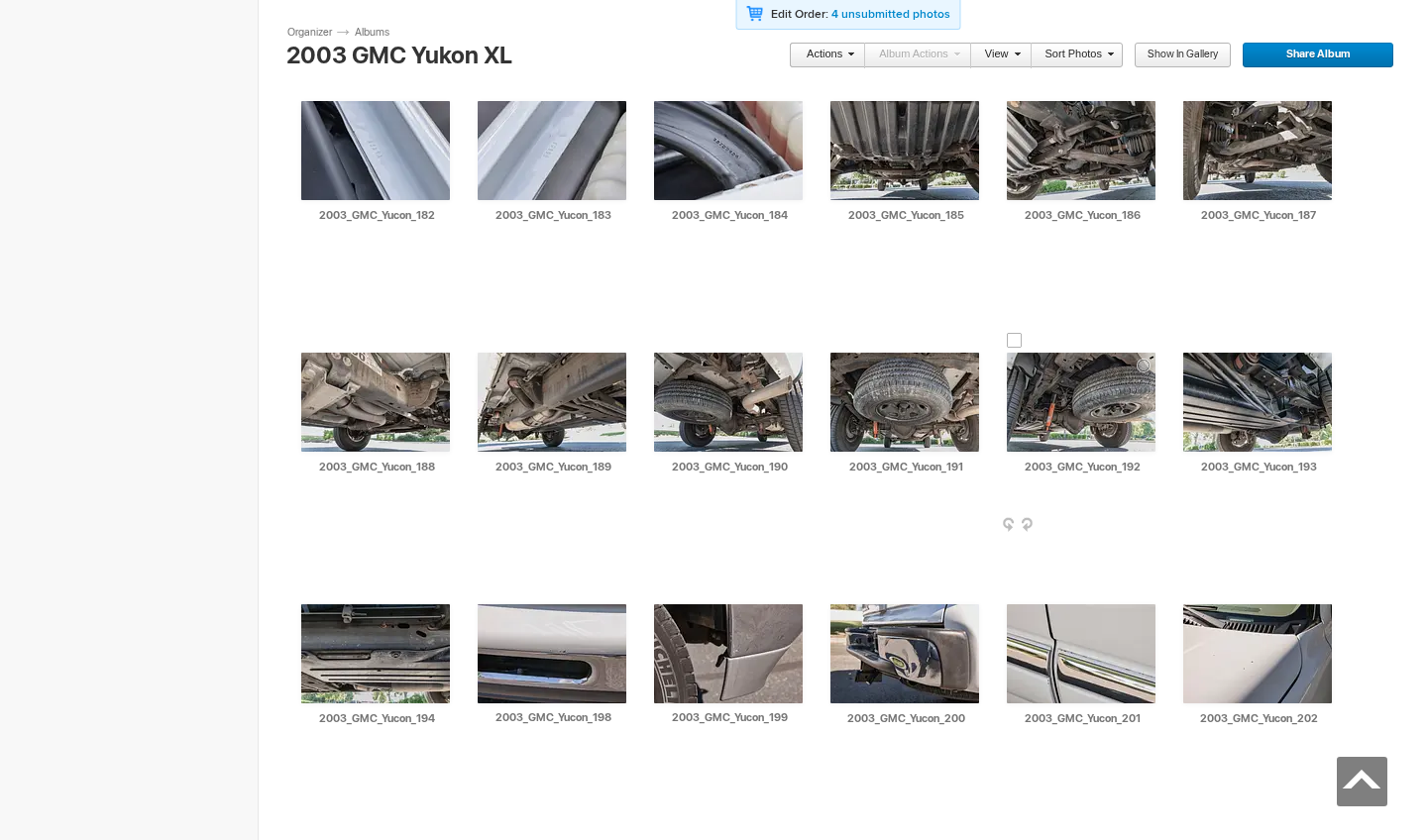 scroll, scrollTop: 7597, scrollLeft: 0, axis: vertical 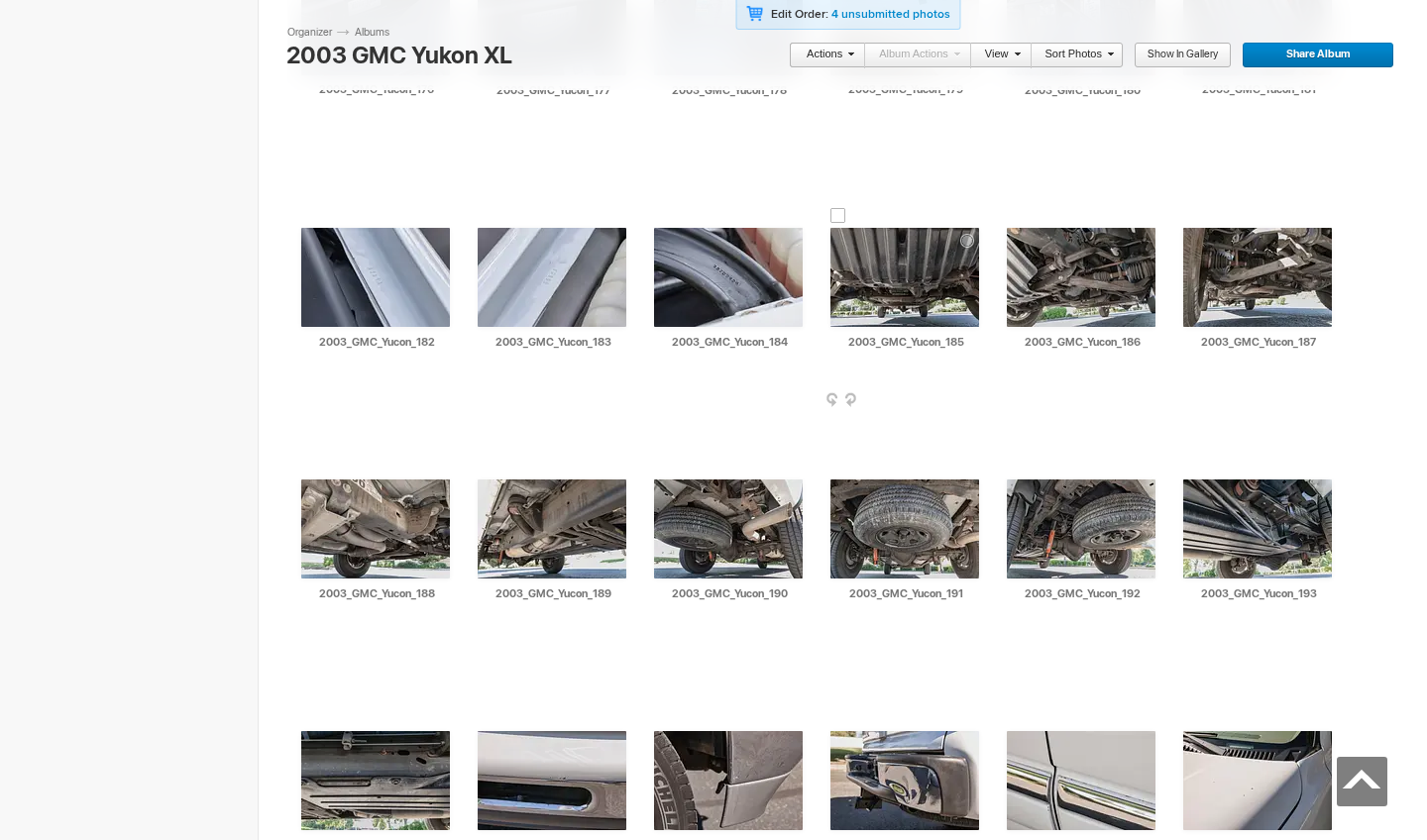click at bounding box center (905, 277) 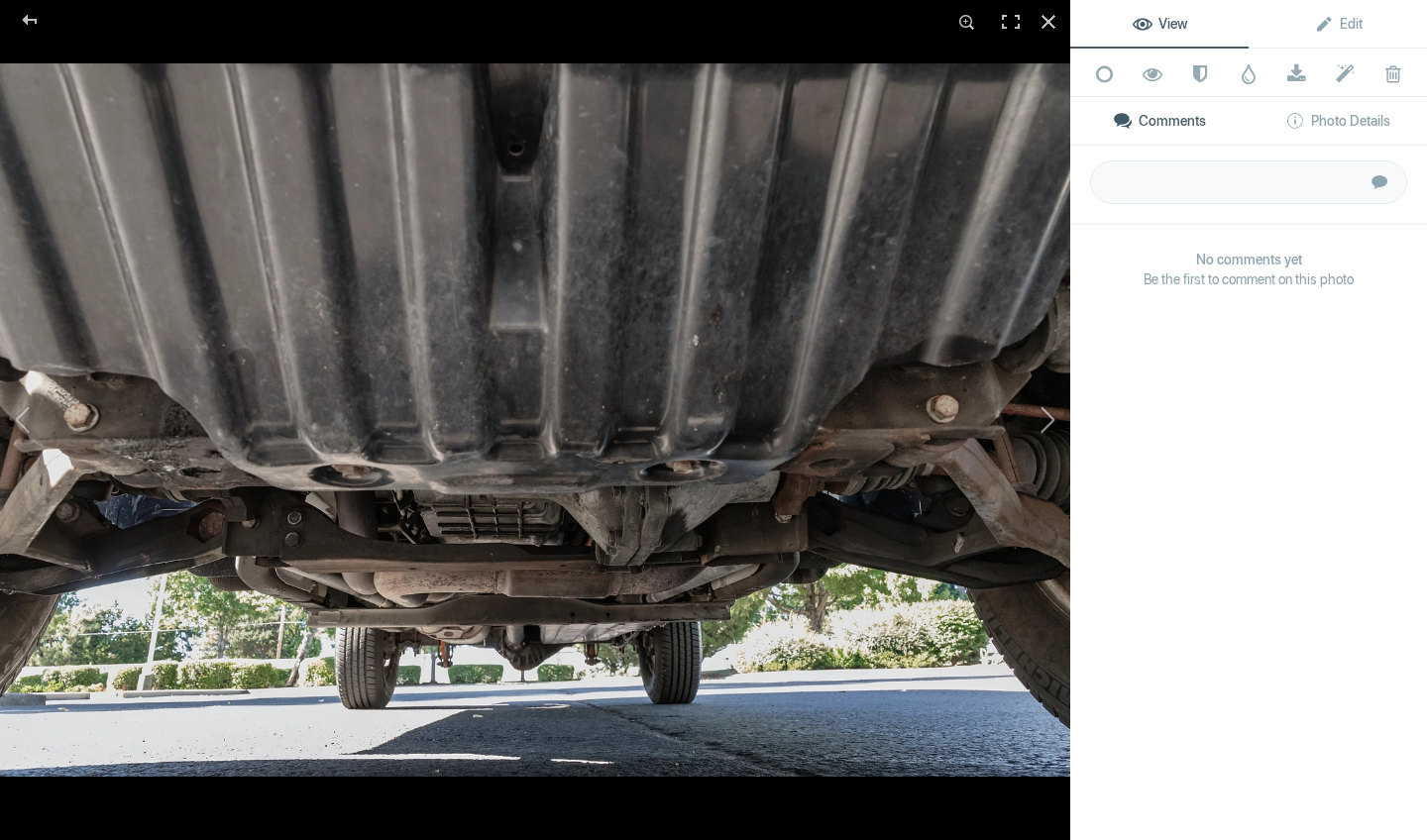 click 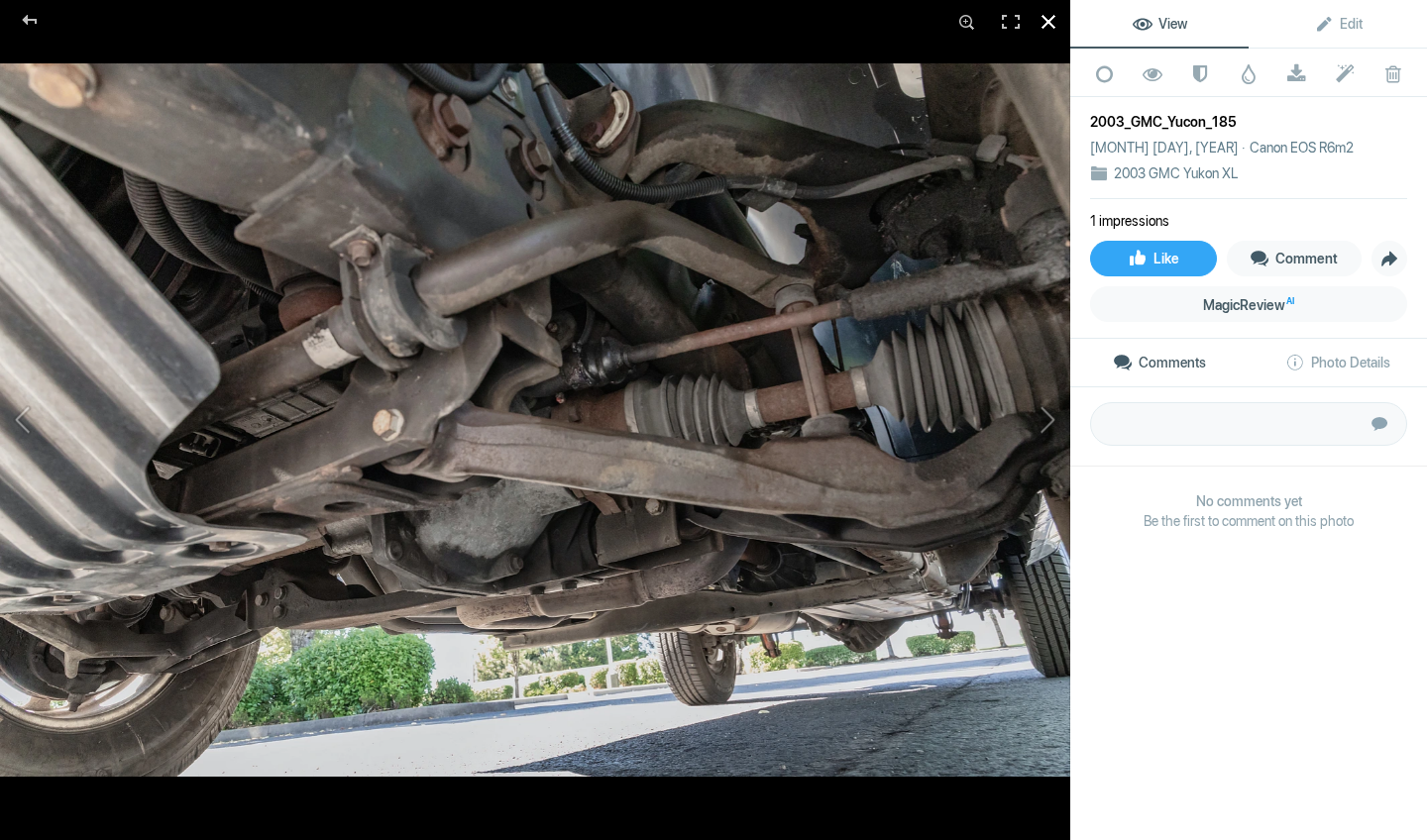 click 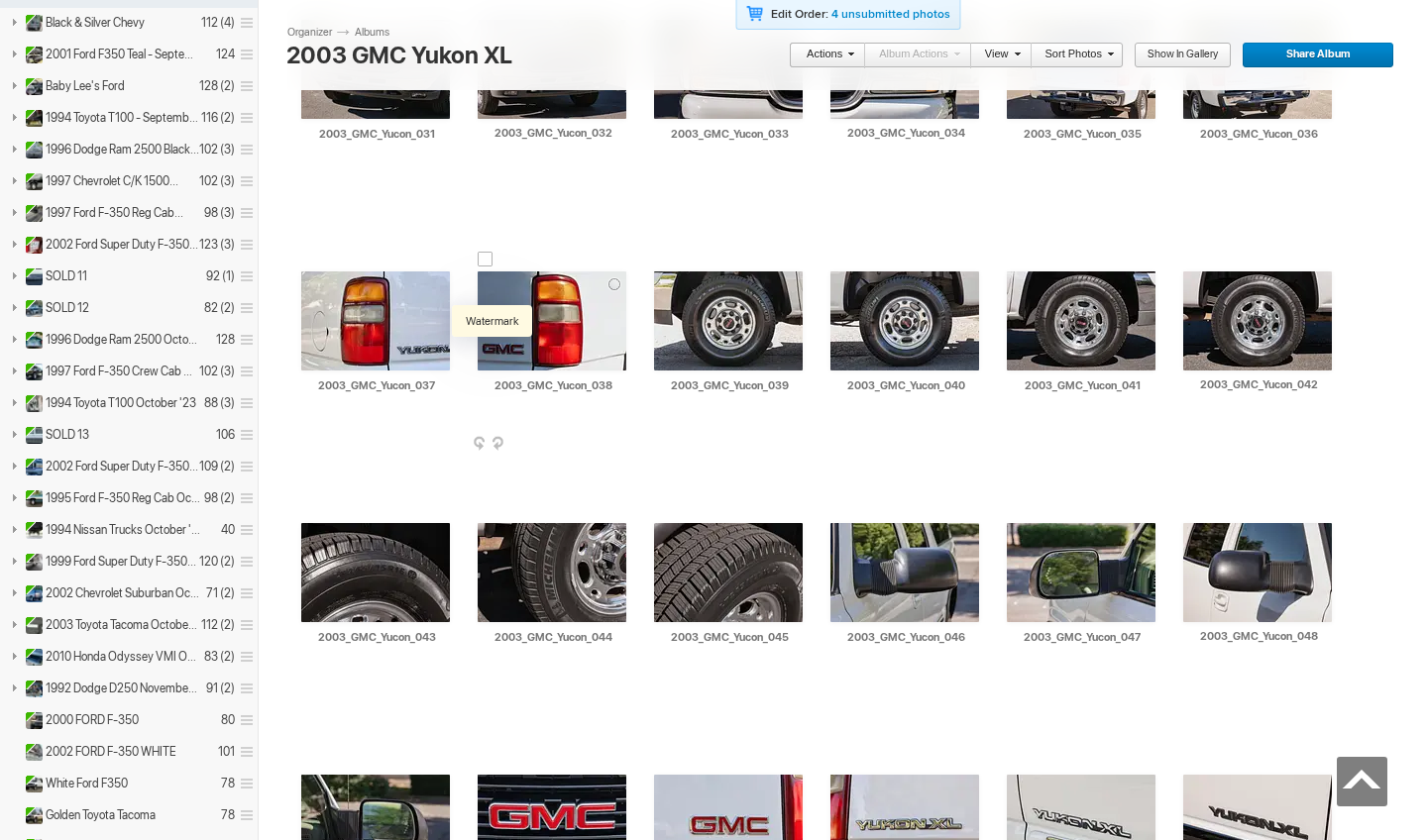 scroll, scrollTop: 1538, scrollLeft: 0, axis: vertical 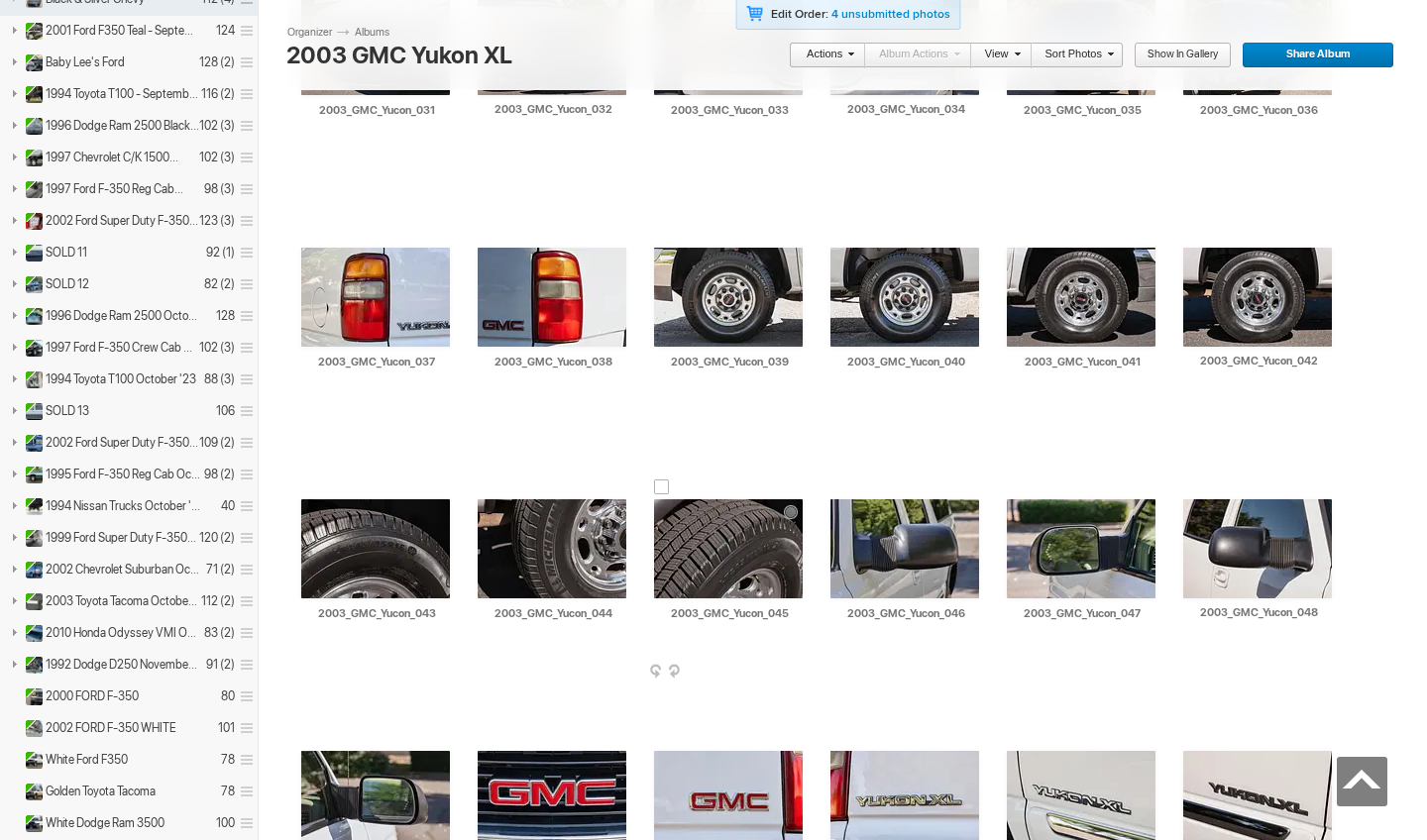 click at bounding box center (728, 549) 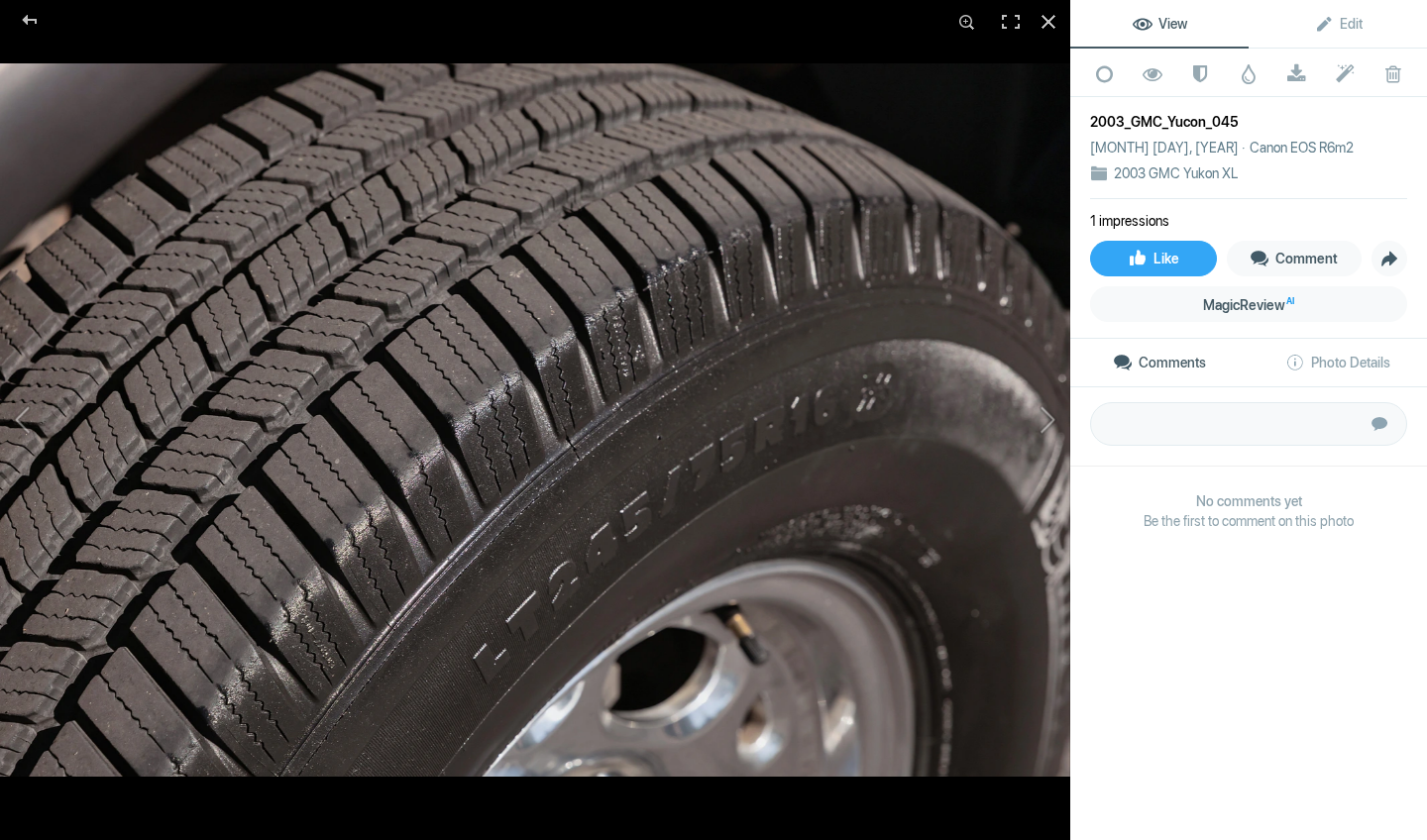 click 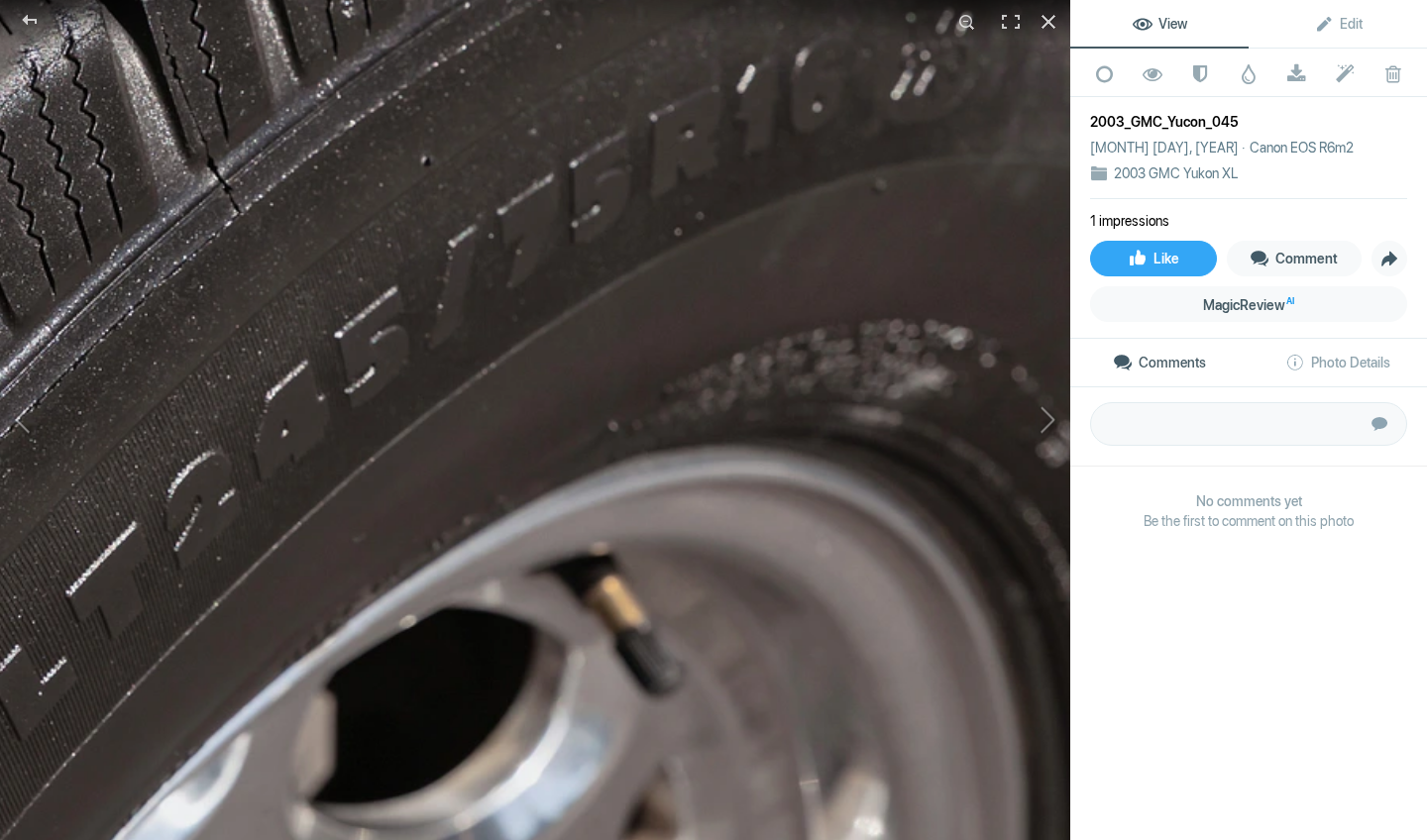 click 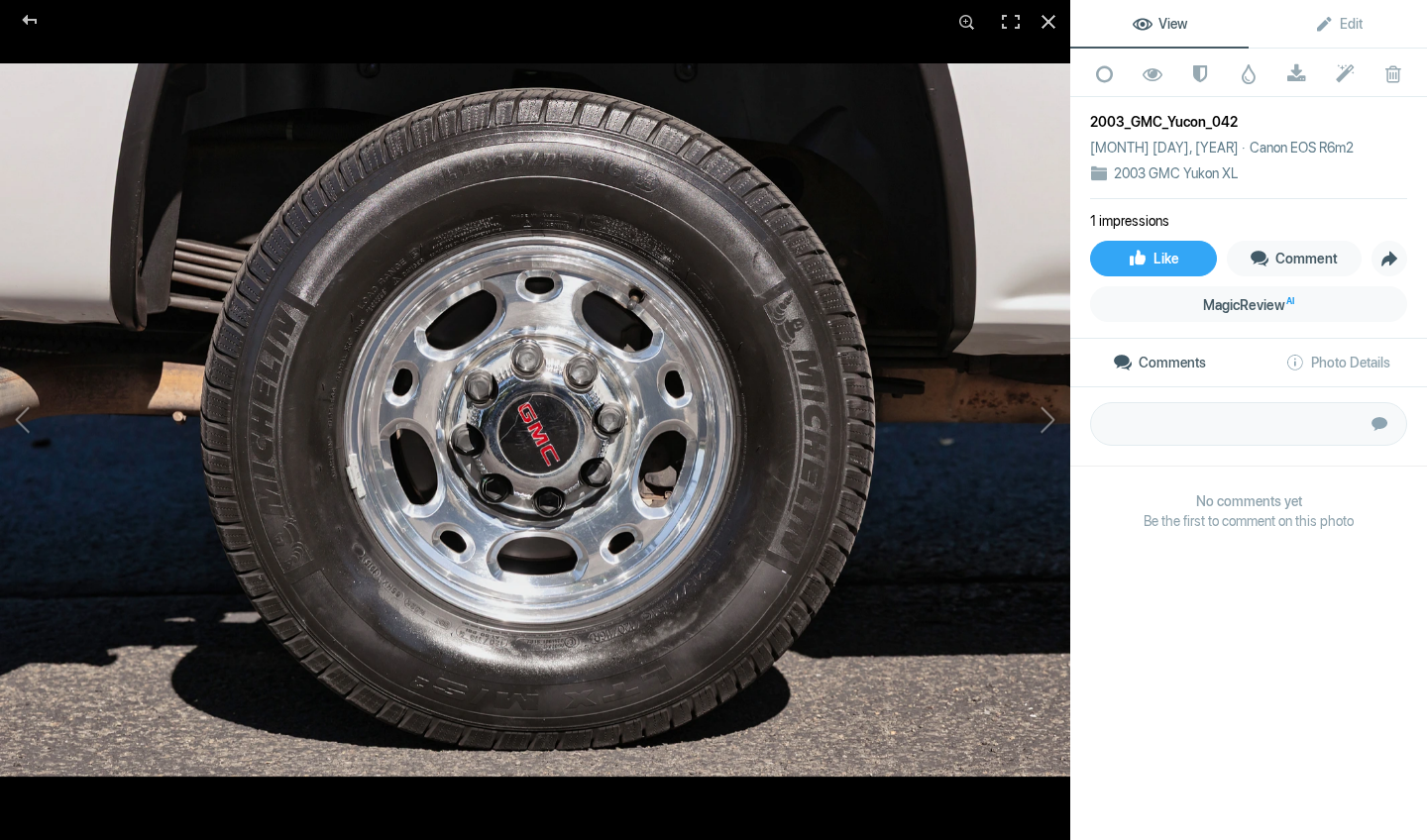 click 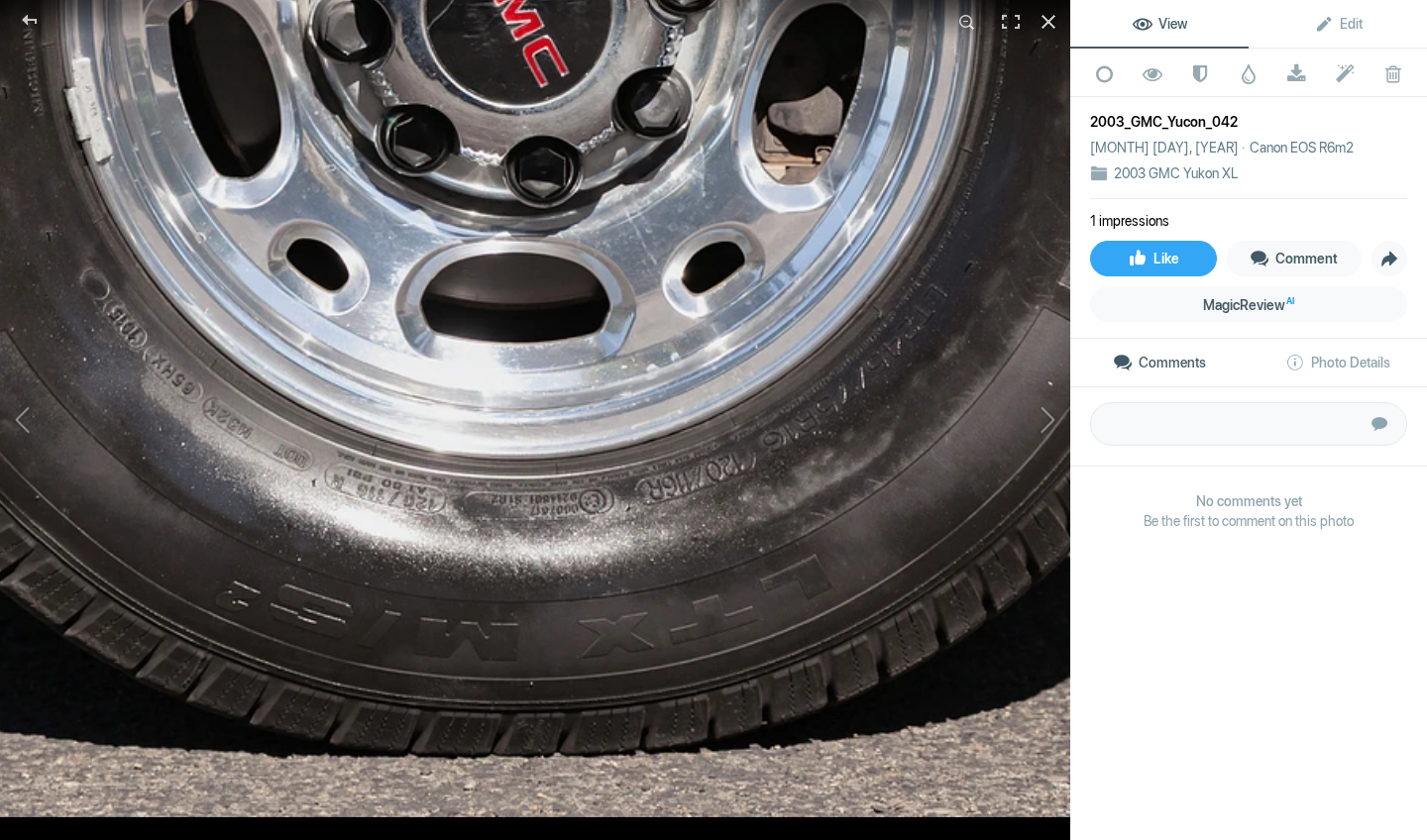 click 